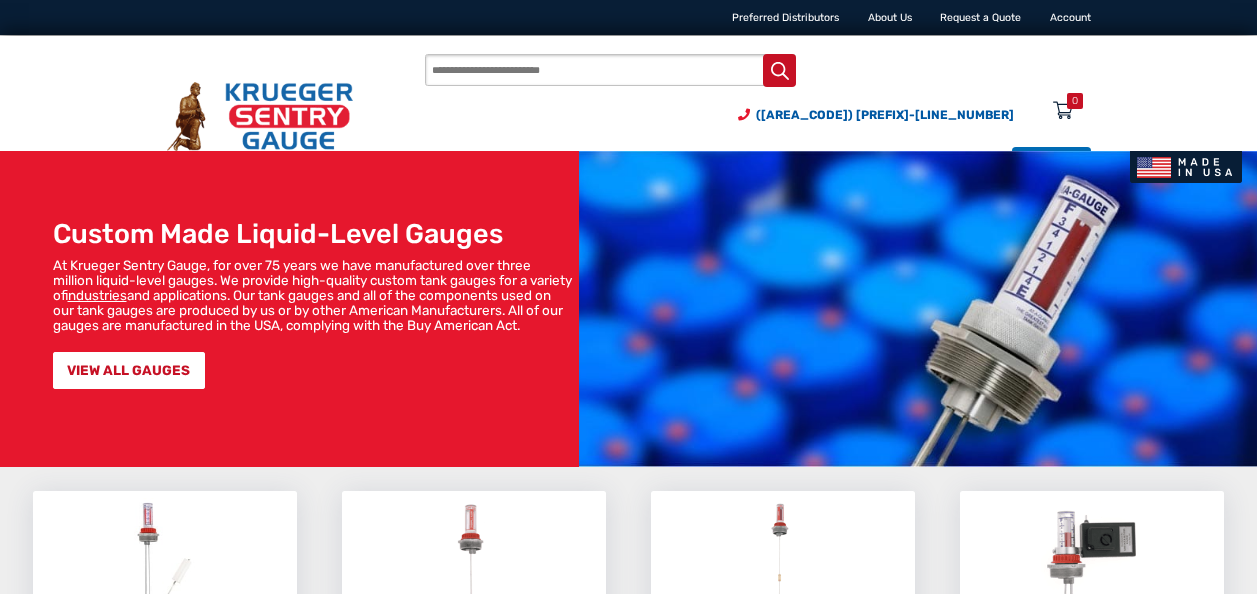scroll, scrollTop: 0, scrollLeft: 0, axis: both 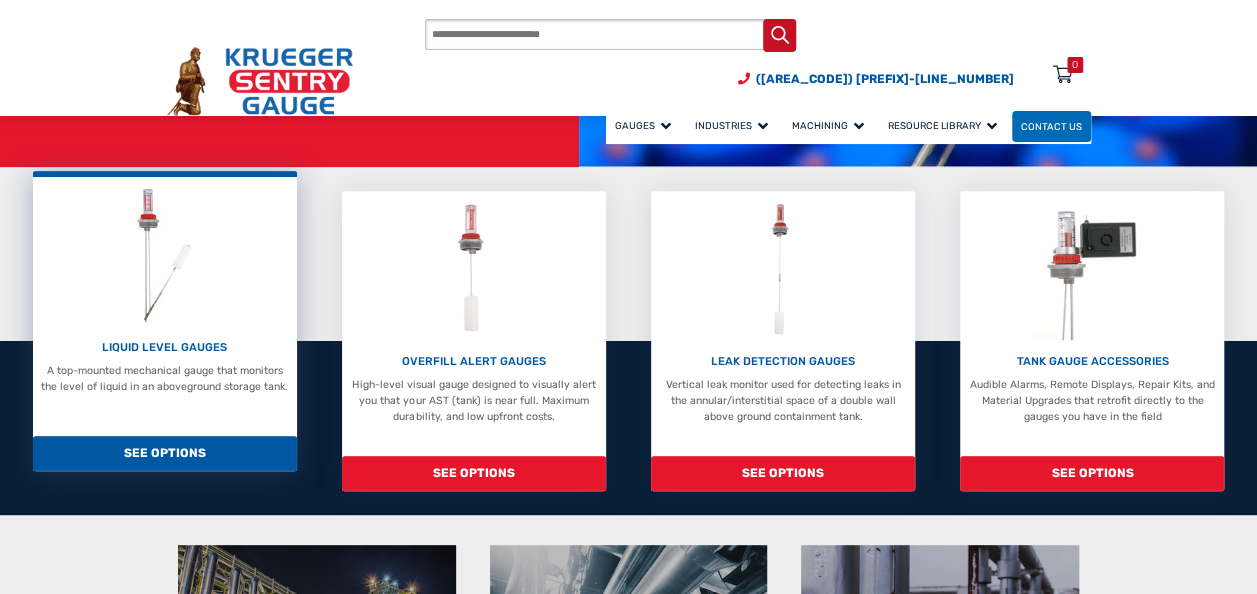 click on "SEE OPTIONS" at bounding box center (165, 453) 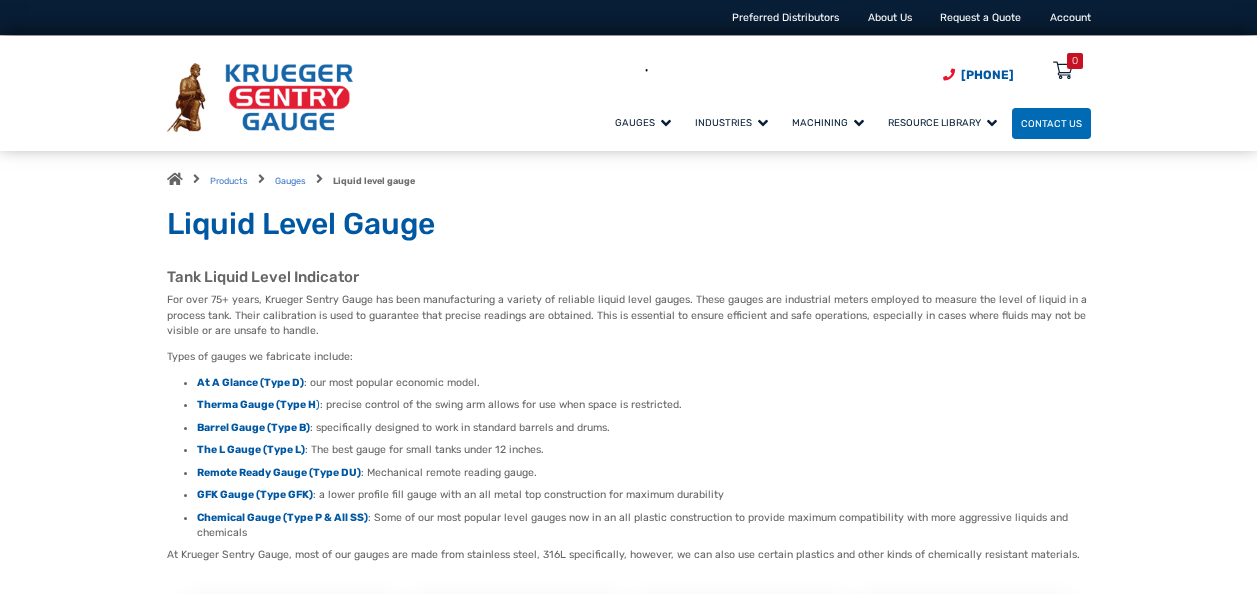 scroll, scrollTop: 0, scrollLeft: 0, axis: both 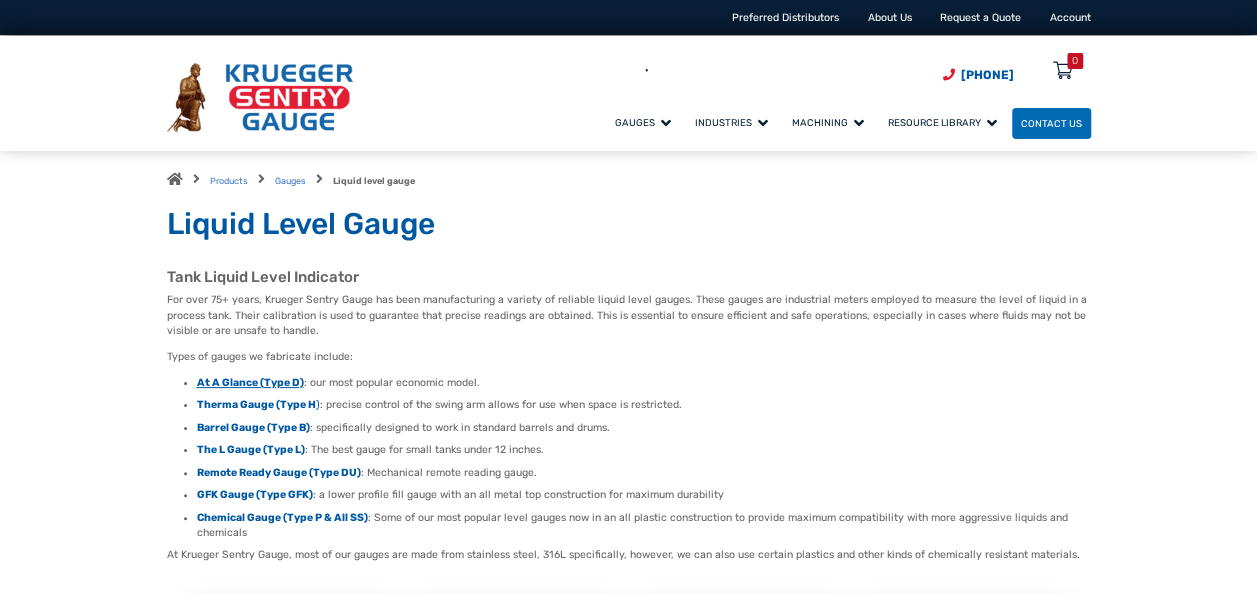 click on "At A Glance (Type D)" at bounding box center (250, 382) 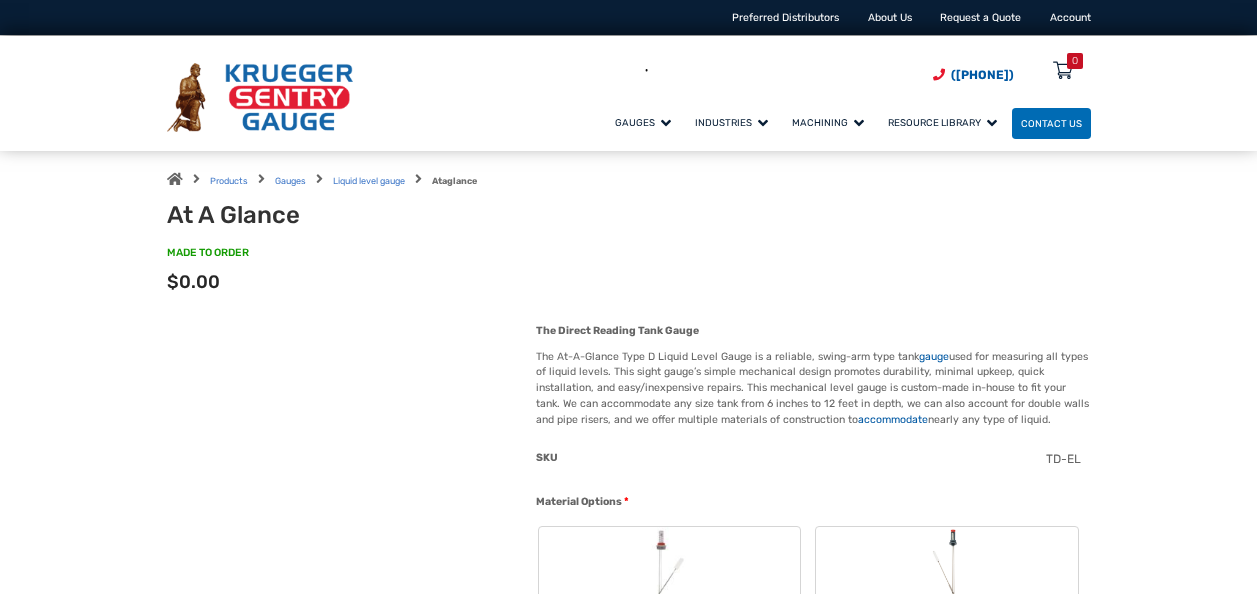 scroll, scrollTop: 0, scrollLeft: 0, axis: both 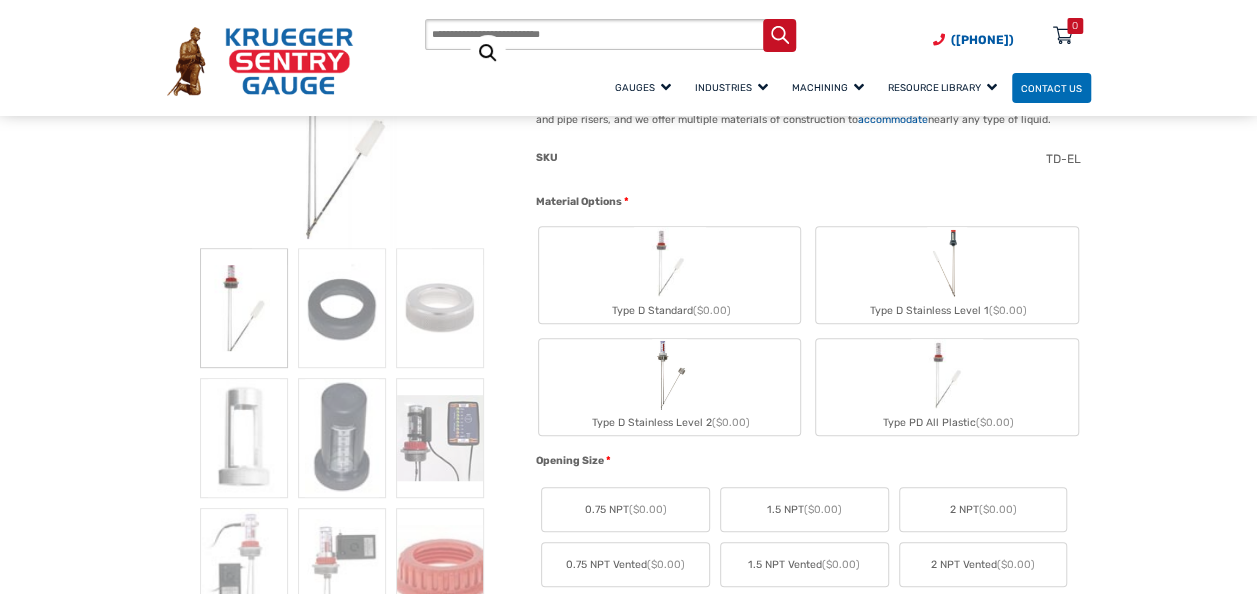 click at bounding box center [946, 263] 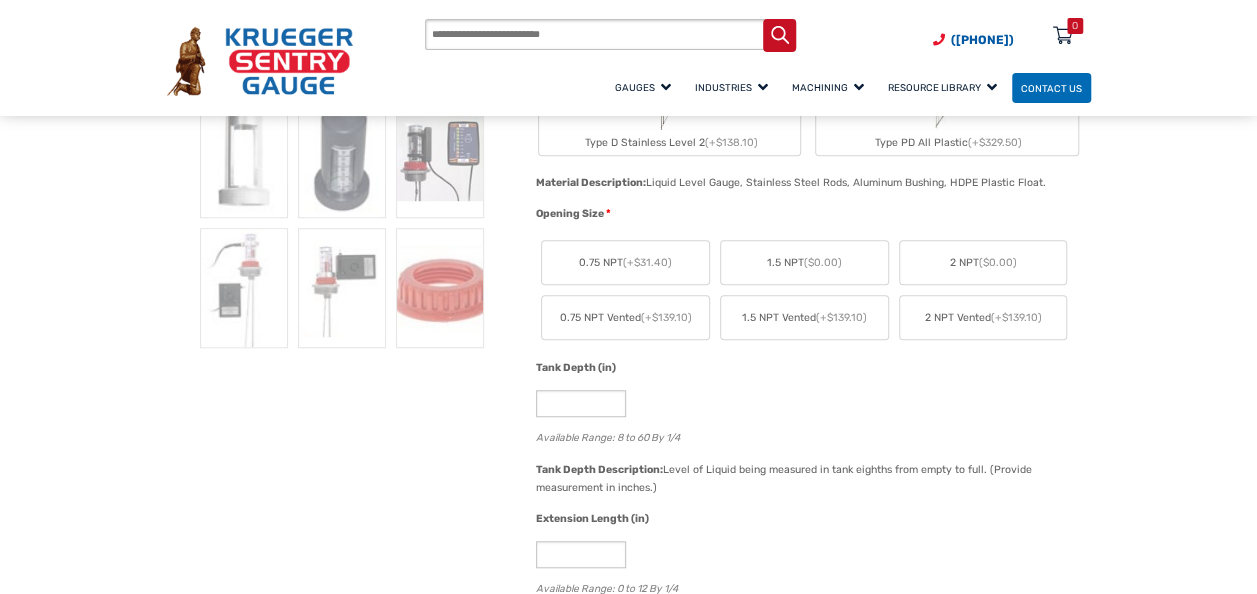scroll, scrollTop: 600, scrollLeft: 0, axis: vertical 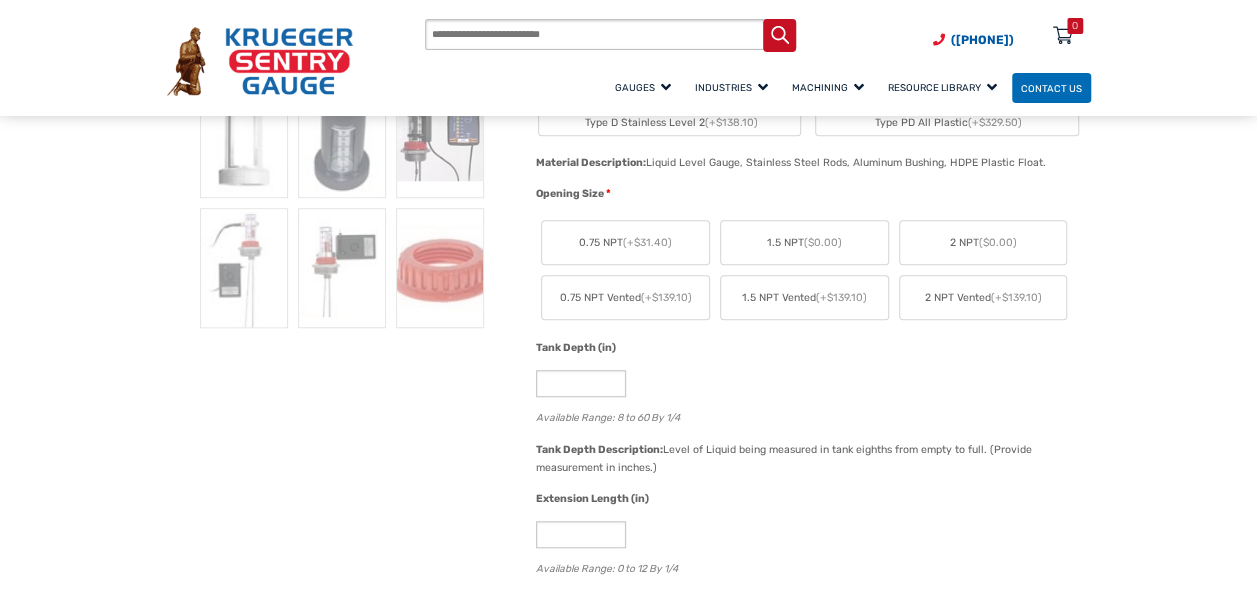 click on "($0.00)" at bounding box center [647, 242] 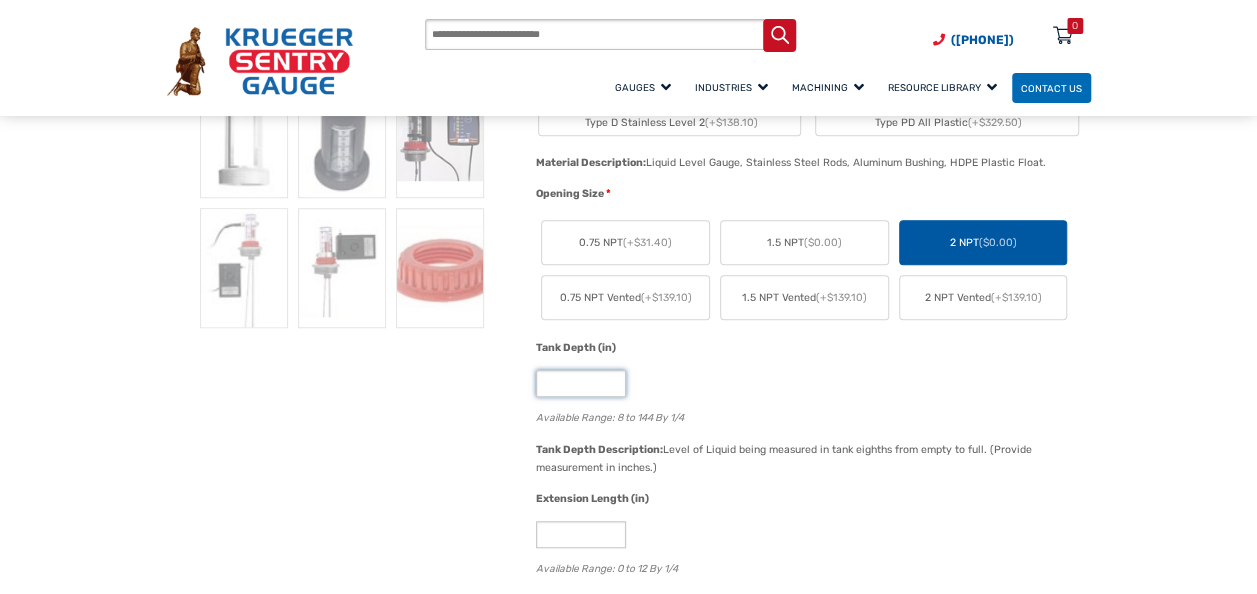 click on "*" at bounding box center (581, 383) 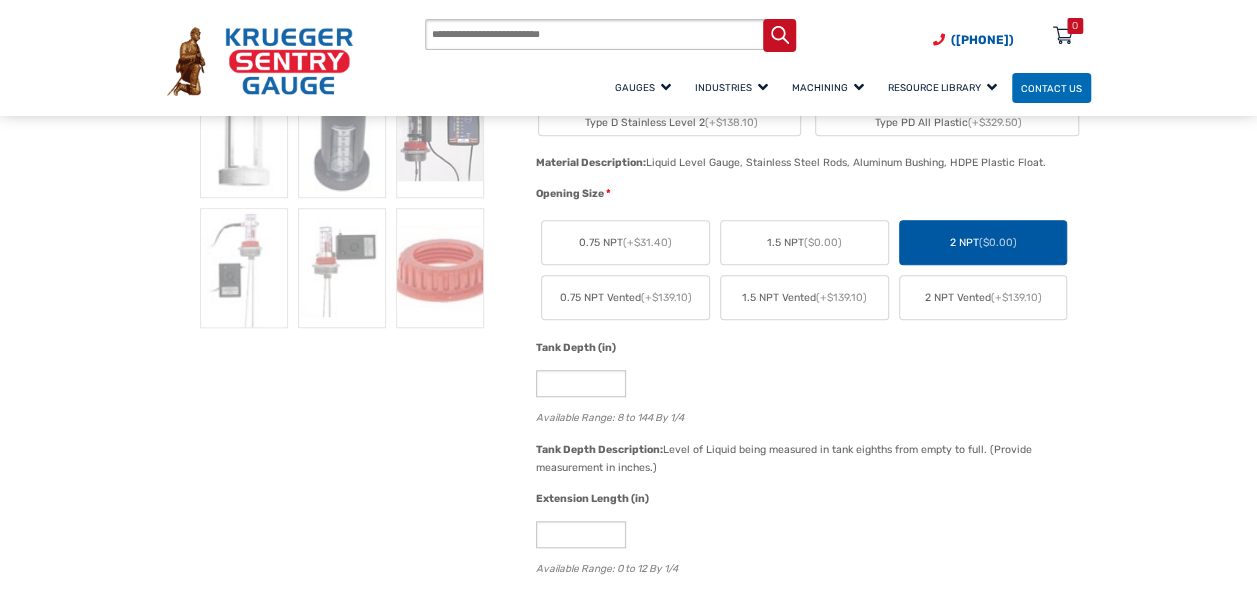 click on "**" at bounding box center (808, 383) 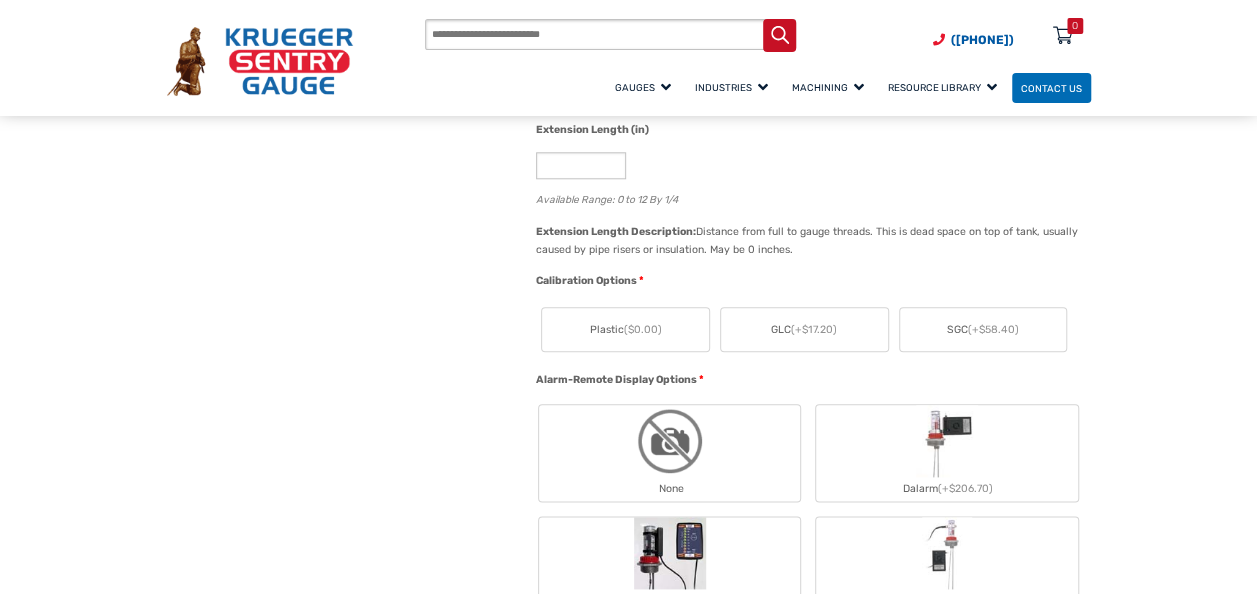 scroll, scrollTop: 1000, scrollLeft: 0, axis: vertical 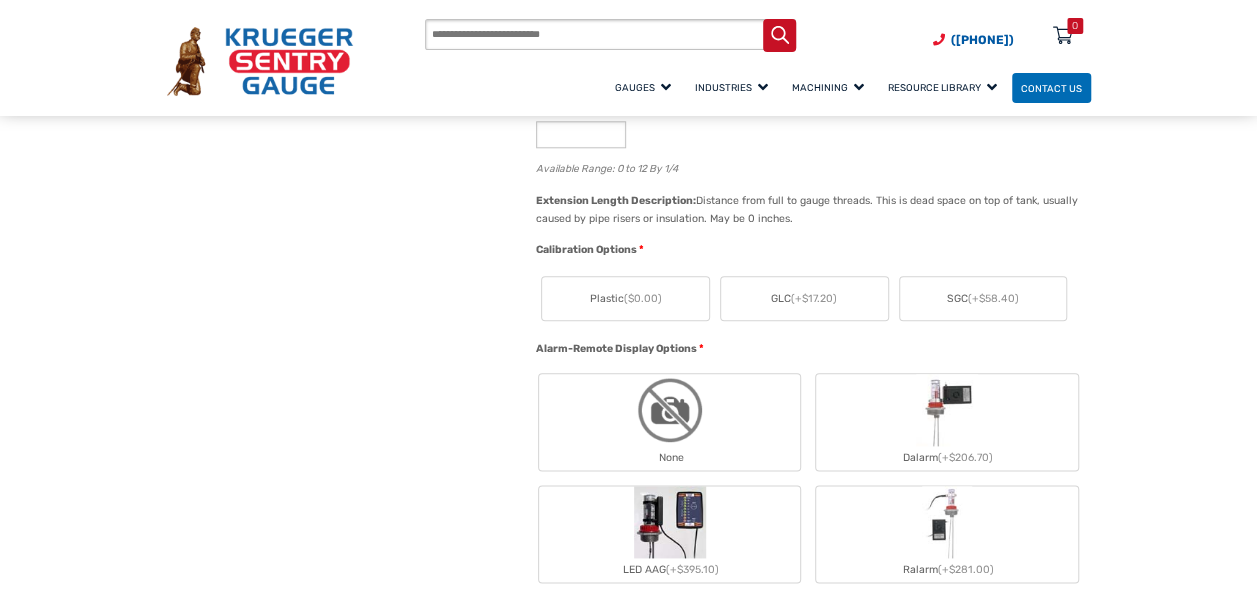 click on "Plastic  ($0.00)" at bounding box center [625, 299] 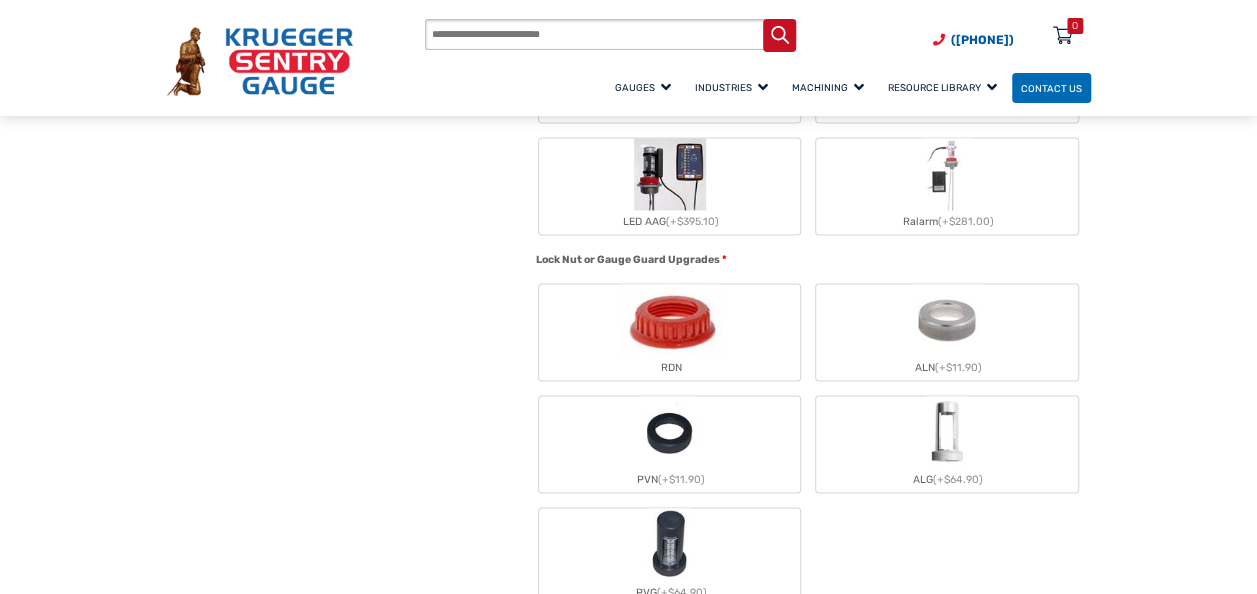scroll, scrollTop: 1400, scrollLeft: 0, axis: vertical 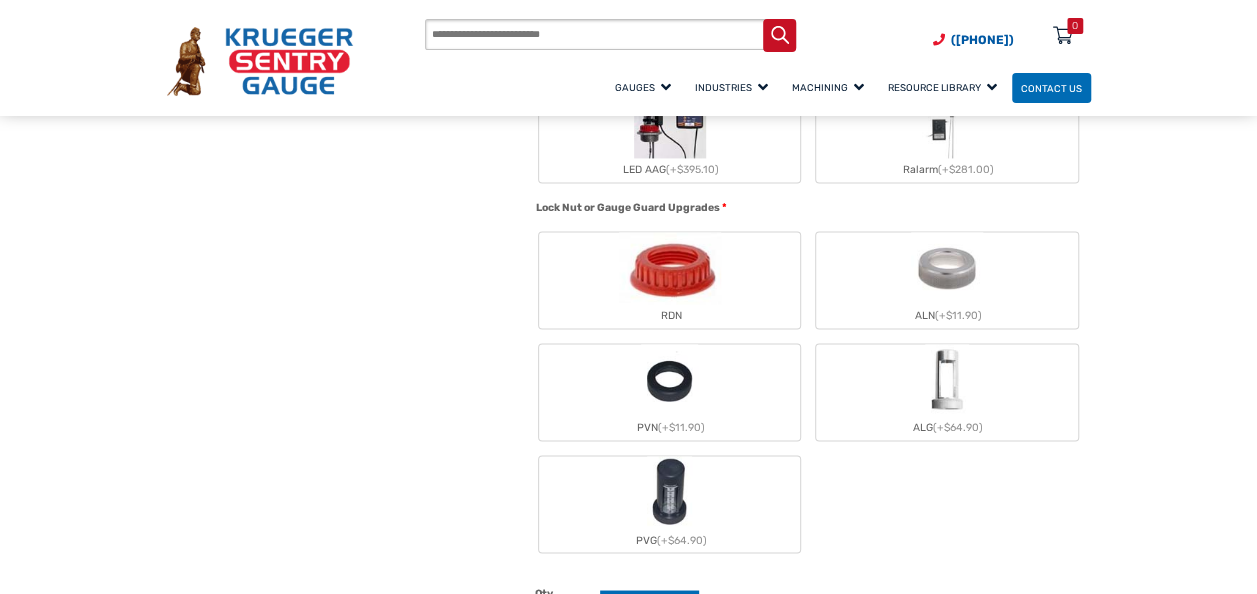click at bounding box center (670, 268) 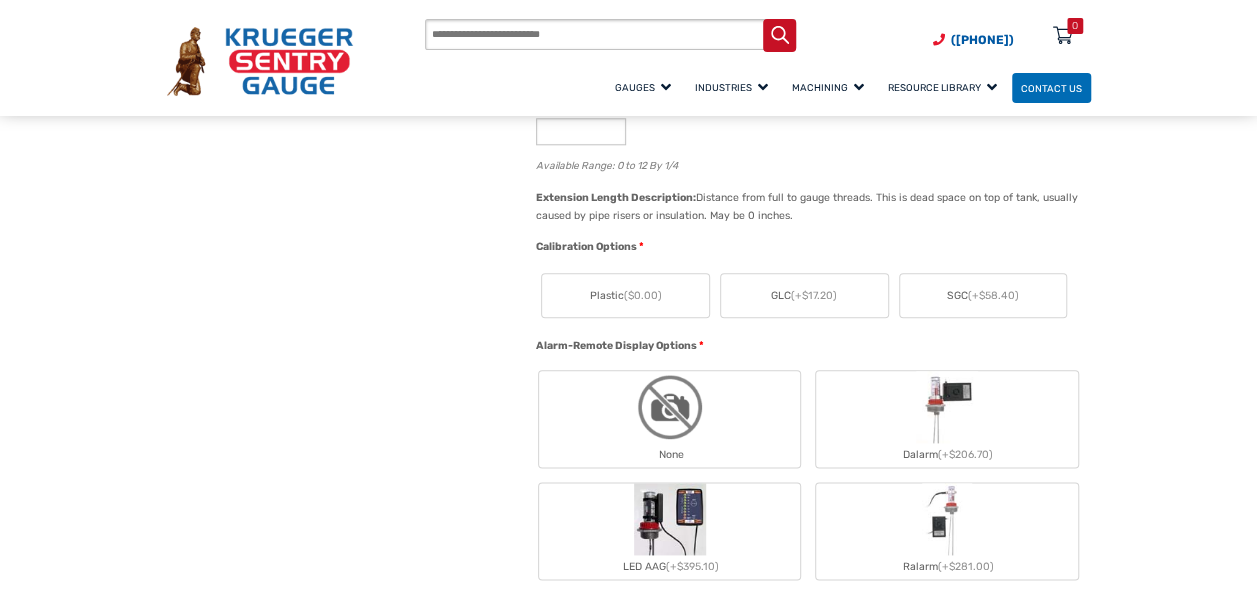 scroll, scrollTop: 1000, scrollLeft: 0, axis: vertical 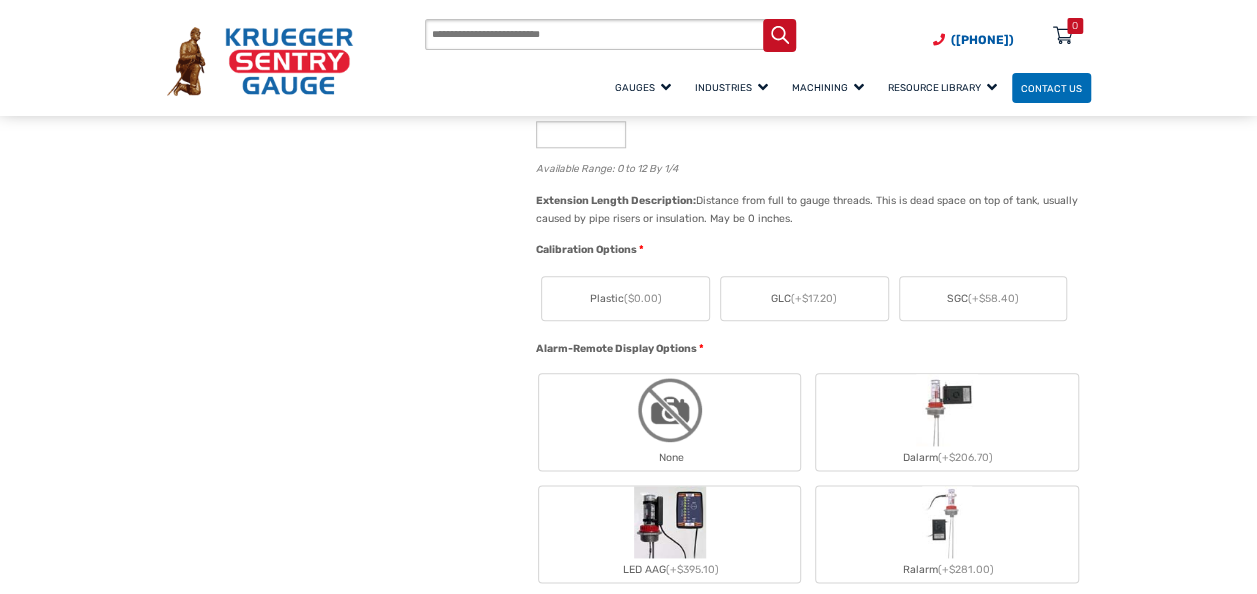 click at bounding box center [670, 410] 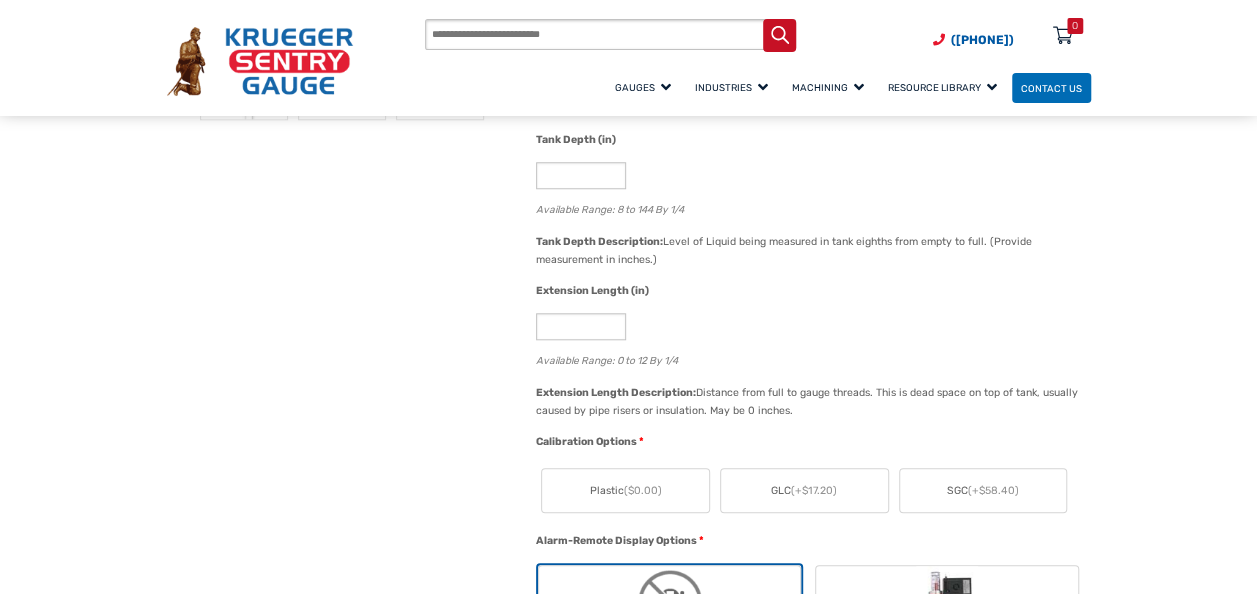 scroll, scrollTop: 800, scrollLeft: 0, axis: vertical 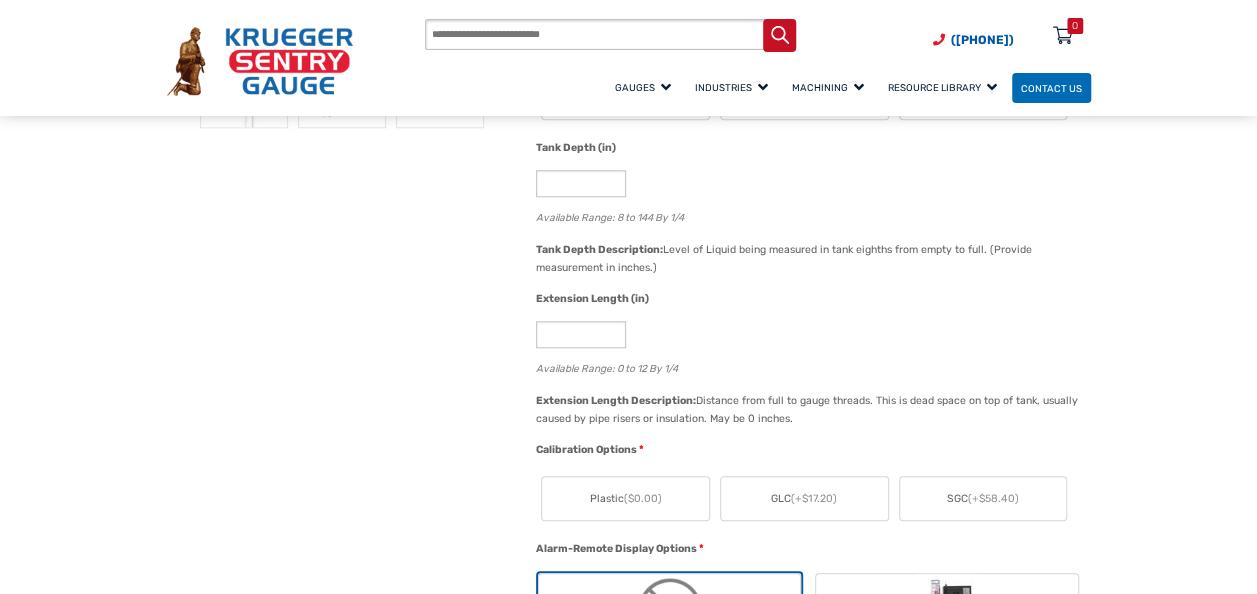 click on "Plastic  ($0.00)" at bounding box center (625, 498) 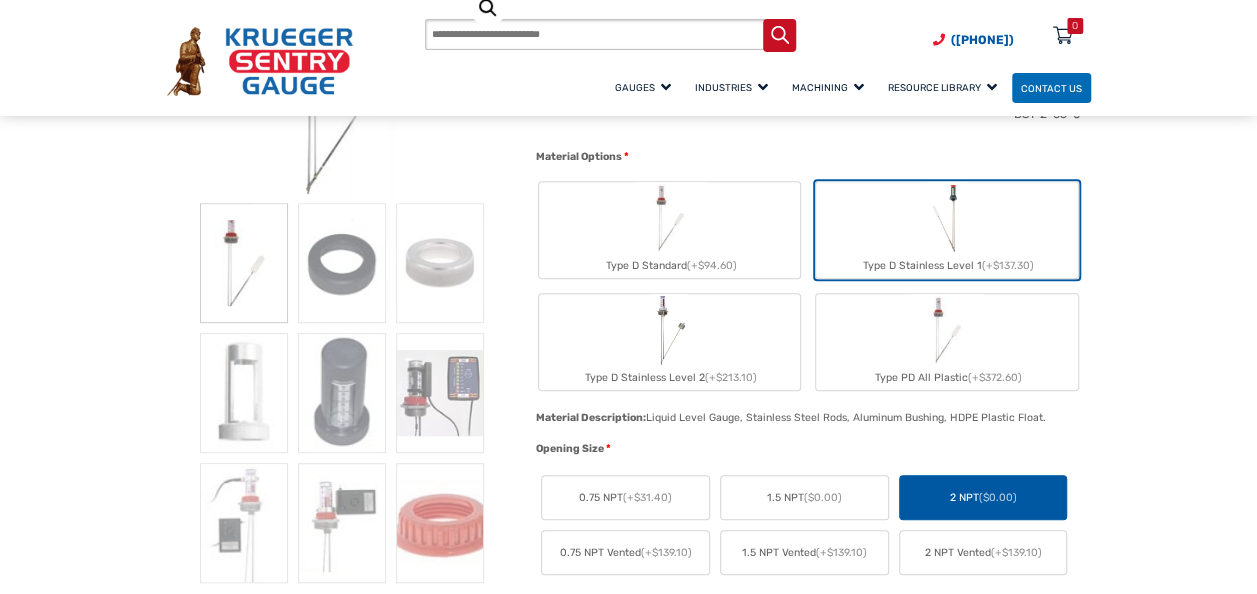 scroll, scrollTop: 300, scrollLeft: 0, axis: vertical 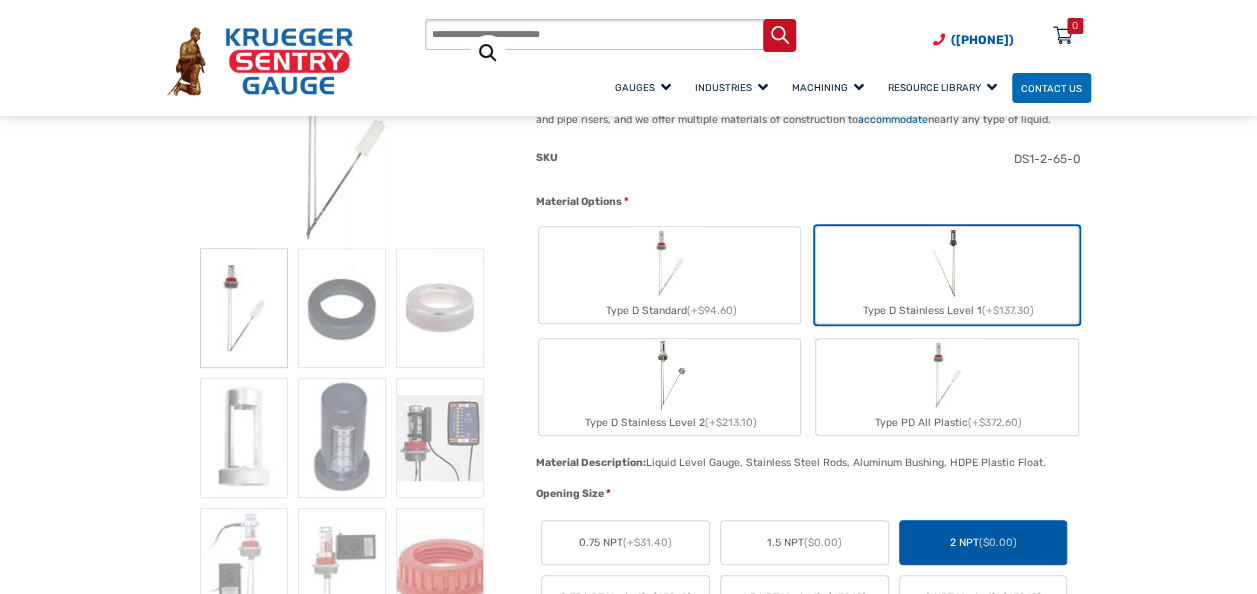 click at bounding box center (670, 263) 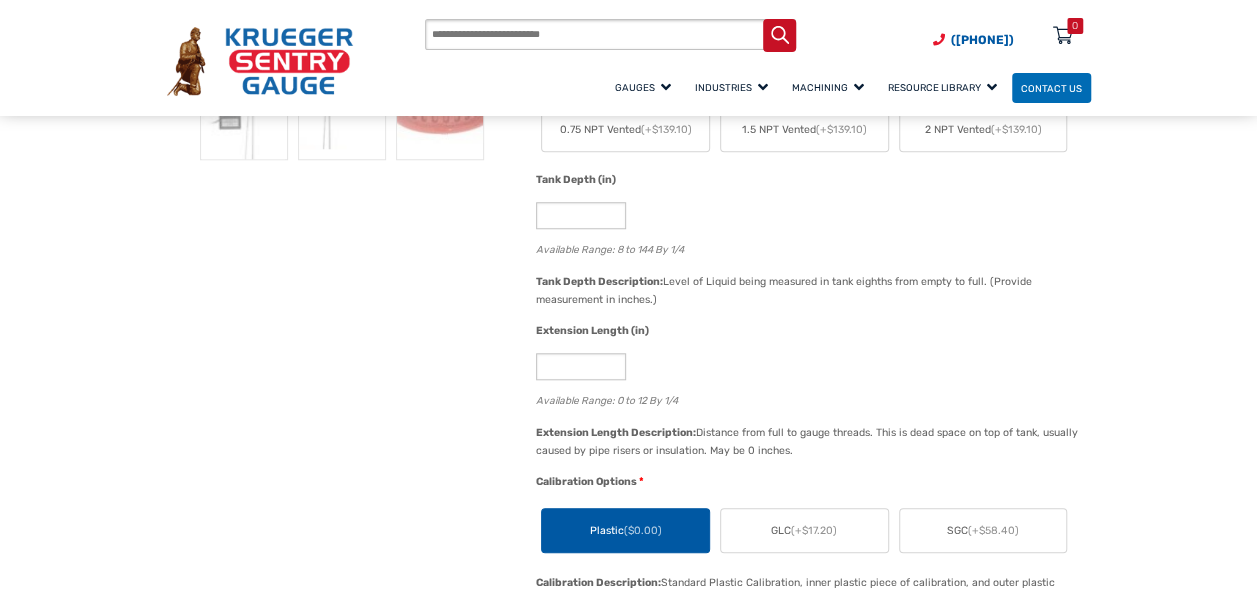 scroll, scrollTop: 800, scrollLeft: 0, axis: vertical 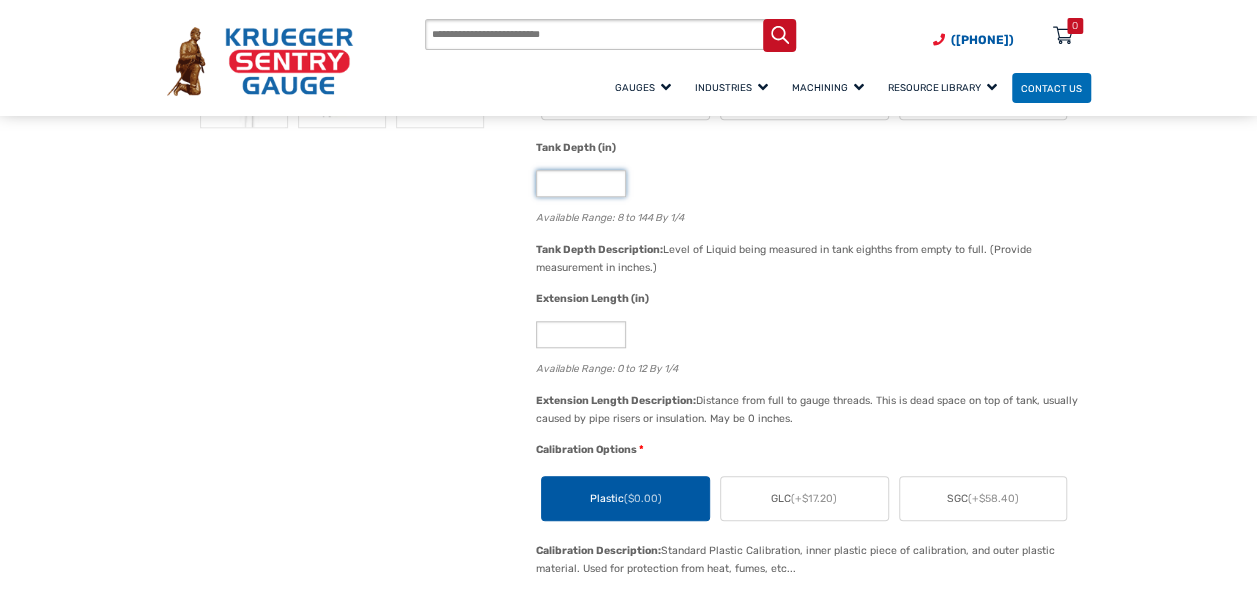drag, startPoint x: 554, startPoint y: 184, endPoint x: 567, endPoint y: 199, distance: 19.849434 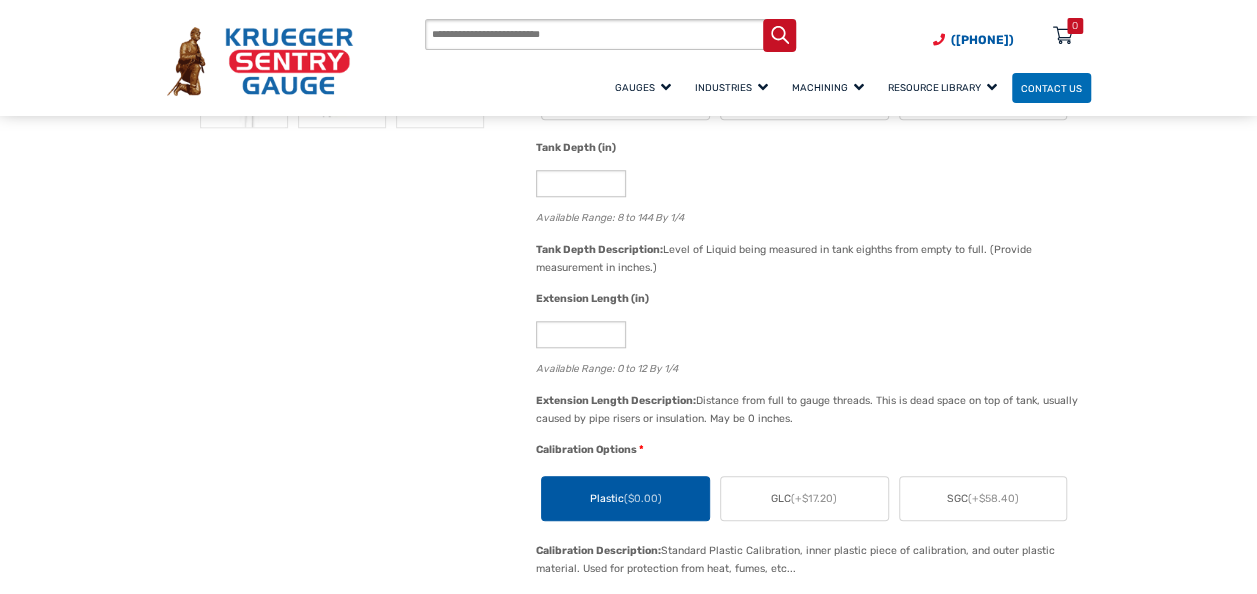 click on "🔍
At A Glance $ 0.00
The Direct Reading Tank Gauge
The At-A-Glance Type D Liquid Level Gauge is a reliable, swing-arm type tank  gauge  used for measuring all types of liquid levels. This sight gauge’s simple mechanical design promotes durability, minimal upkeep, quick installation, and easy/inexpensive repairs. This mechanical level gauge is custom-made in-house to fit your tank. We can accommodate any size tank from 6 inches to 12 feet in depth, we can also account for double walls and pipe risers, and we offer multiple materials of construction to  accommodate  nearly any type of liquid.
Hidden
65.00
SKU
D-2-65-0
Material Options   * Type D Standard  (+$94.60) Type D Stainless Level 1  (+$137.30) Type D Stainless Level 2  (+$213.10) Type PD All Plastic  (+$372.60) Material Description:
Liquid Level Gauge, Galvanized Steel Rods, Aluminum Bushing, HDPE Plastic Float. Material Description: Material Description:   *" at bounding box center (629, 994) 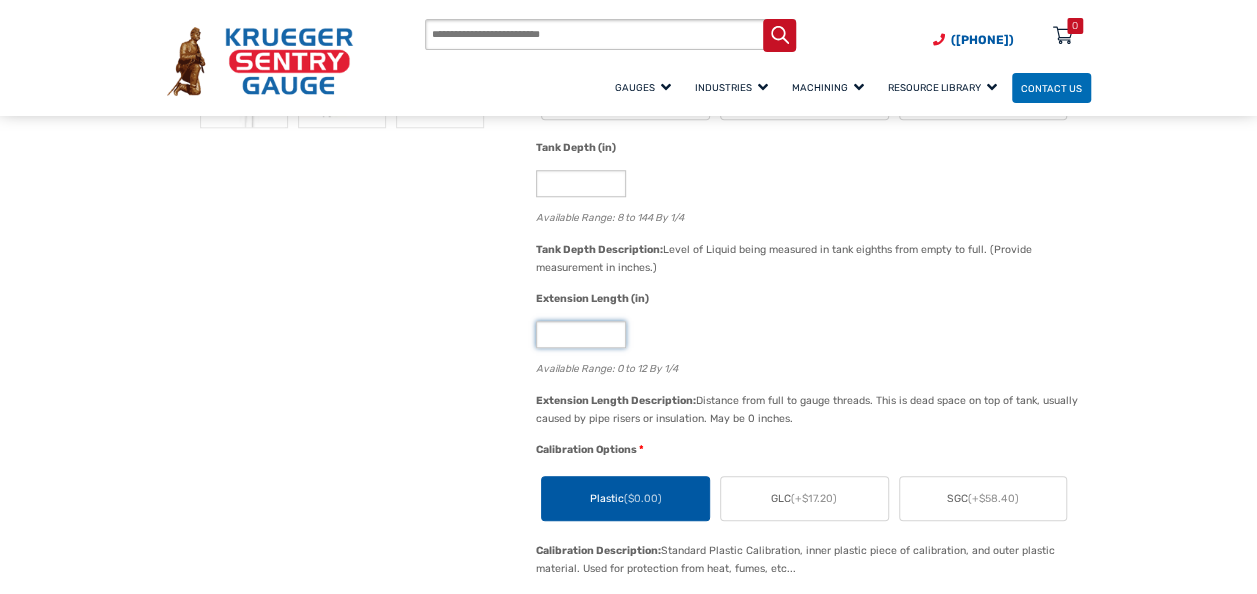 click on "*" at bounding box center (581, 334) 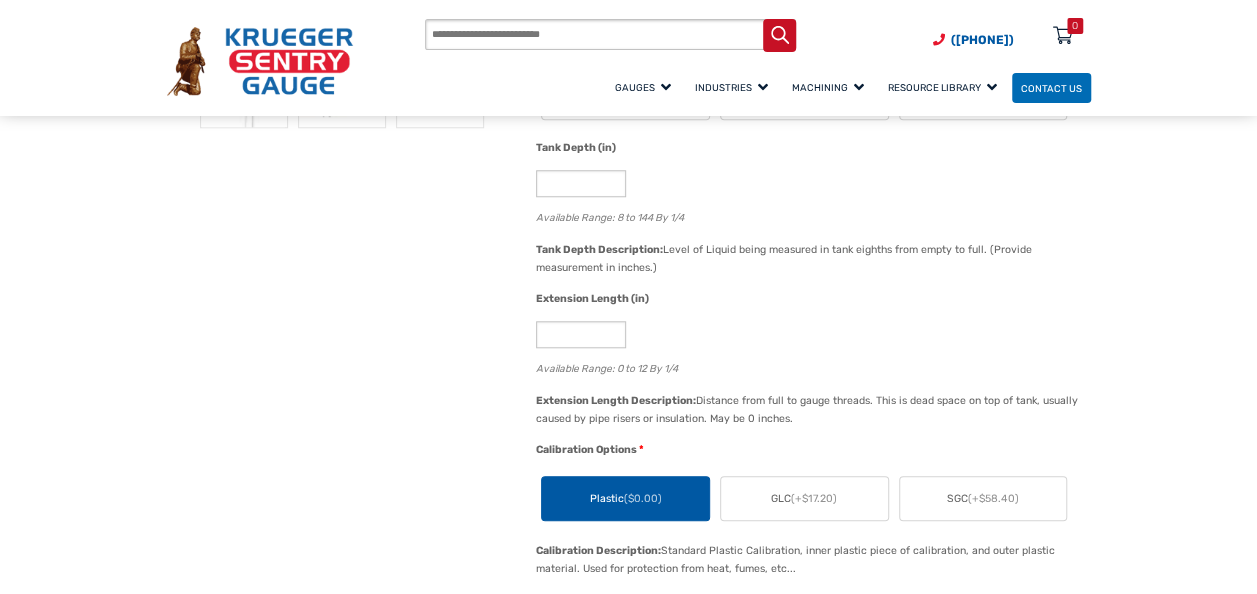 click on "🔍
At A Glance $ 0.00
The Direct Reading Tank Gauge
The At-A-Glance Type D Liquid Level Gauge is a reliable, swing-arm type tank  gauge  used for measuring all types of liquid levels. This sight gauge’s simple mechanical design promotes durability, minimal upkeep, quick installation, and easy/inexpensive repairs. This mechanical level gauge is custom-made in-house to fit your tank. We can accommodate any size tank from 6 inches to 12 feet in depth, we can also account for double walls and pipe risers, and we offer multiple materials of construction to  accommodate  nearly any type of liquid.
Hidden
65.00
SKU
D-2-65-0
Material Options   * Type D Standard  (+$94.60) Type D Stainless Level 1  (+$137.30) Type D Stainless Level 2  (+$213.10) Type PD All Plastic  (+$372.60) Material Description:
Liquid Level Gauge, Galvanized Steel Rods, Aluminum Bushing, HDPE Plastic Float. Material Description: Material Description:   *" at bounding box center (629, 994) 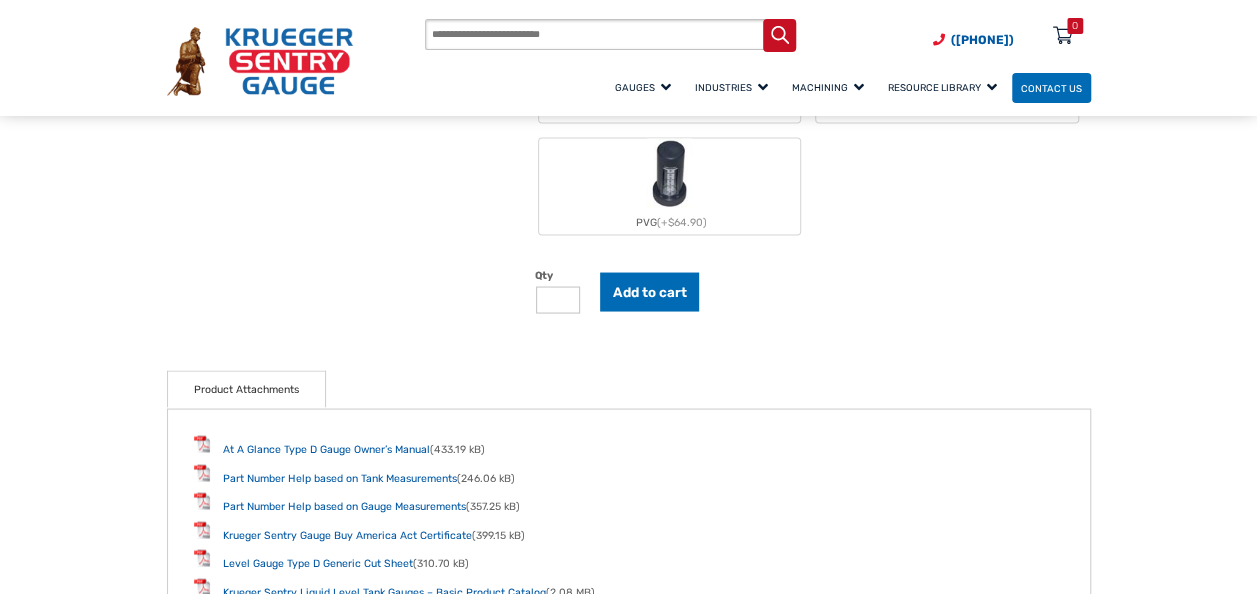 scroll, scrollTop: 1800, scrollLeft: 0, axis: vertical 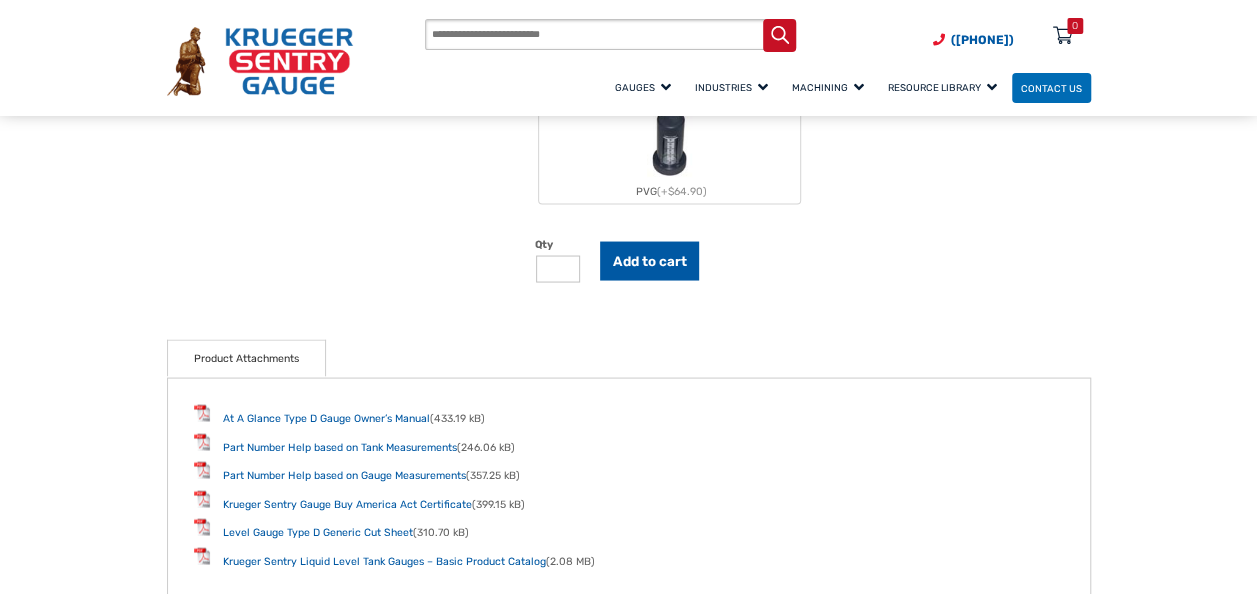 click on "Add to cart" at bounding box center (650, 260) 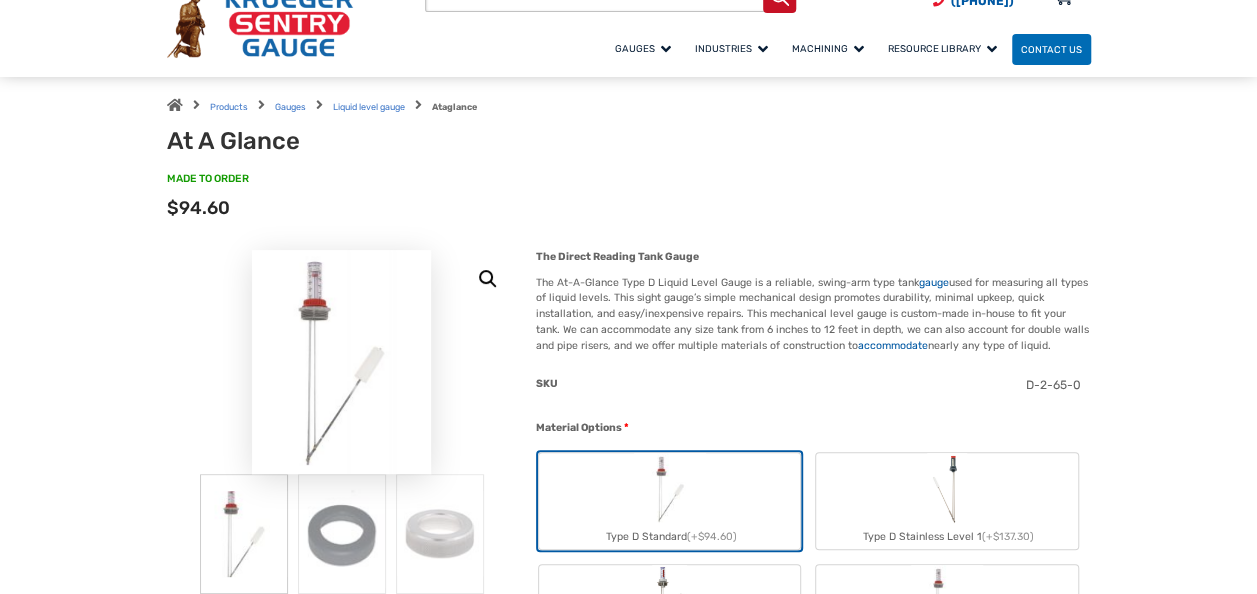 scroll, scrollTop: 0, scrollLeft: 0, axis: both 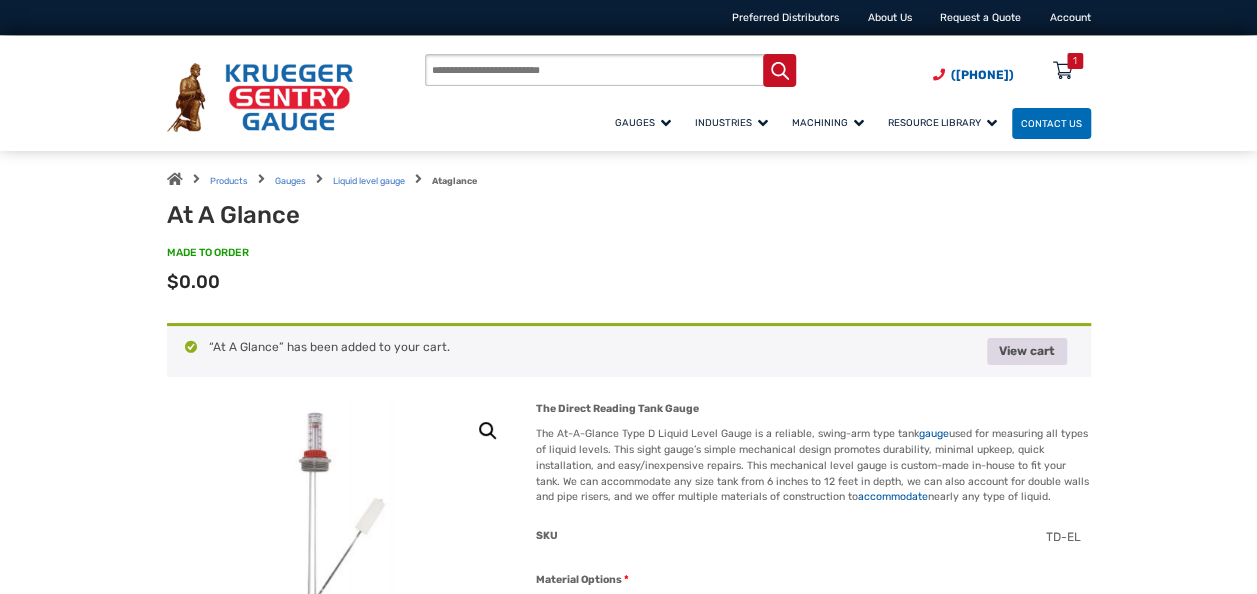 click on "View cart" at bounding box center [1027, 351] 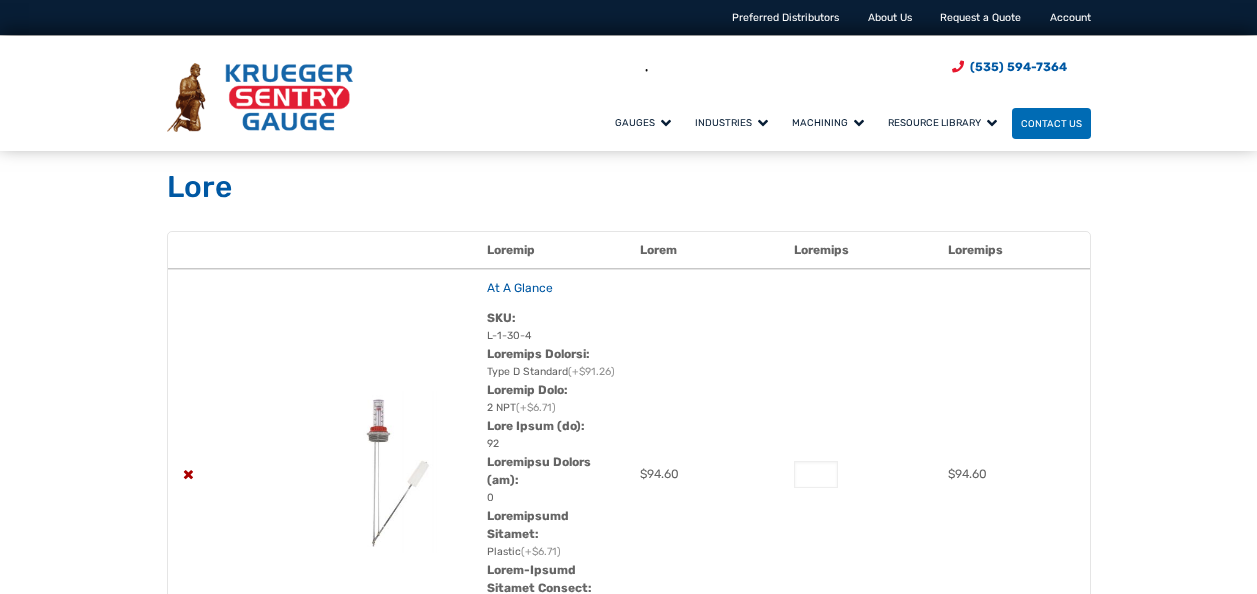 scroll, scrollTop: 0, scrollLeft: 0, axis: both 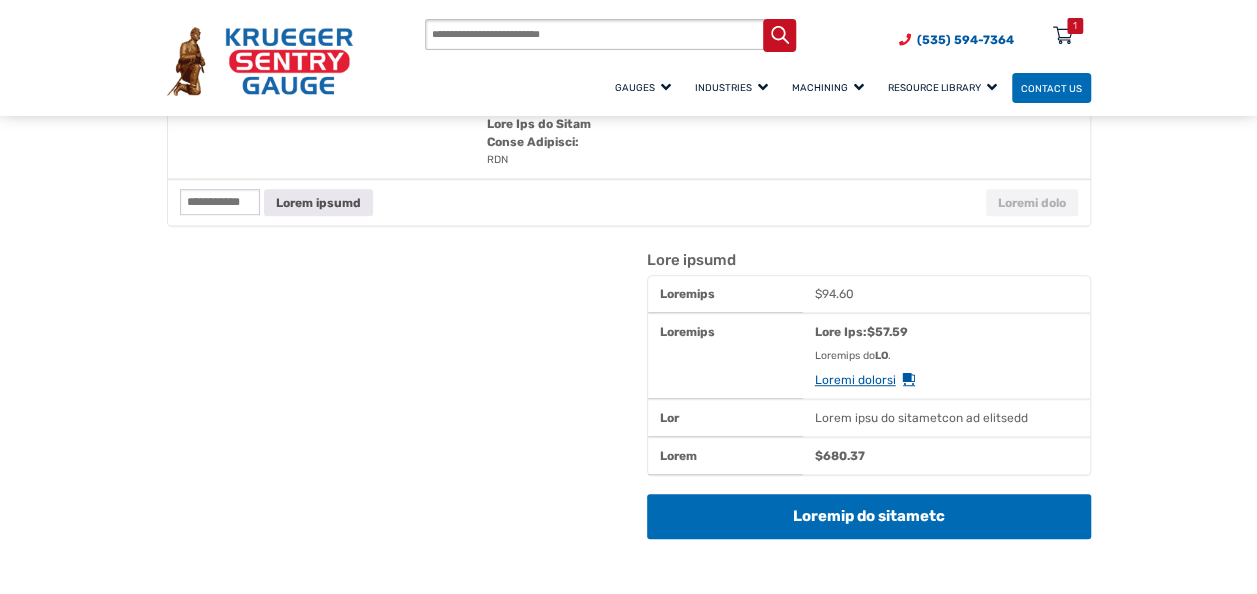 click on "Loremi dolorsi" at bounding box center [865, 380] 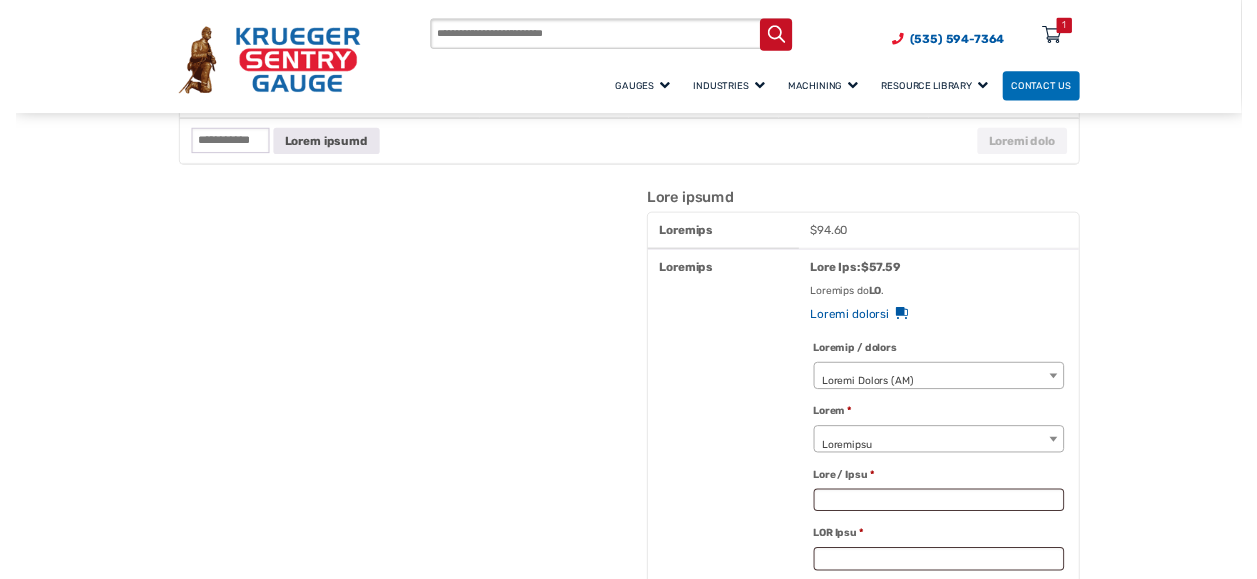 scroll, scrollTop: 600, scrollLeft: 0, axis: vertical 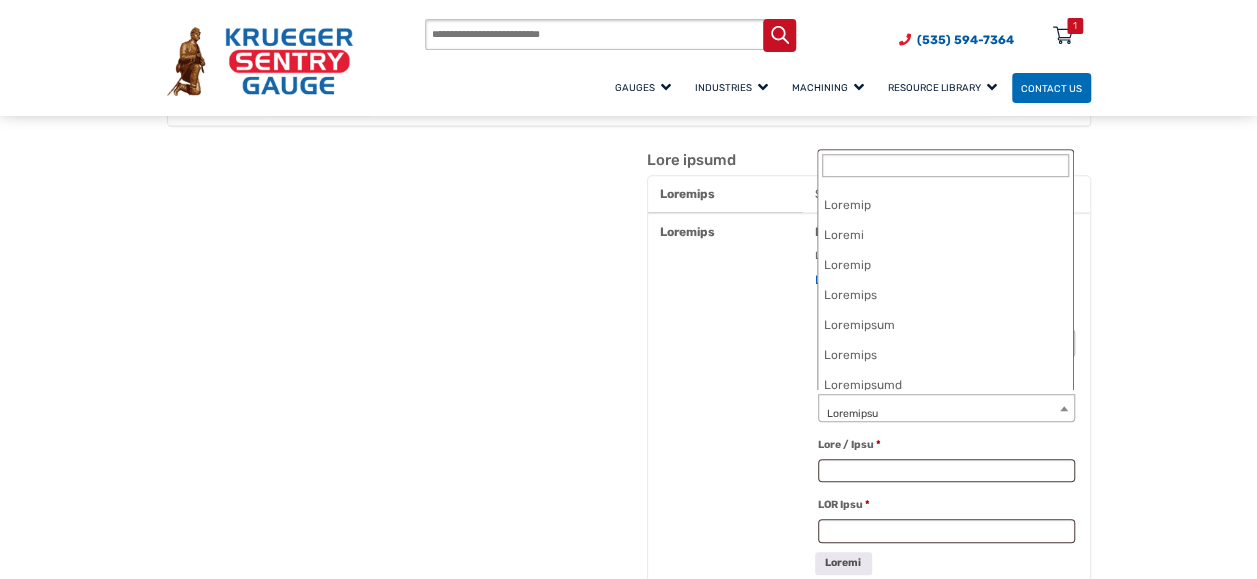 click at bounding box center [1064, 408] 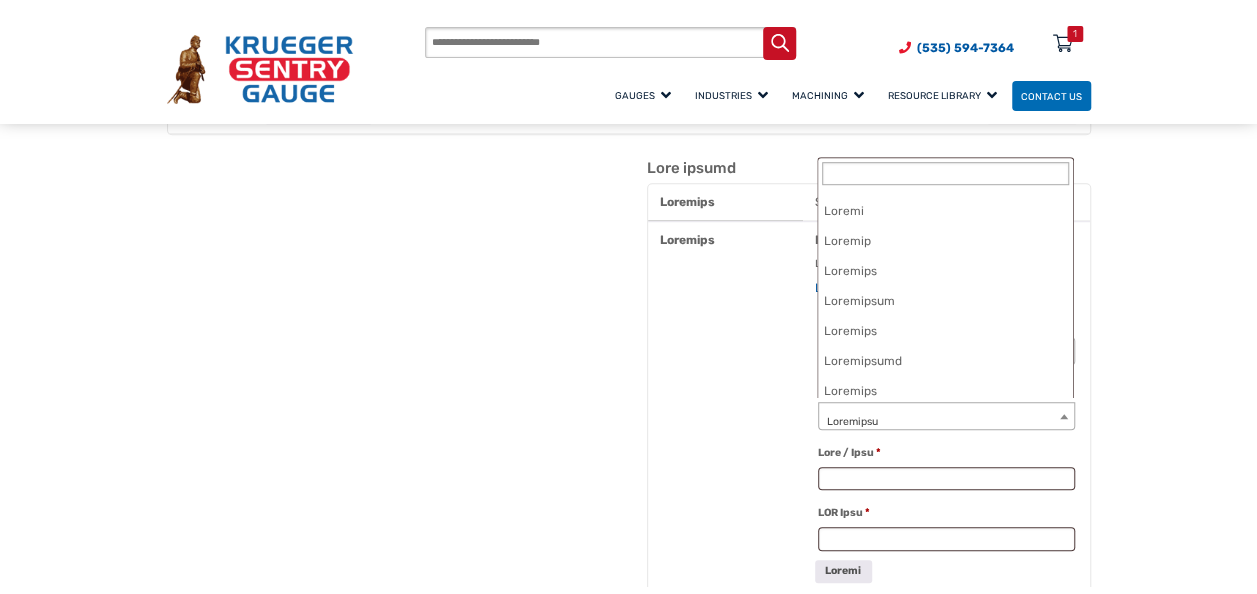 scroll, scrollTop: 25, scrollLeft: 0, axis: vertical 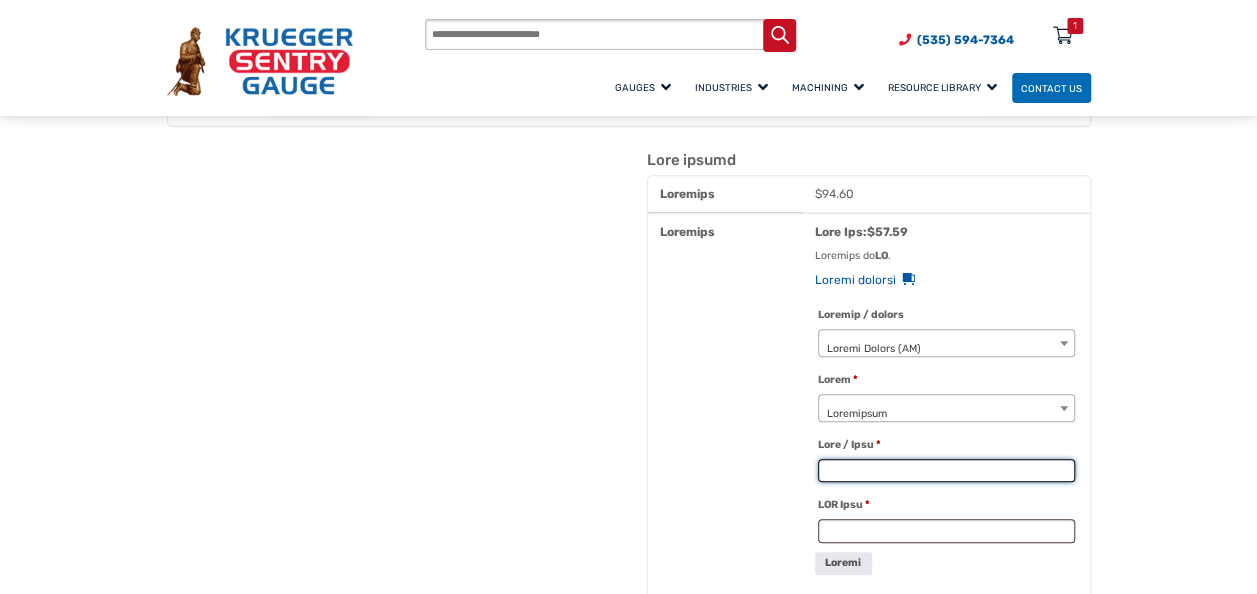 click on "Town / City   *" at bounding box center [946, 471] 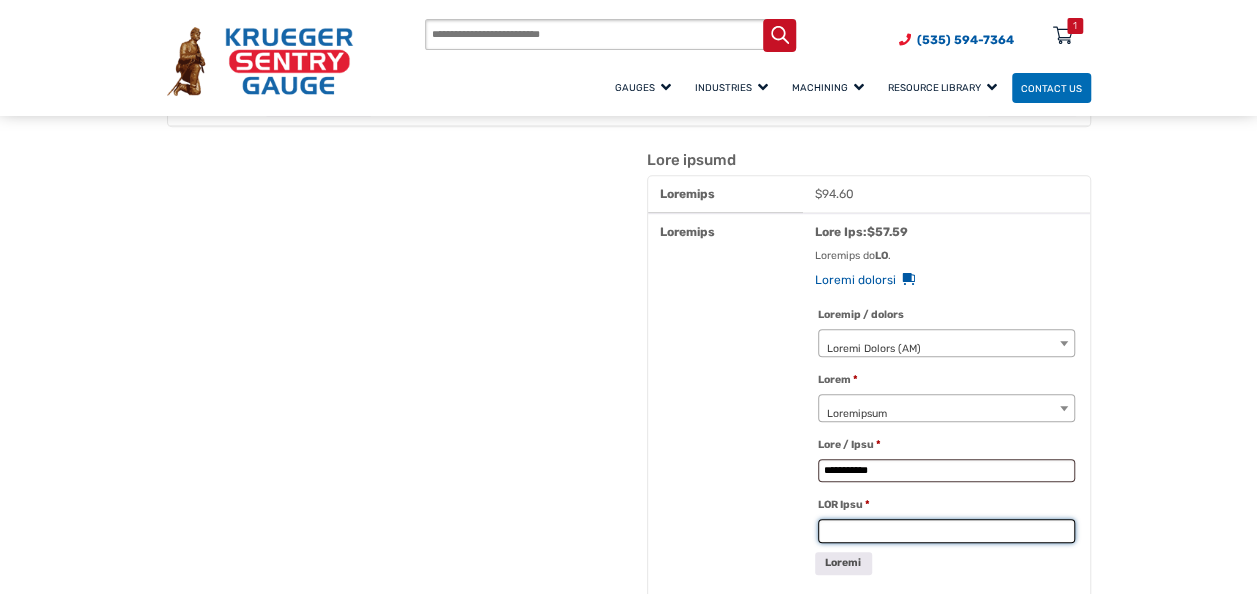type on "*****" 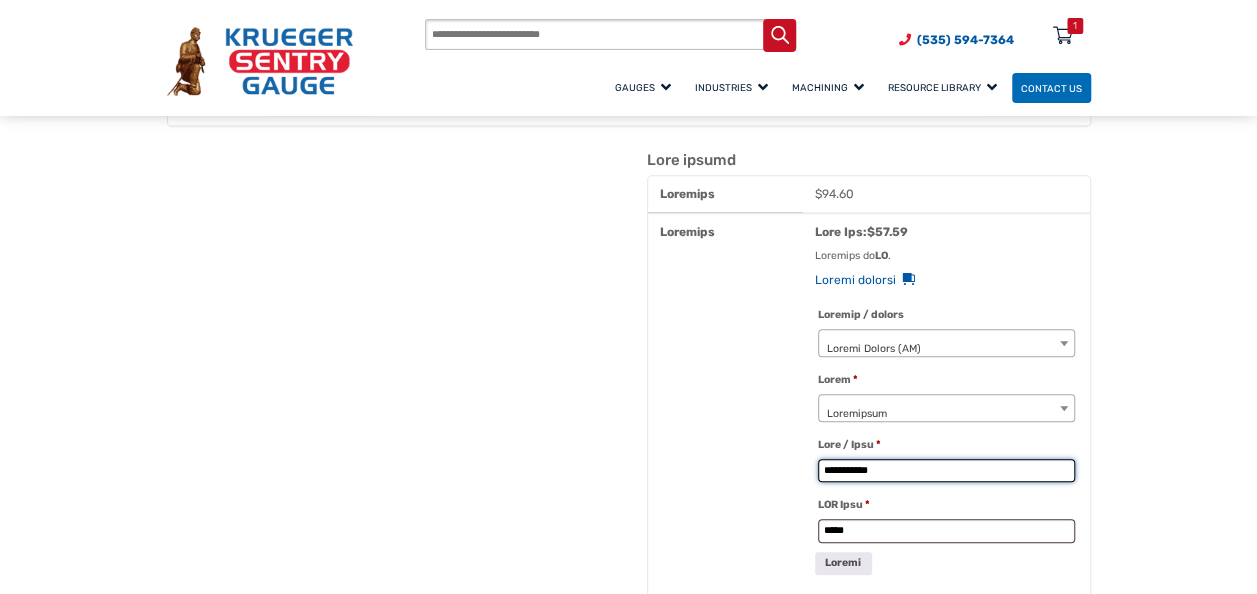 scroll, scrollTop: 700, scrollLeft: 0, axis: vertical 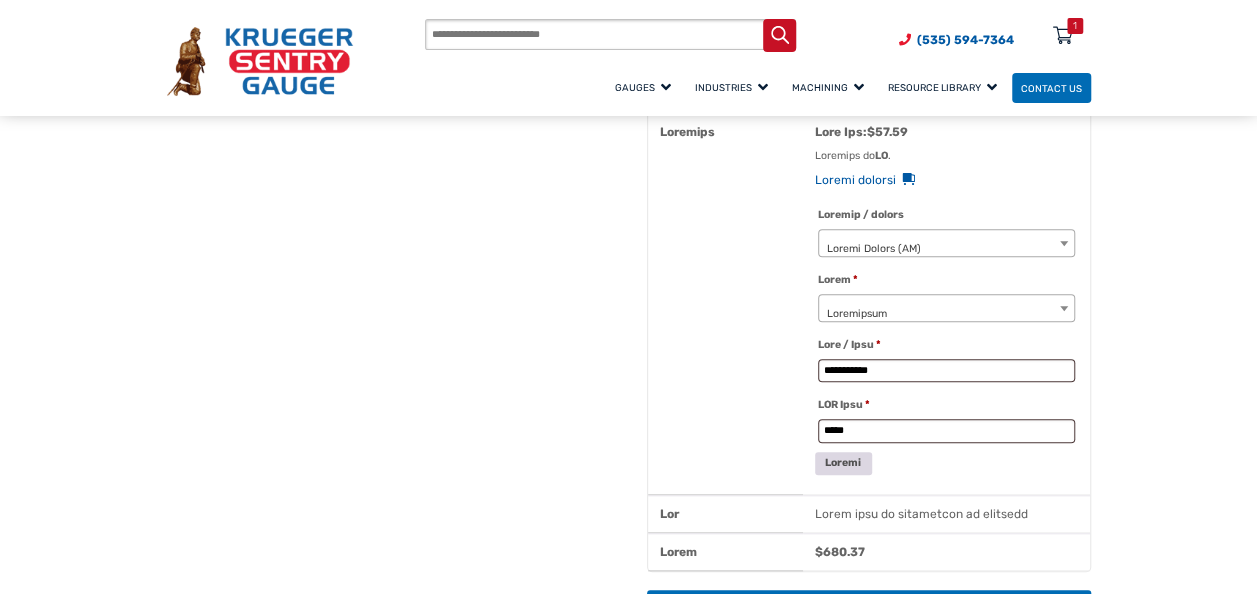 click on "Update" at bounding box center [843, 463] 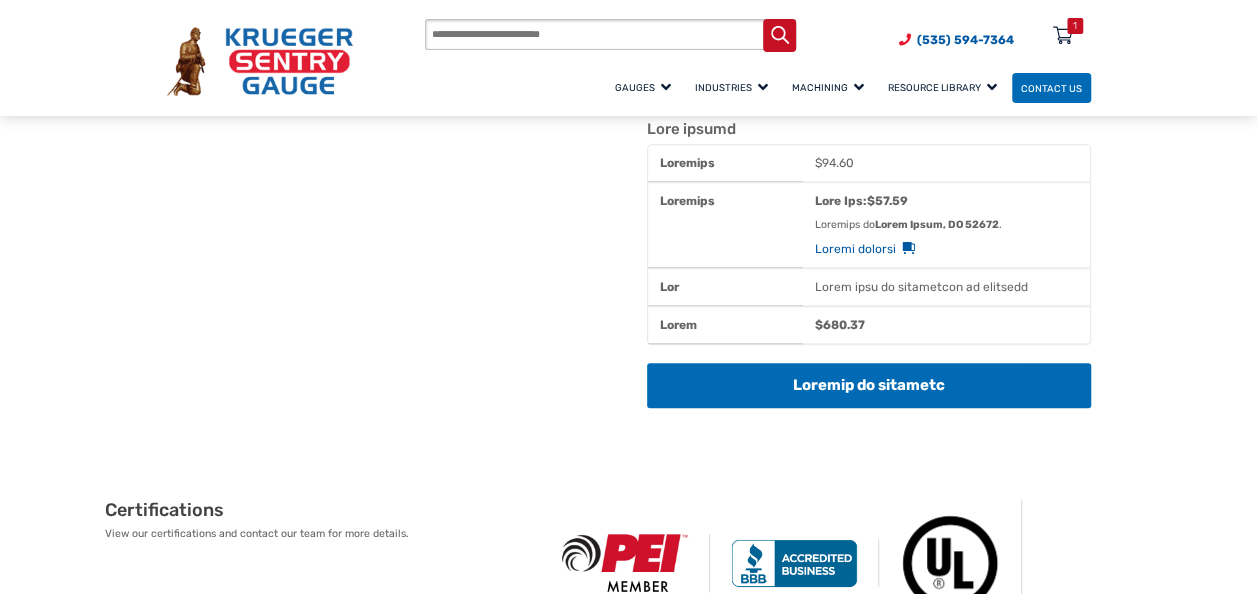 scroll, scrollTop: 800, scrollLeft: 0, axis: vertical 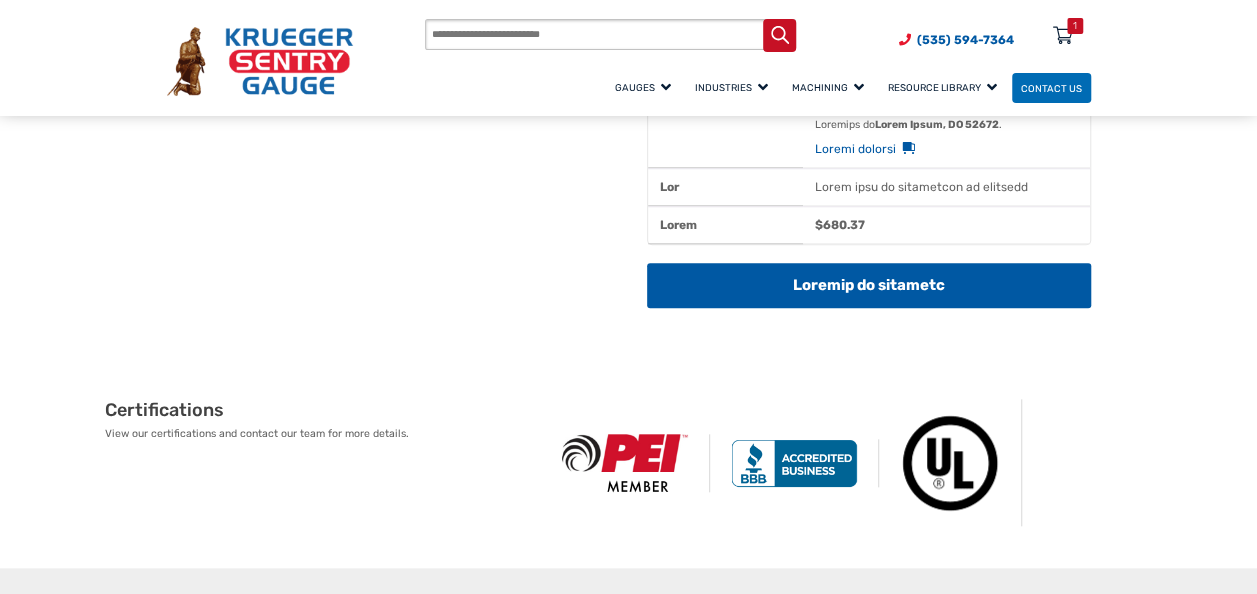 click on "Proceed to checkout" at bounding box center [869, 285] 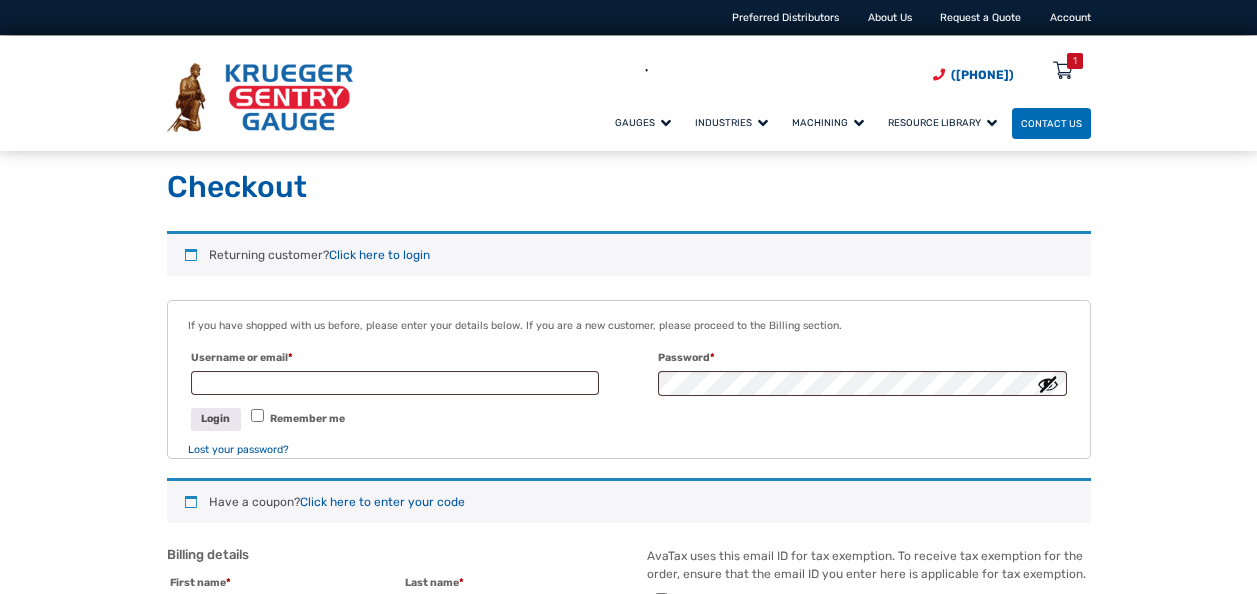 scroll, scrollTop: 0, scrollLeft: 0, axis: both 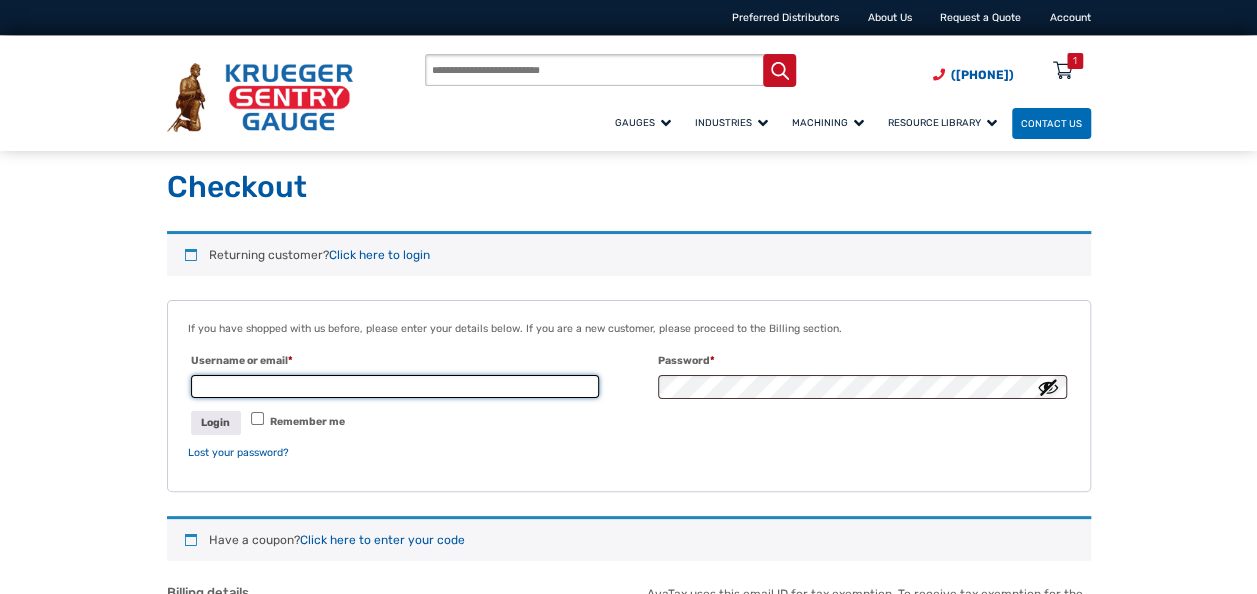 click on "Username or email  * Required" at bounding box center (395, 387) 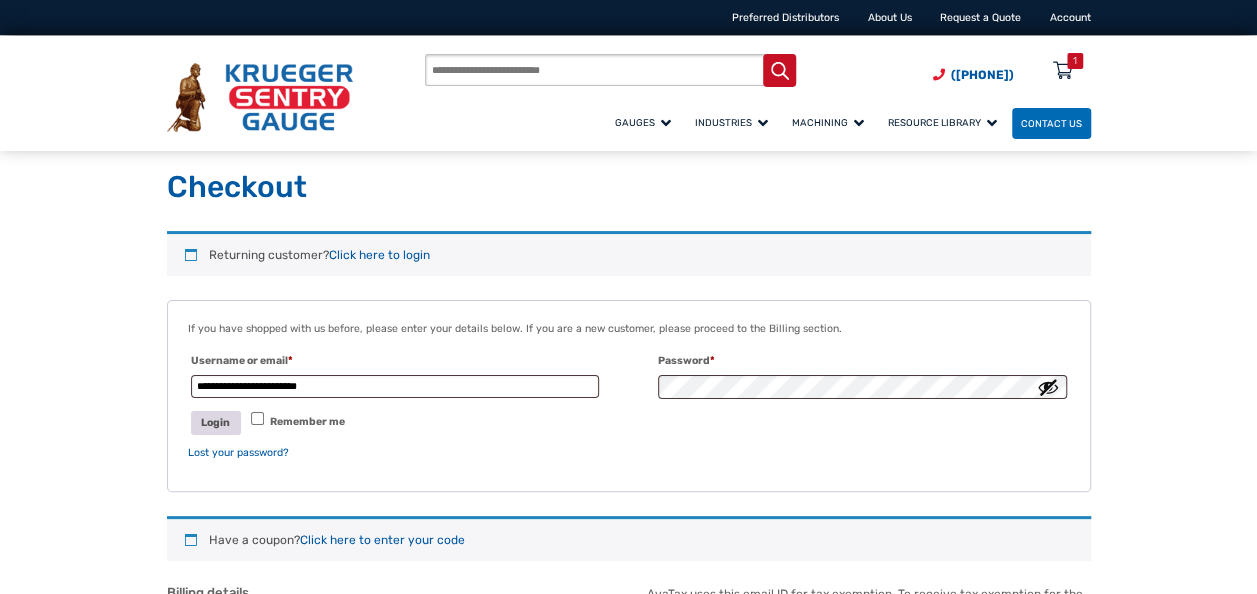 click on "Login" at bounding box center [216, 422] 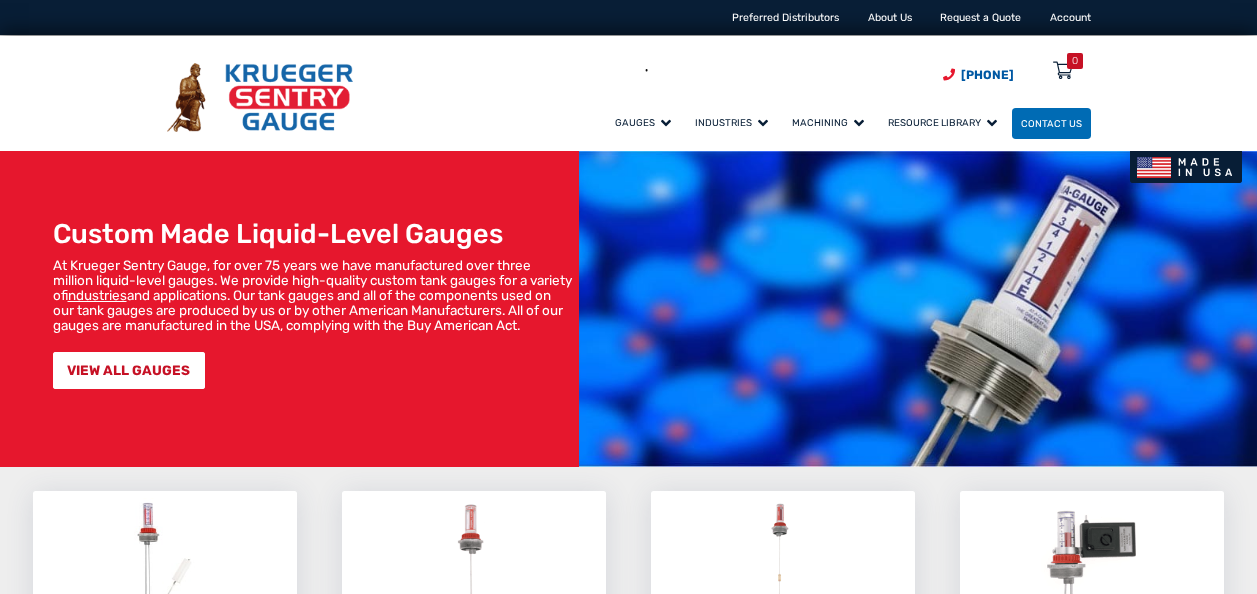 scroll, scrollTop: 0, scrollLeft: 0, axis: both 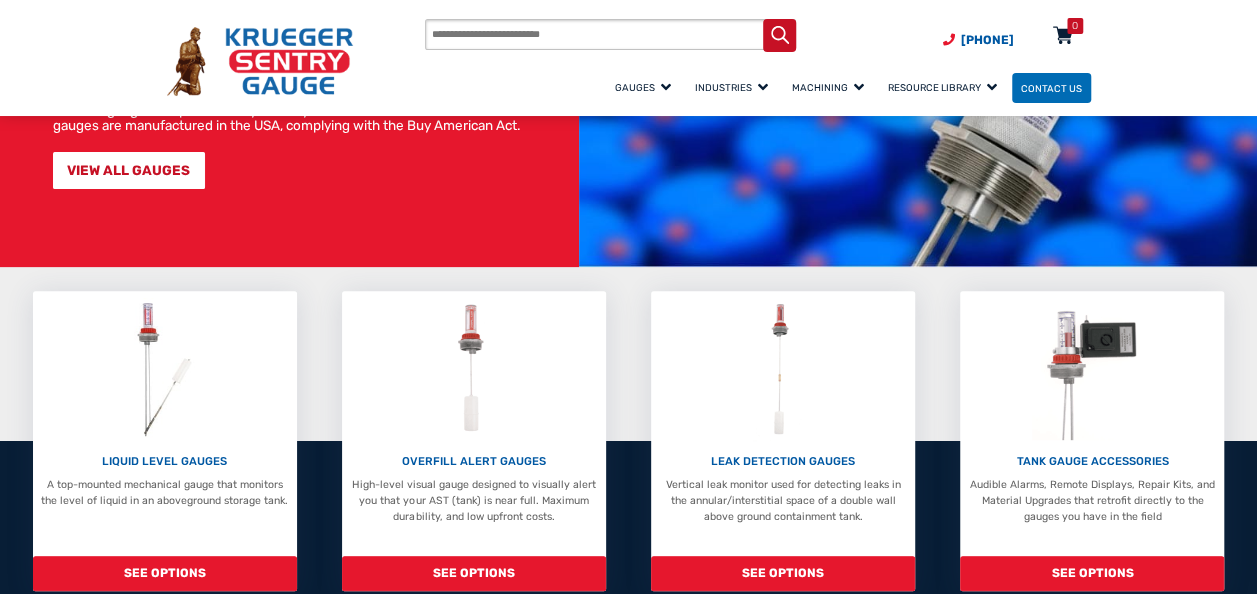 click at bounding box center (1063, 37) 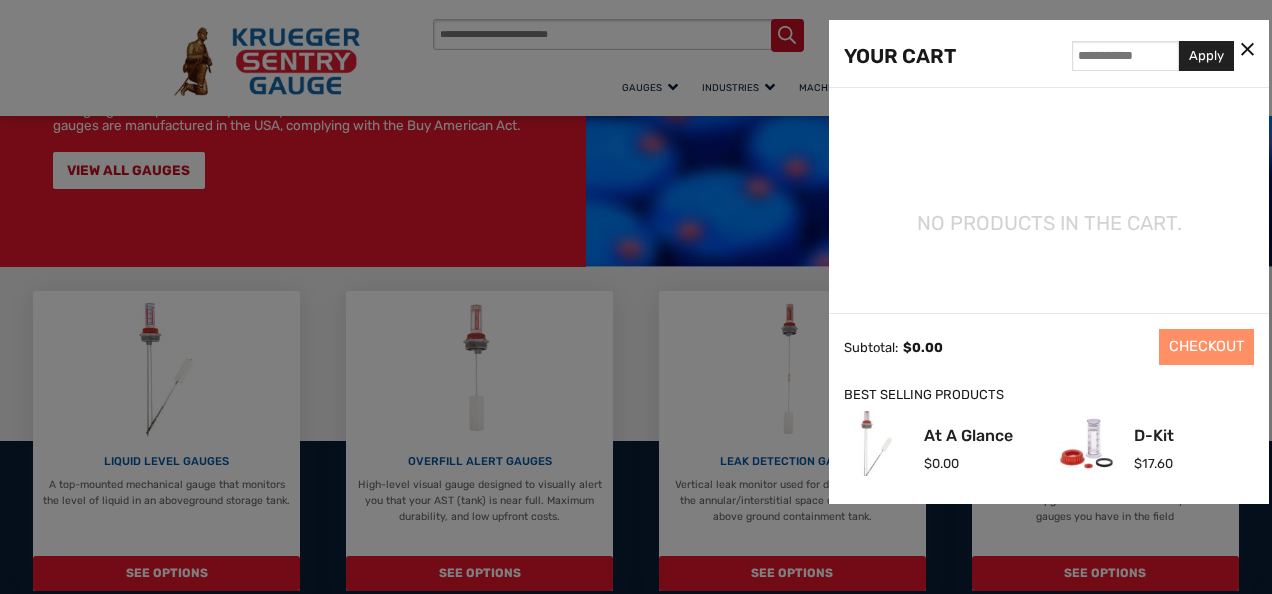 click at bounding box center (1247, 50) 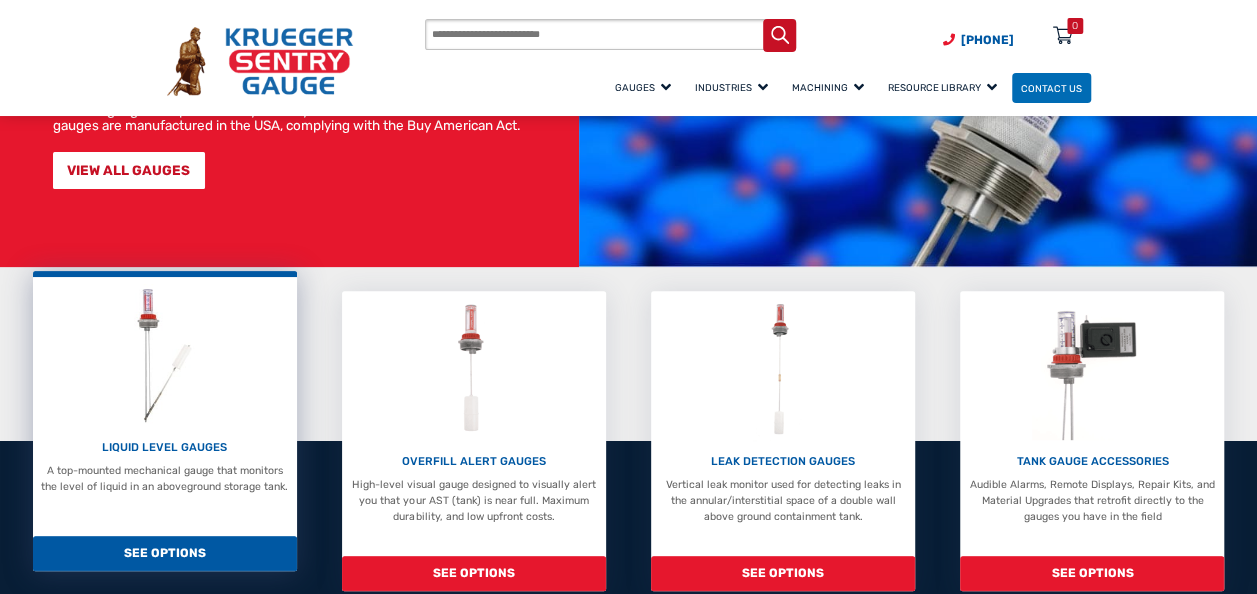 click at bounding box center (165, 355) 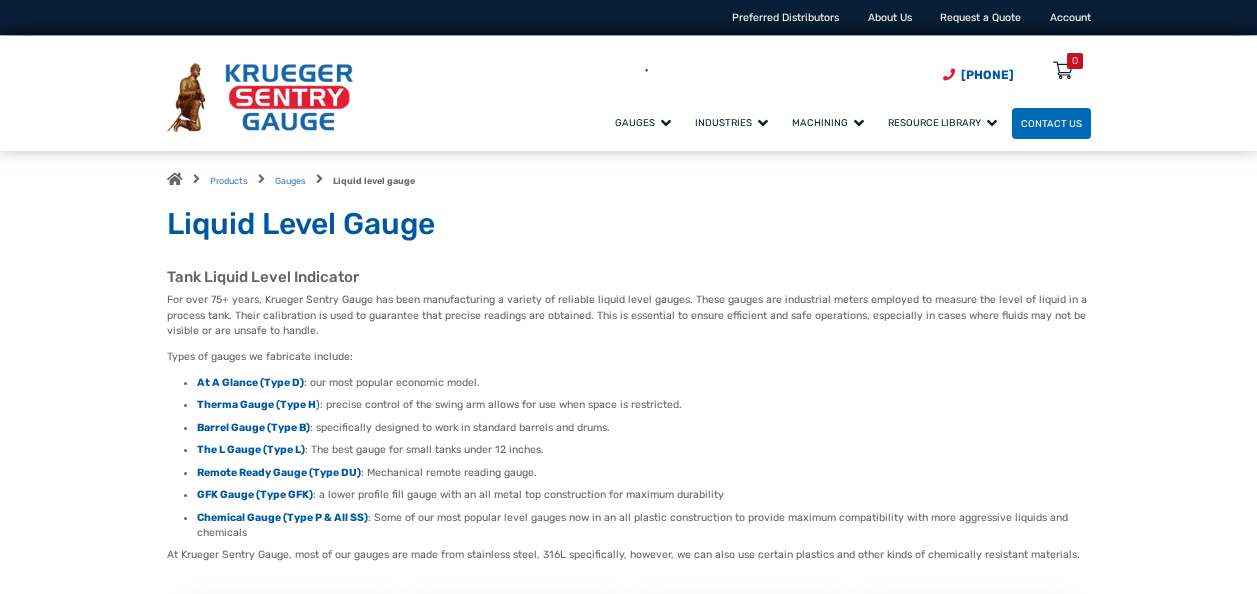 scroll, scrollTop: 0, scrollLeft: 0, axis: both 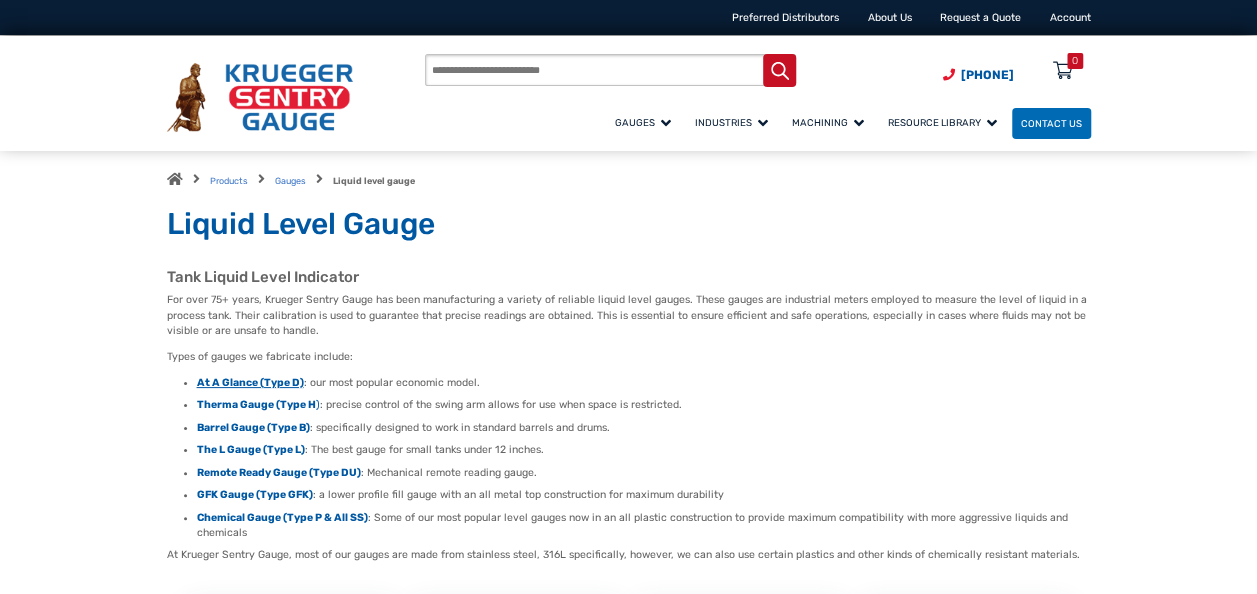 click on "At A Glance (Type D)" at bounding box center (250, 382) 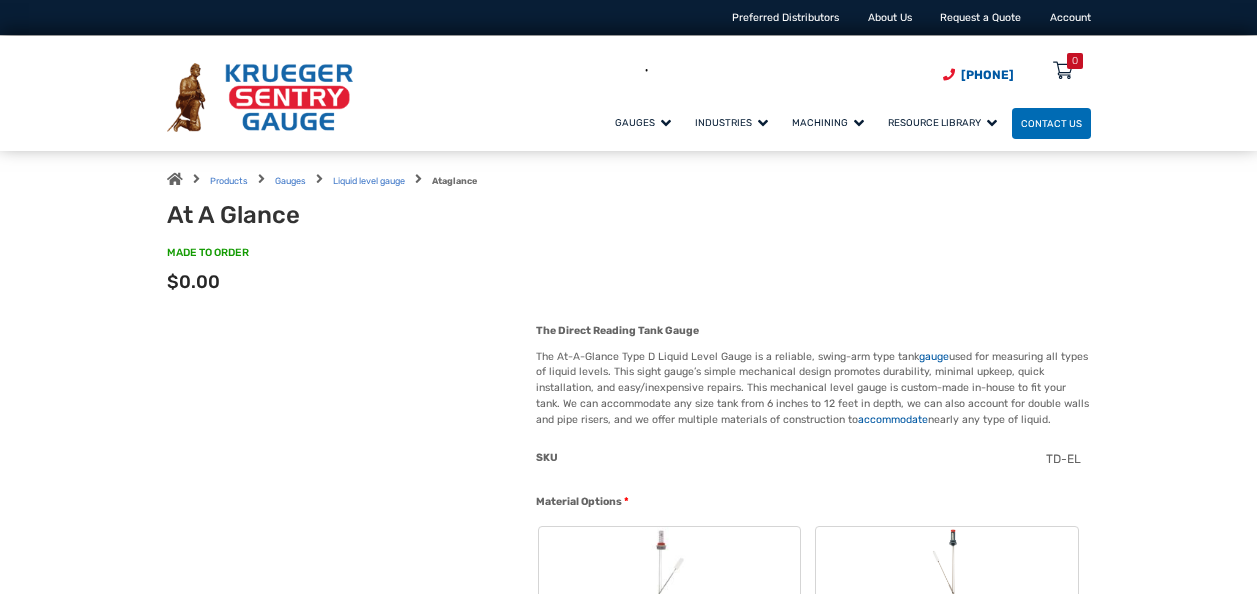 scroll, scrollTop: 0, scrollLeft: 0, axis: both 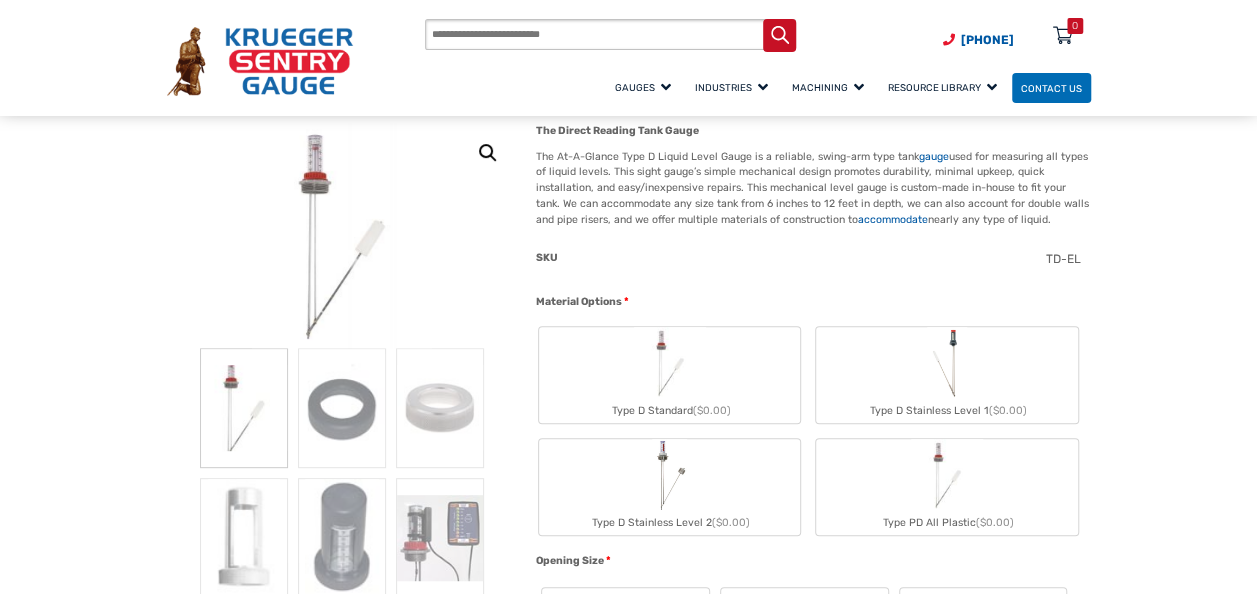 click at bounding box center [670, 363] 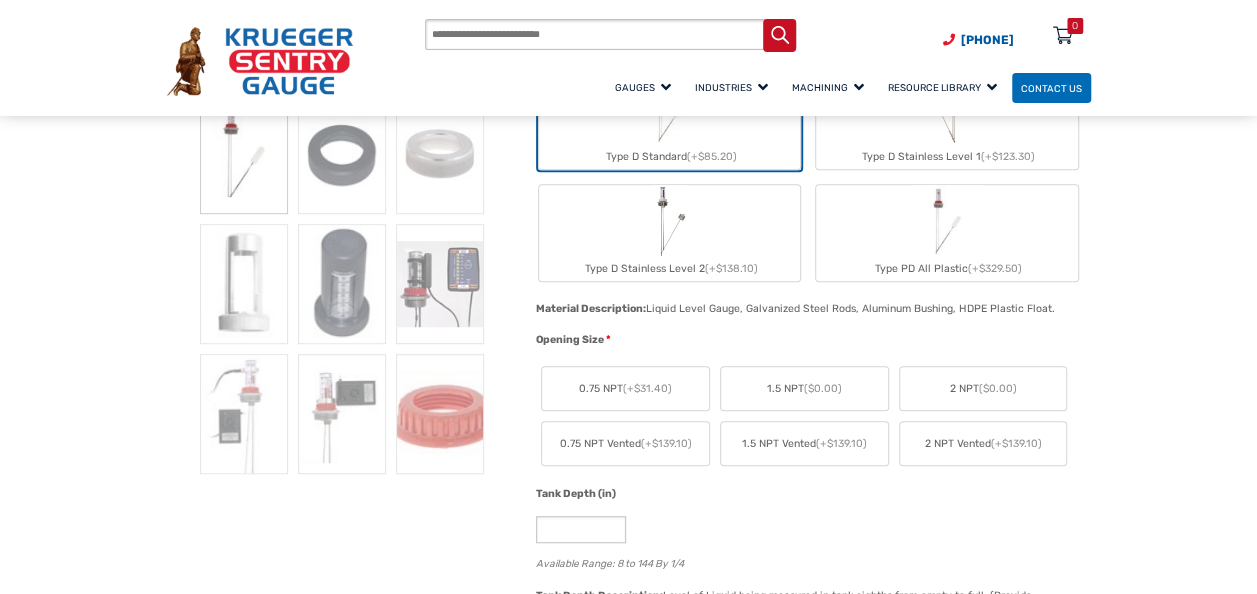 scroll, scrollTop: 500, scrollLeft: 0, axis: vertical 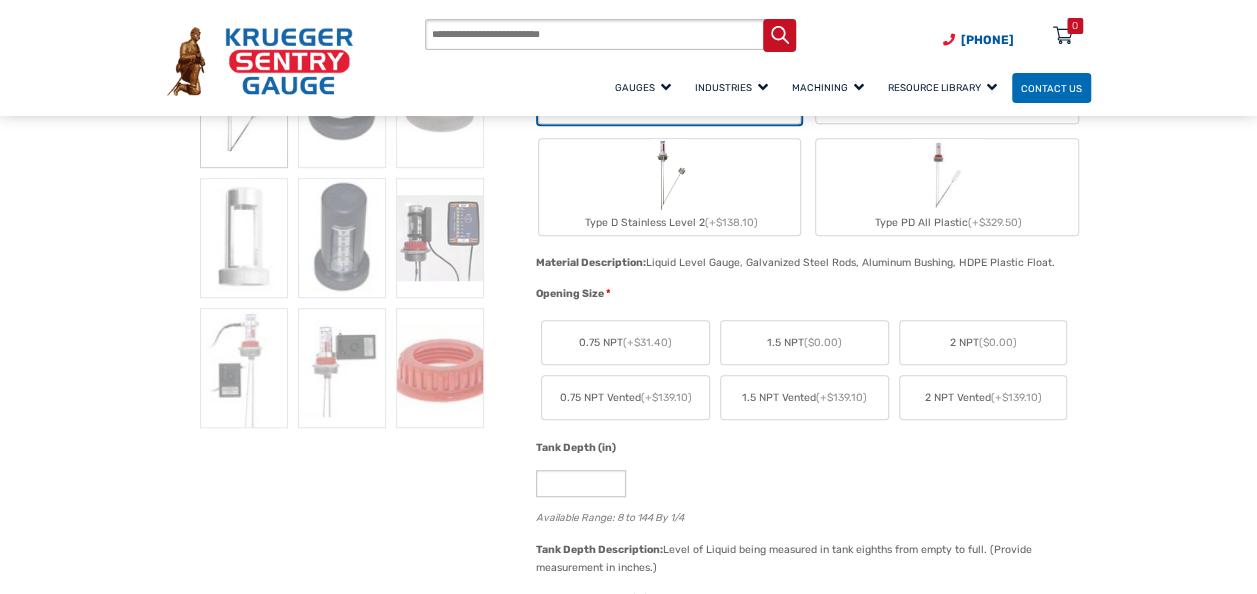 click on "2 NPT  ($0.00)" at bounding box center [625, 343] 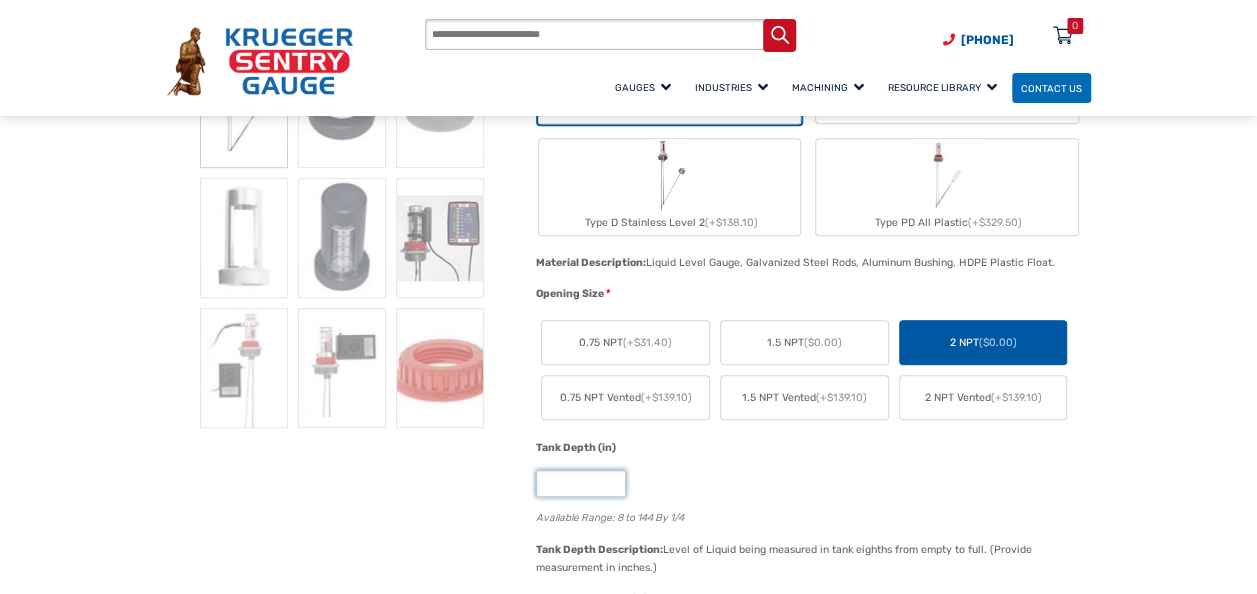 click on "*" at bounding box center [581, 483] 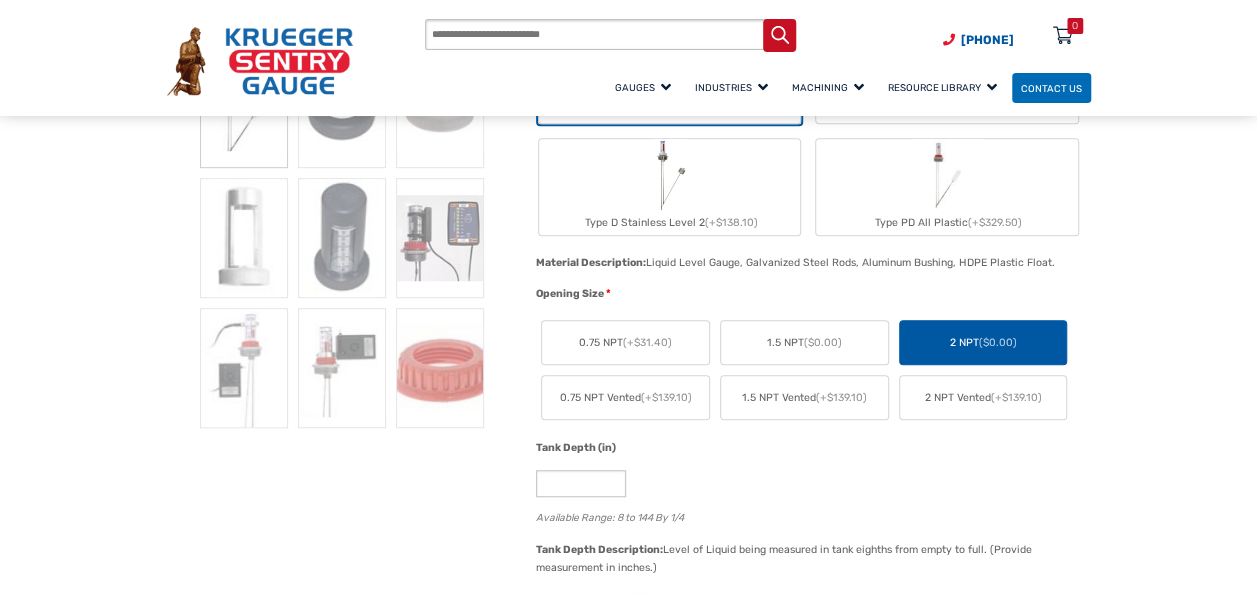 click on "🔍
At A Glance $ 0.00
The Direct Reading Tank Gauge
The At-A-Glance Type D Liquid Level Gauge is a reliable, swing-arm type tank  gauge  used for measuring all types of liquid levels. This sight gauge’s simple mechanical design promotes durability, minimal upkeep, quick installation, and easy/inexpensive repairs. This mechanical level gauge is custom-made in-house to fit your tank. We can accommodate any size tank from 6 inches to 12 feet in depth, we can also account for double walls and pipe risers, and we offer multiple materials of construction to  accommodate  nearly any type of liquid.
Hidden
65.00
SKU
D-2-65-0
Material Options   * Type D Standard  (+$85.20) Type D Stainless Level 1  (+$123.30) Type D Stainless Level 2  (+$138.10) Type PD All Plastic  (+$329.50) Material Description:
Liquid Level Gauge, Galvanized Steel Rods, Aluminum Bushing, HDPE Plastic Float. Material Description: Material Description:   *" at bounding box center (629, 1269) 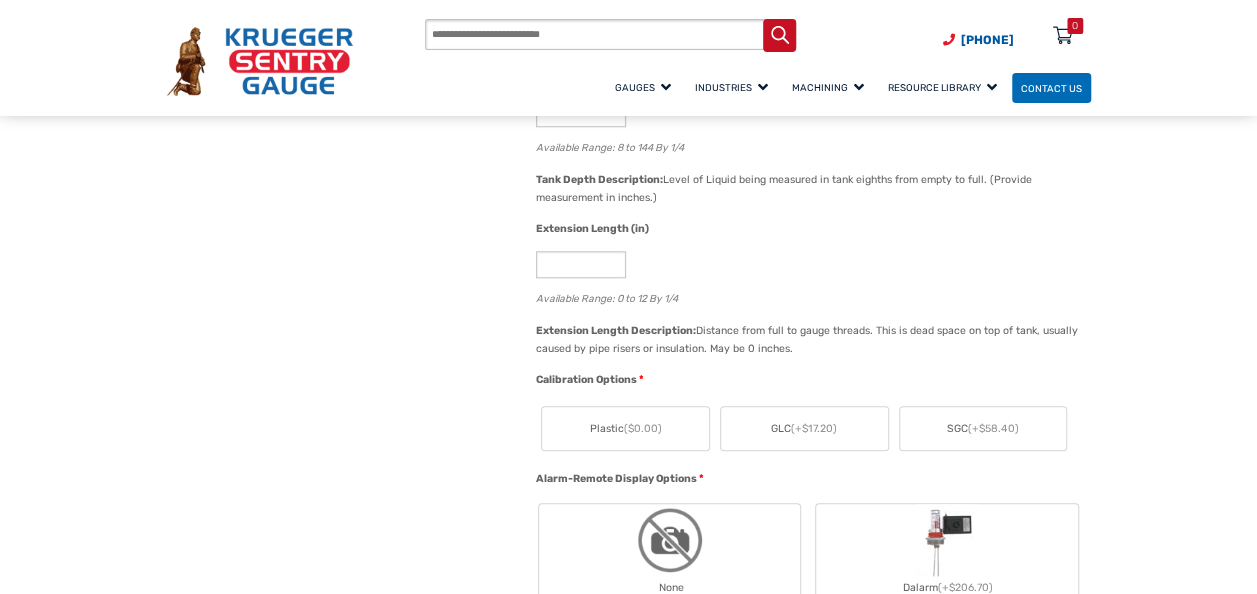 scroll, scrollTop: 900, scrollLeft: 0, axis: vertical 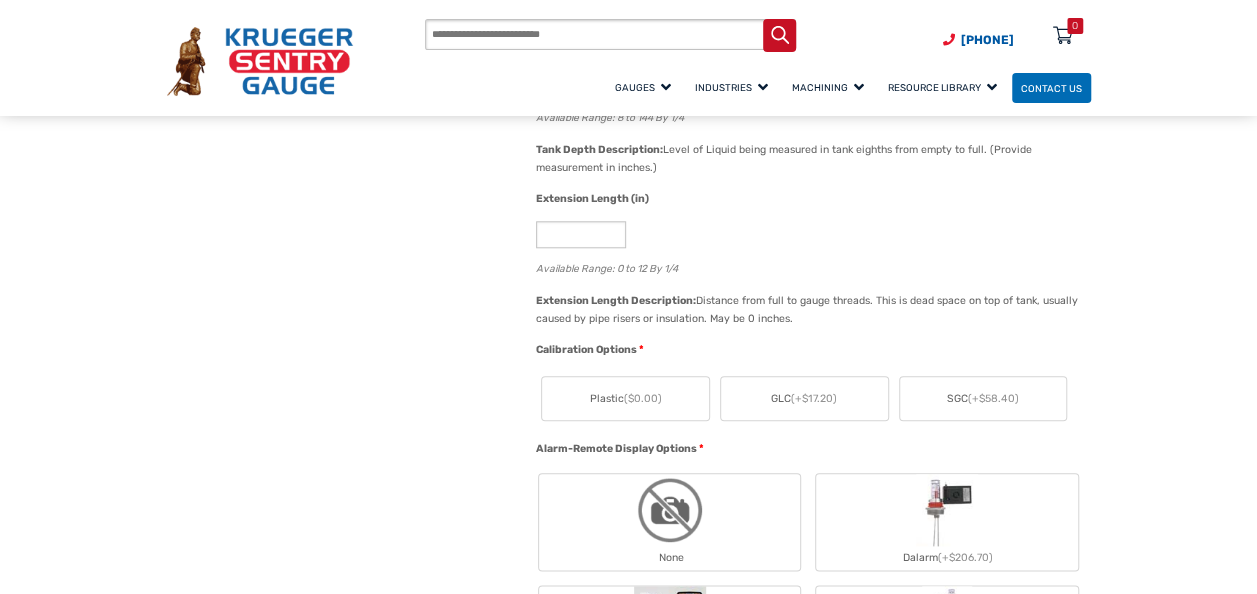click on "Plastic  ($0.00)" at bounding box center (625, 399) 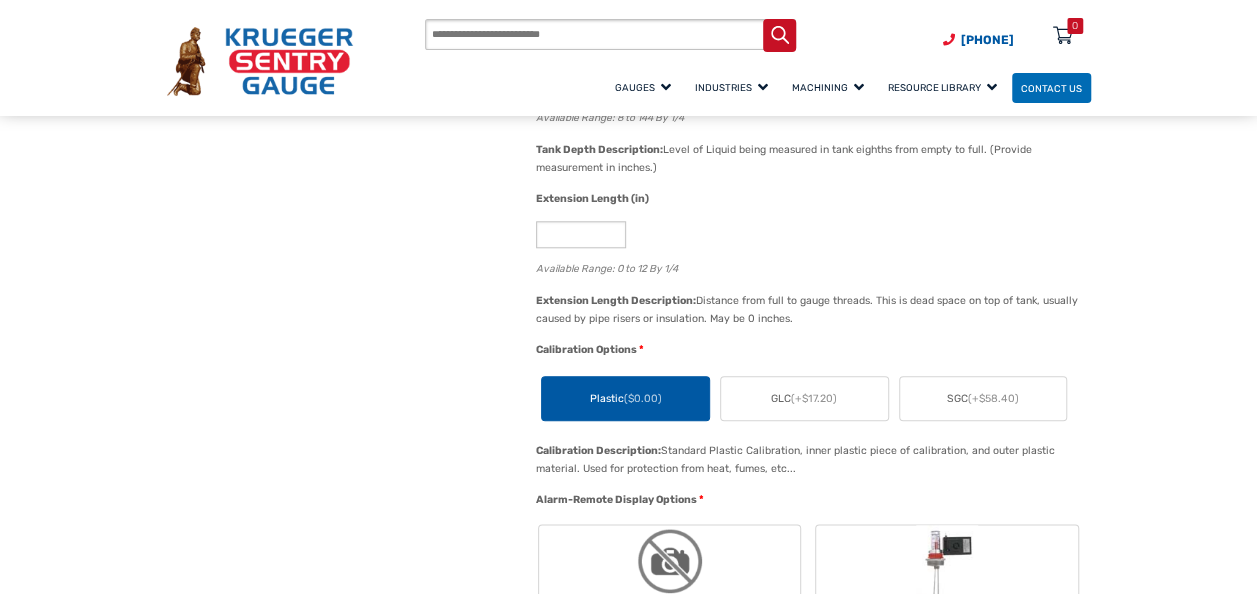 click at bounding box center (670, 561) 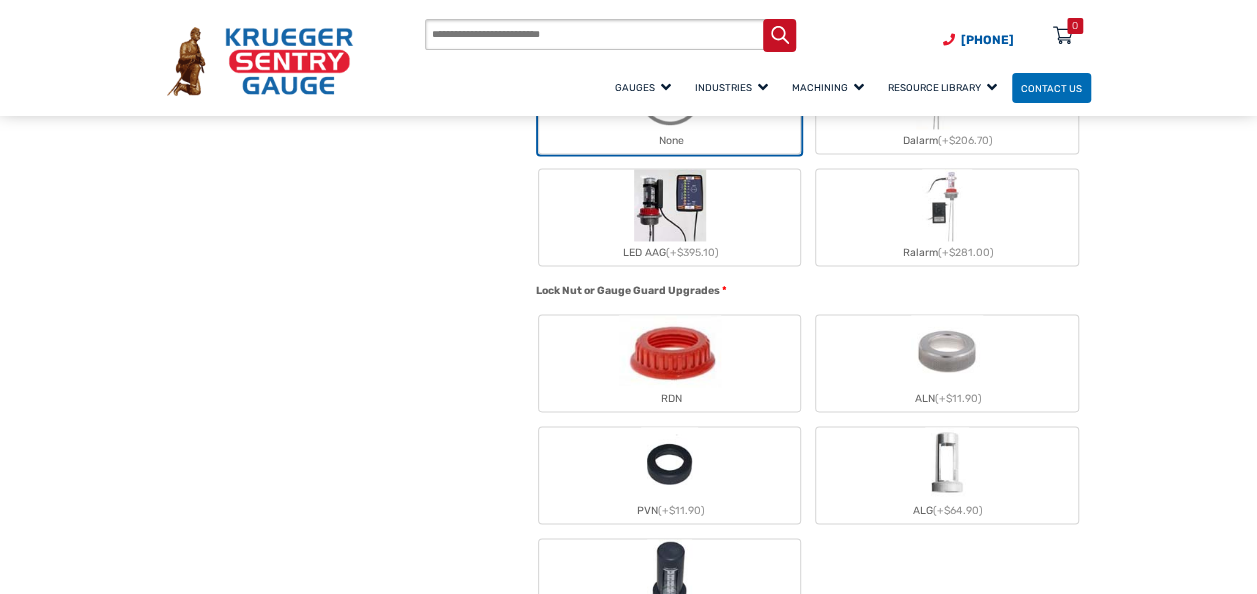scroll, scrollTop: 1400, scrollLeft: 0, axis: vertical 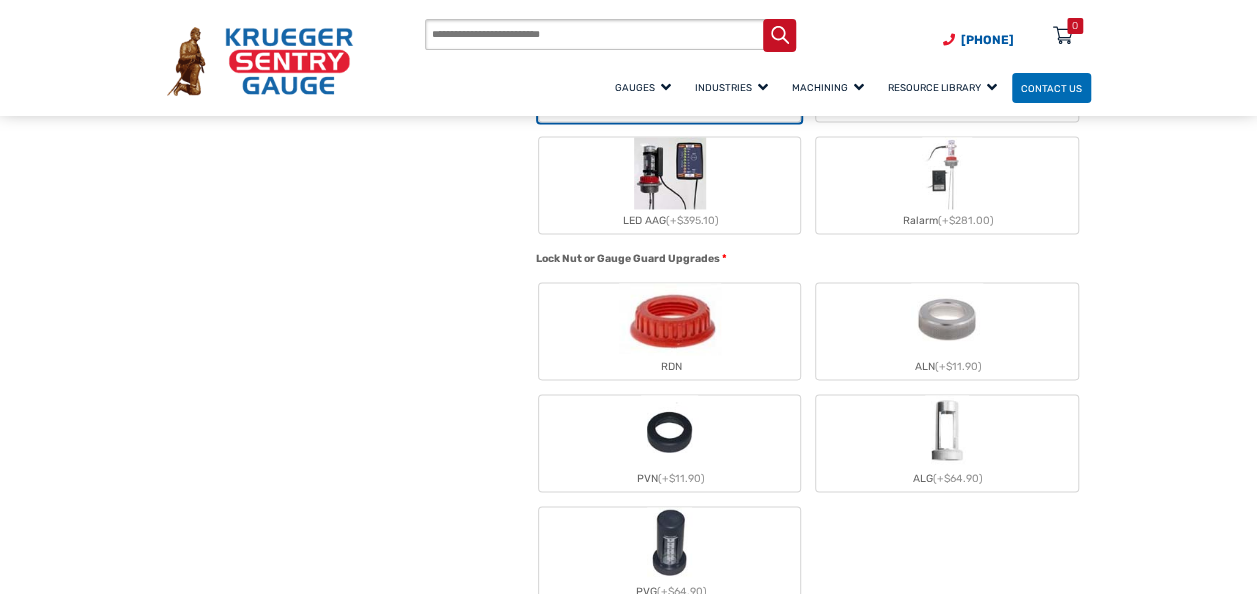 click at bounding box center [670, 319] 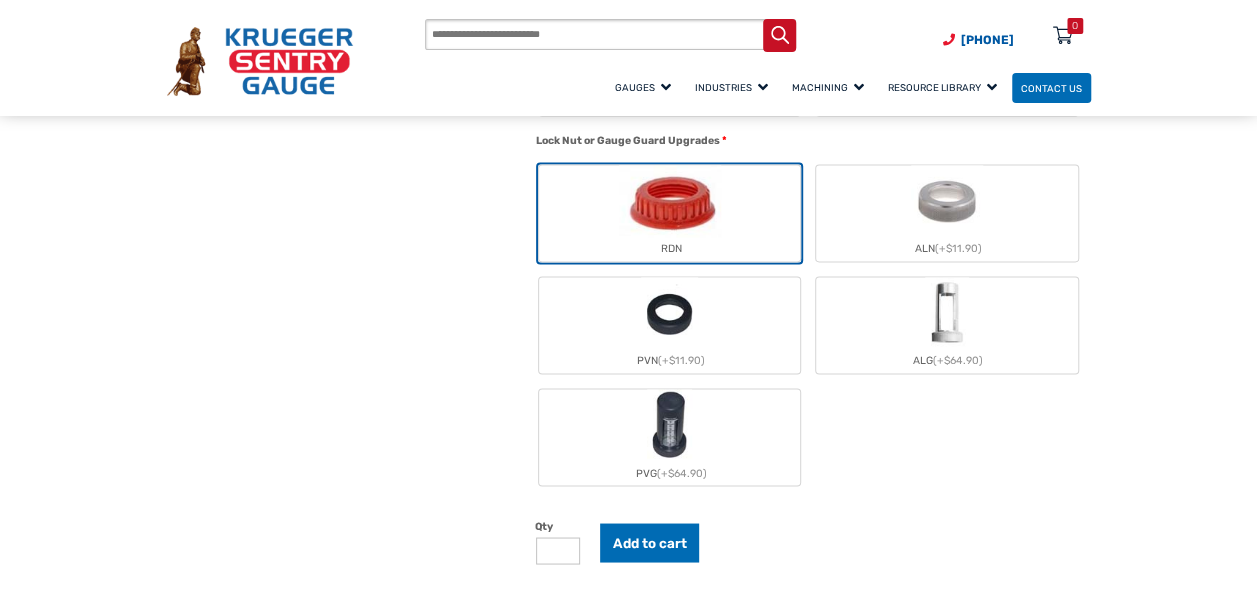 scroll, scrollTop: 1600, scrollLeft: 0, axis: vertical 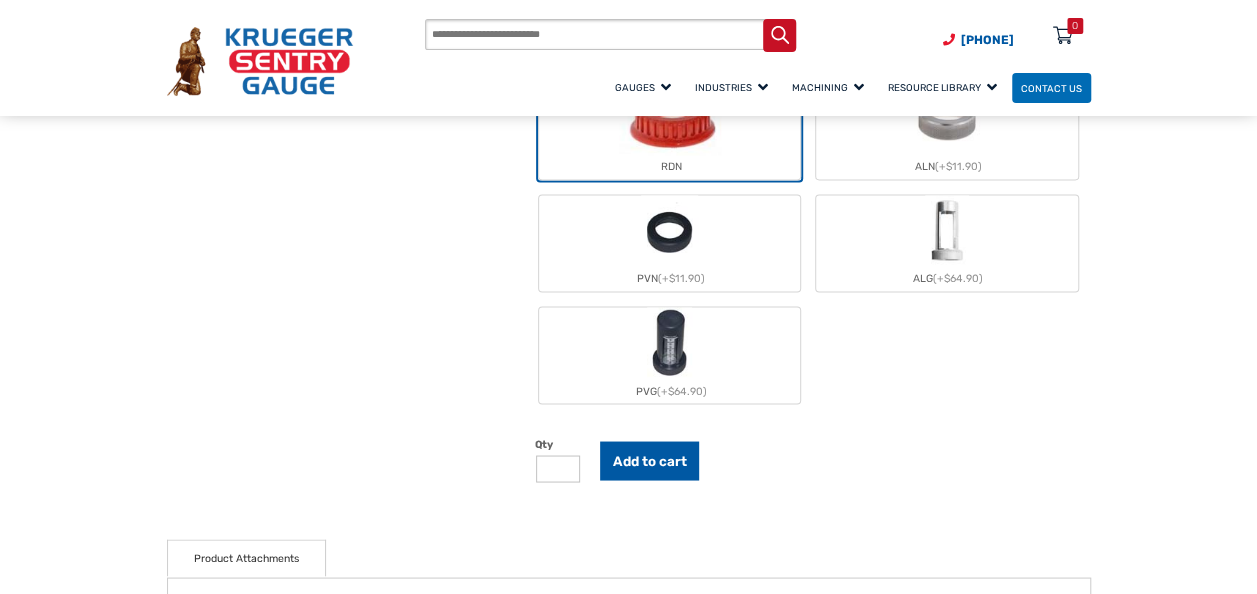 click on "Add to cart" at bounding box center (650, 460) 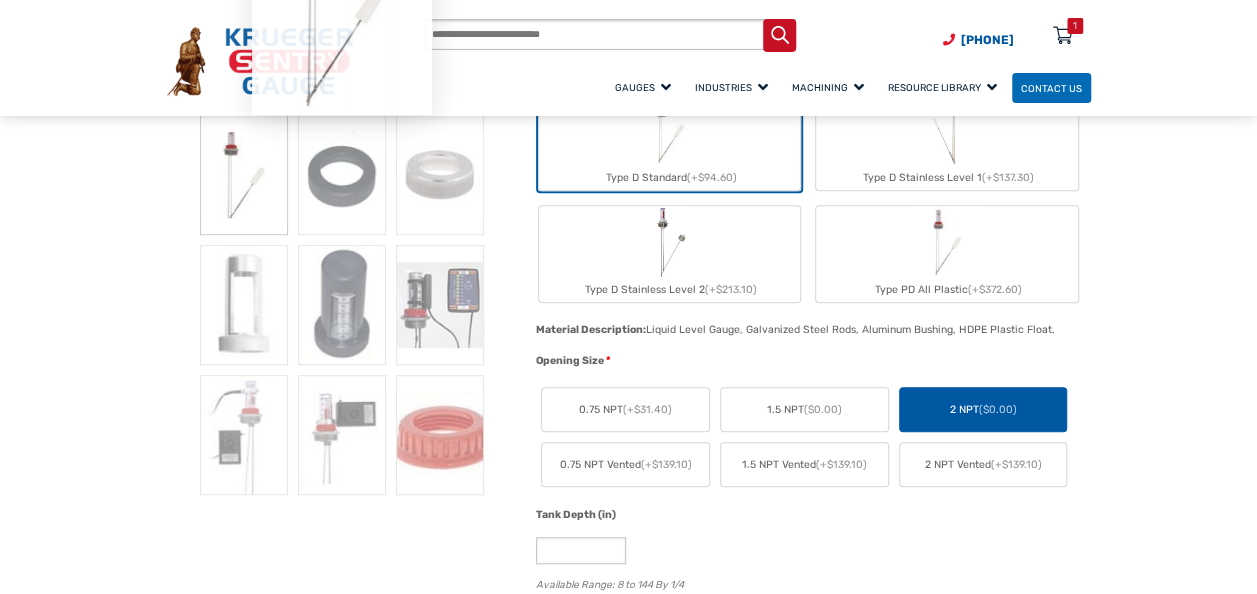 scroll, scrollTop: 0, scrollLeft: 0, axis: both 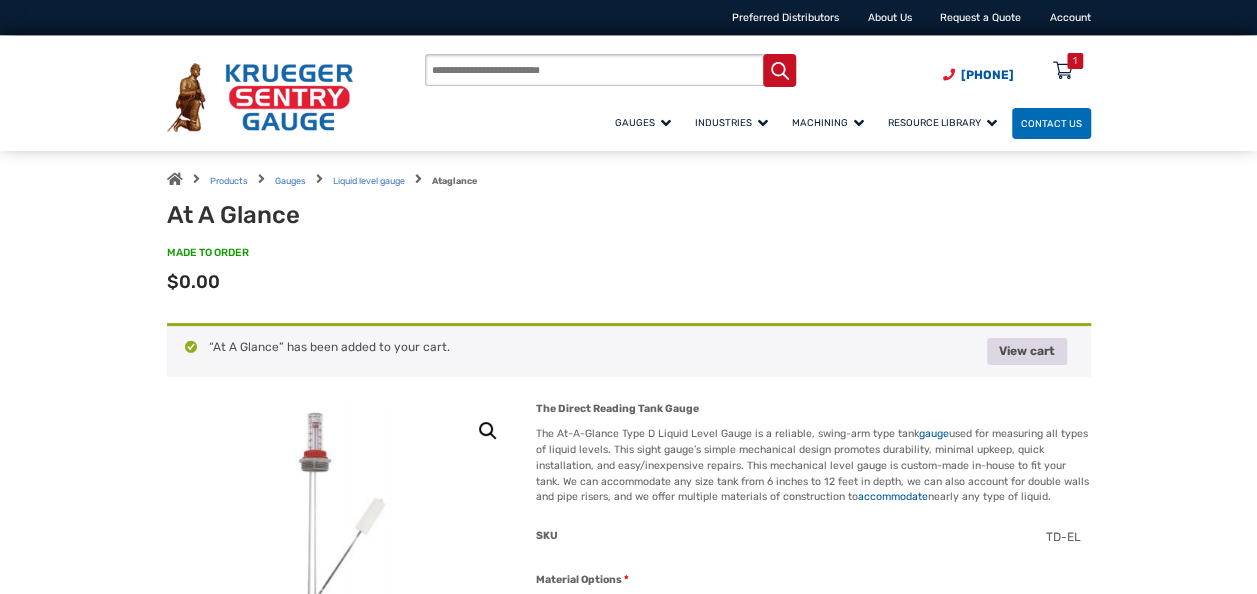 click on "View cart" at bounding box center [1027, 351] 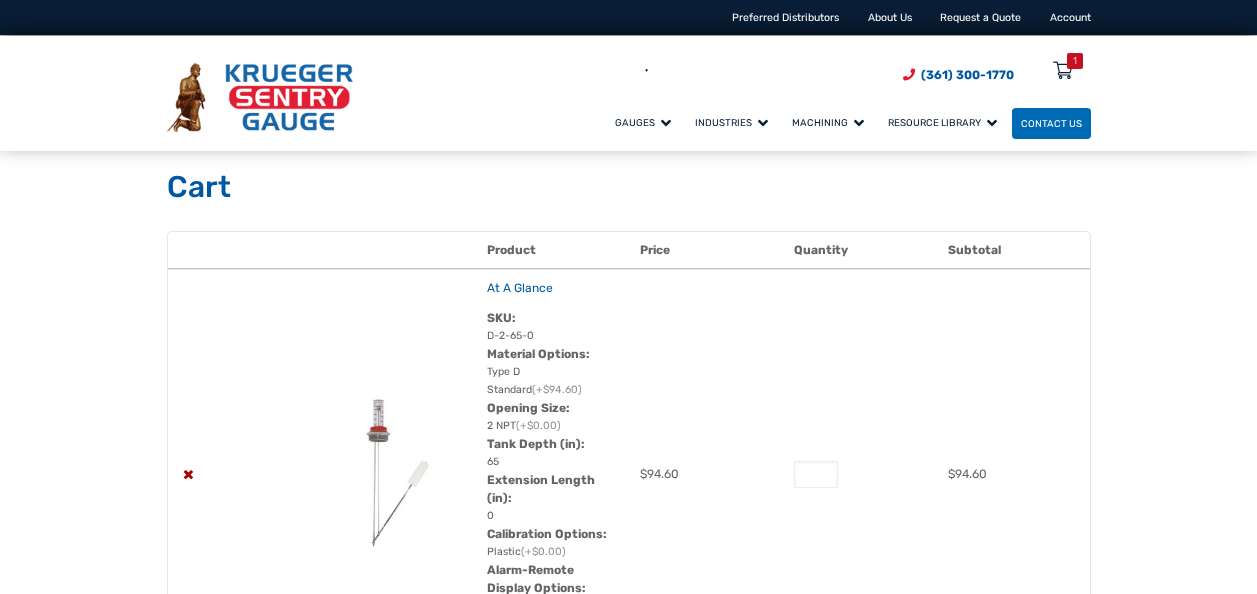 scroll, scrollTop: 0, scrollLeft: 0, axis: both 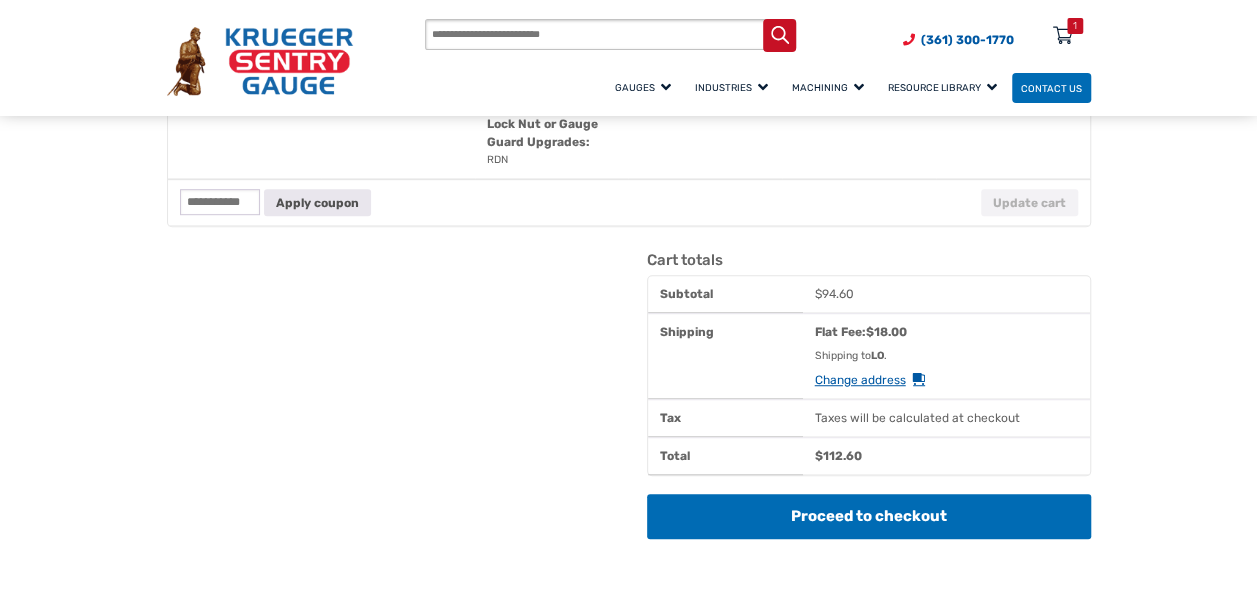 click on "Change address" at bounding box center [870, 380] 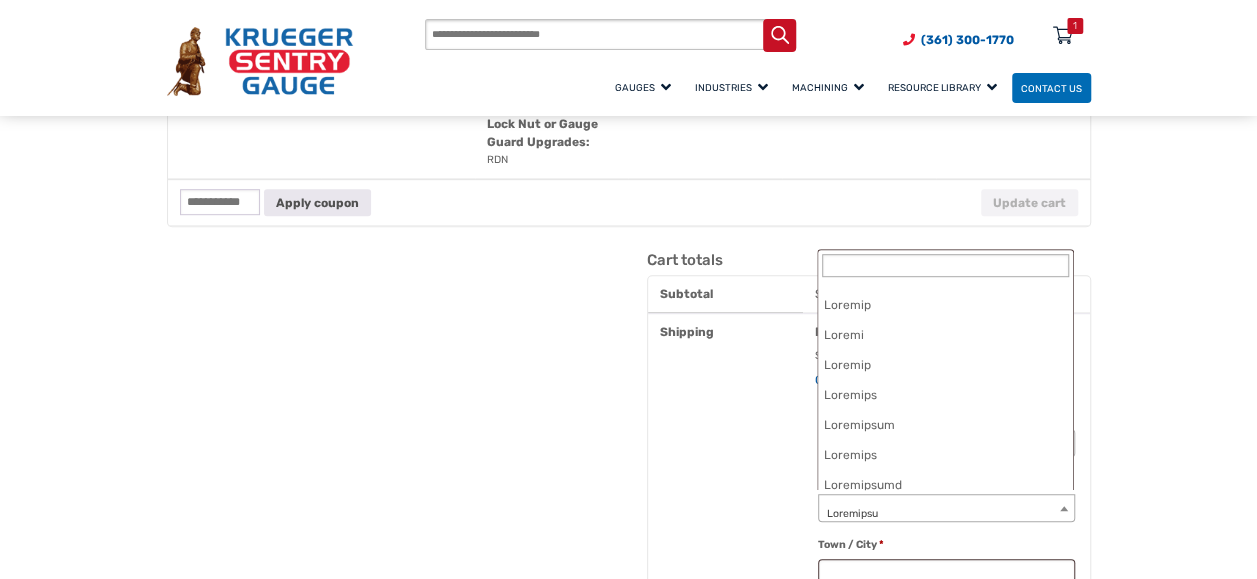 click on "Loremipsu" at bounding box center (946, 514) 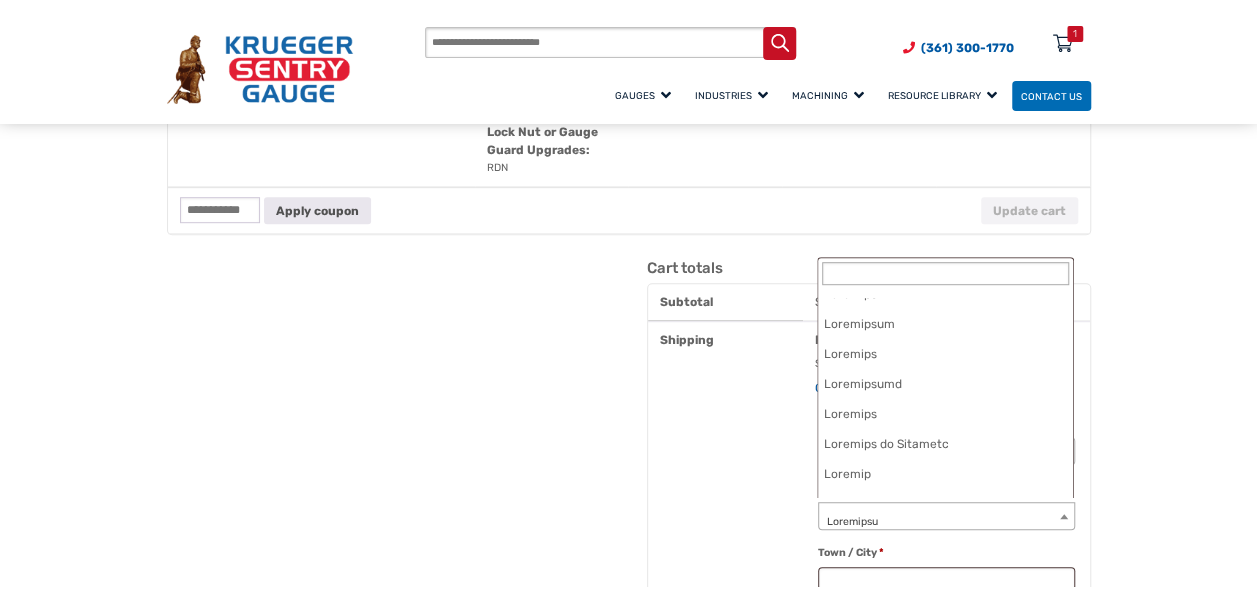 scroll, scrollTop: 95, scrollLeft: 0, axis: vertical 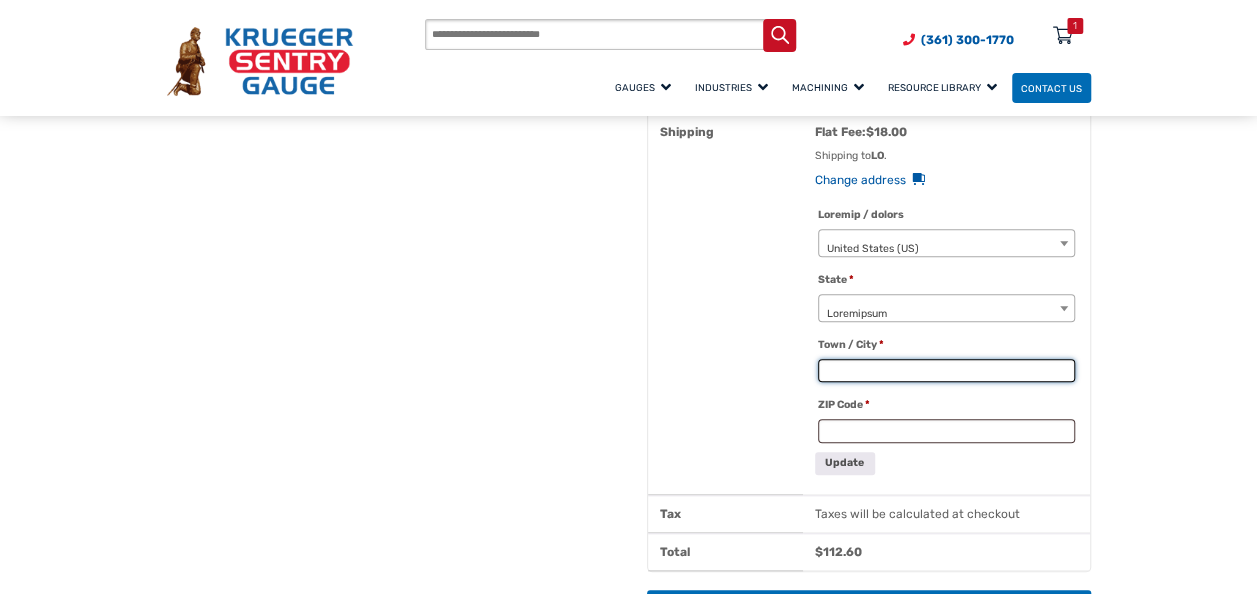 click on "Lore / Ipsu   *" at bounding box center (946, 371) 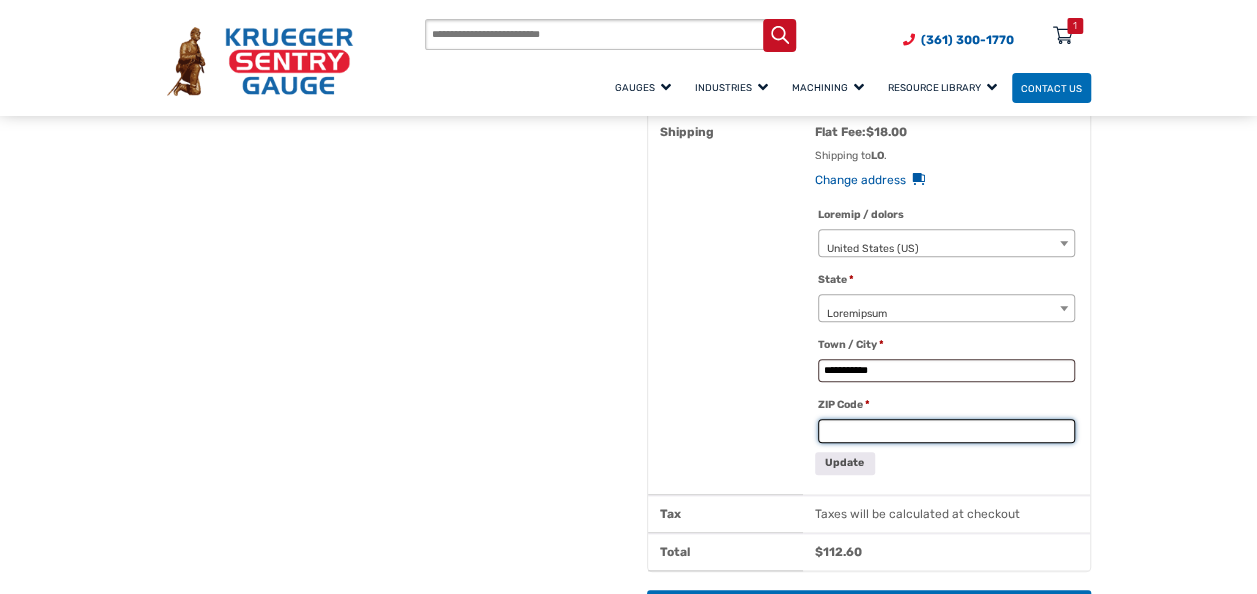 type on "*****" 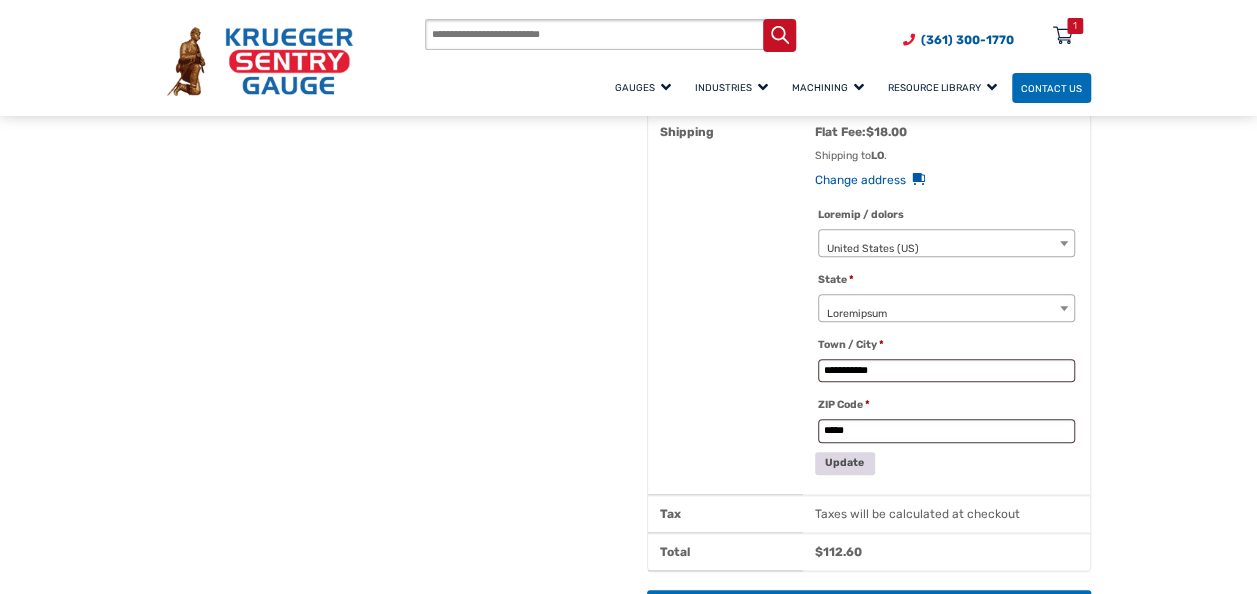 click on "Update" at bounding box center [845, 463] 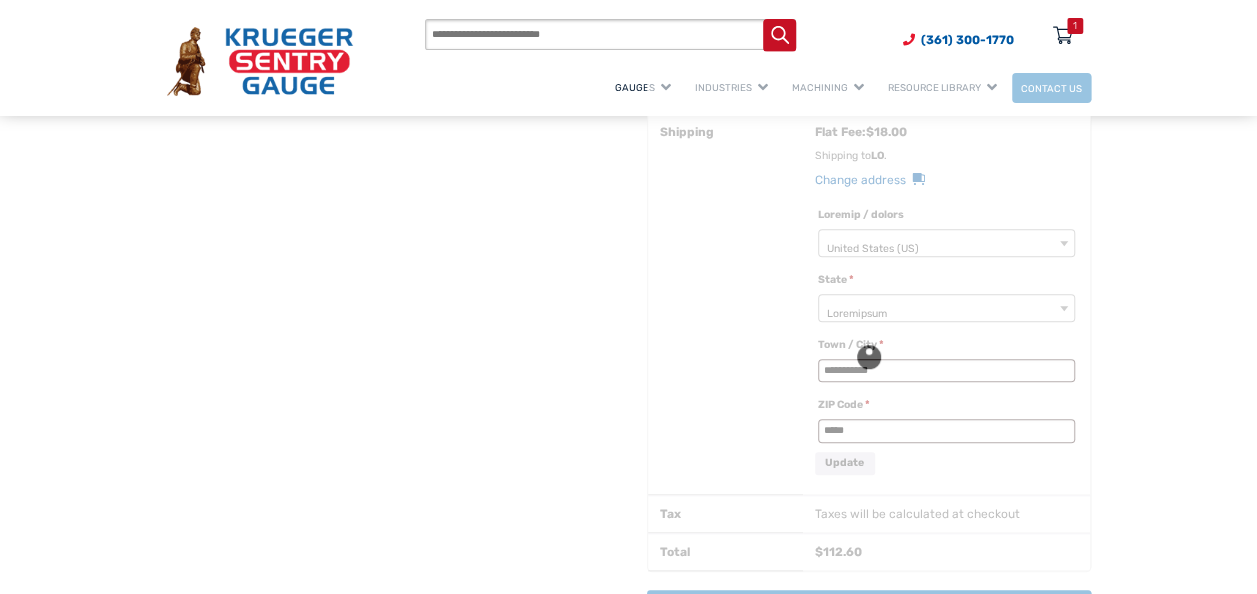 click at bounding box center (869, 356) 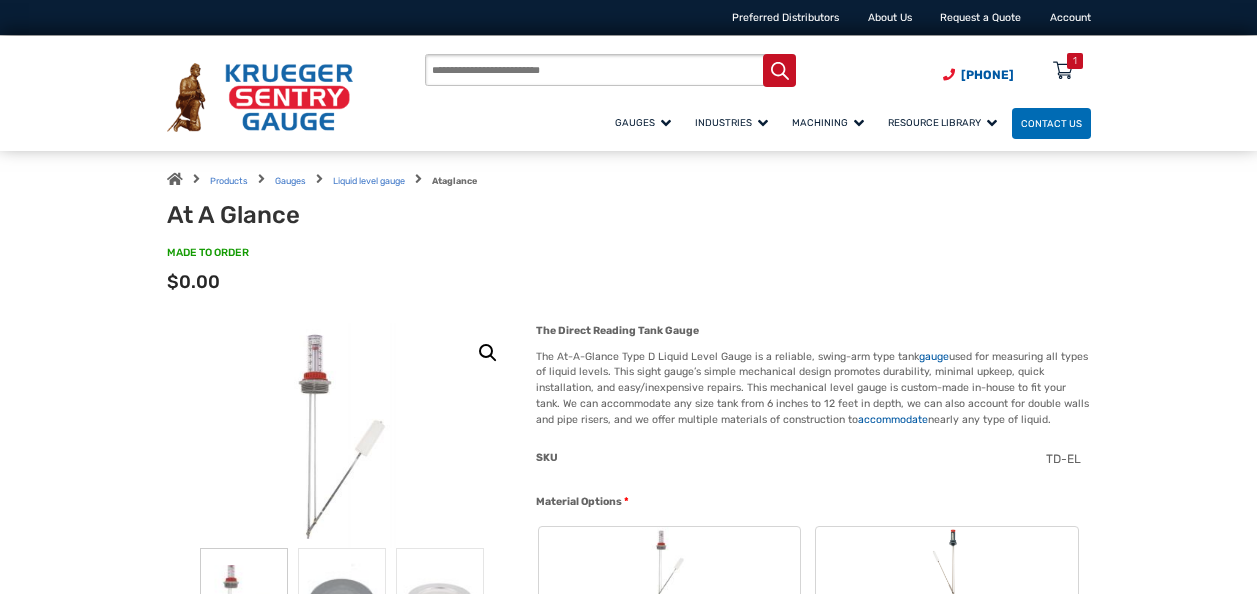 scroll, scrollTop: 0, scrollLeft: 0, axis: both 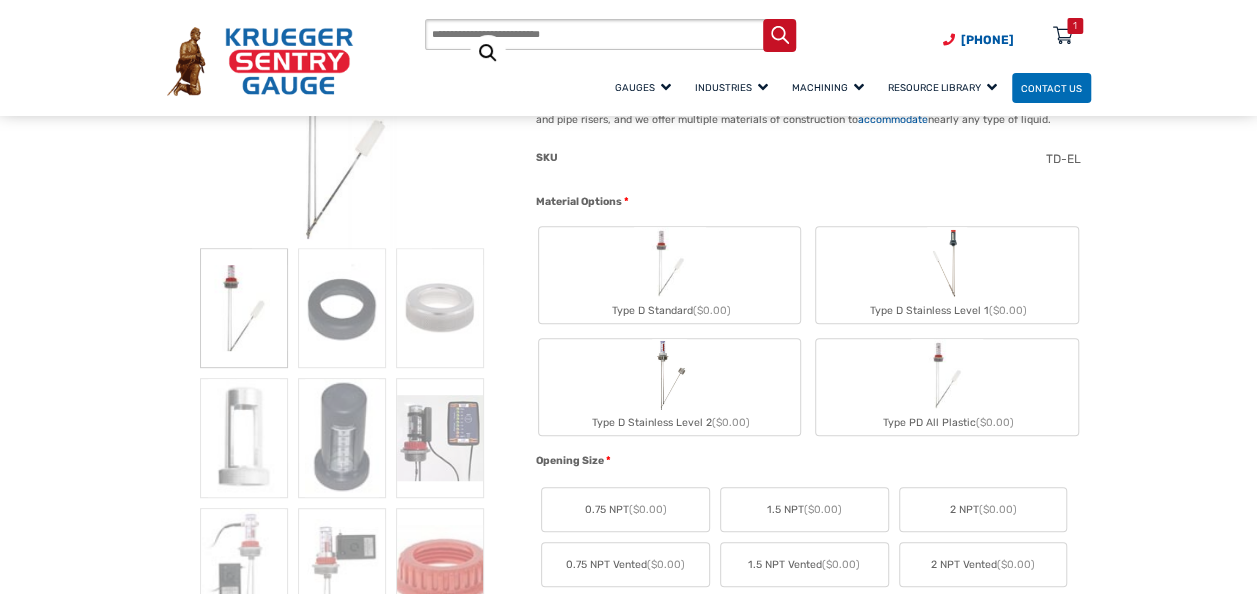 click at bounding box center (670, 263) 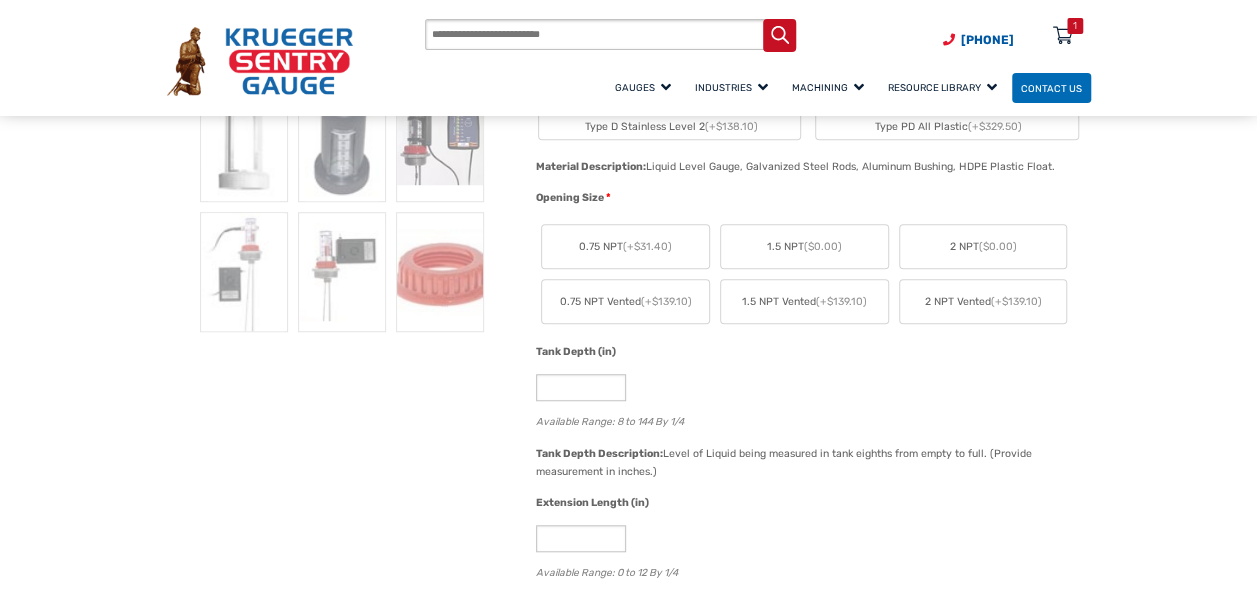 scroll, scrollTop: 600, scrollLeft: 0, axis: vertical 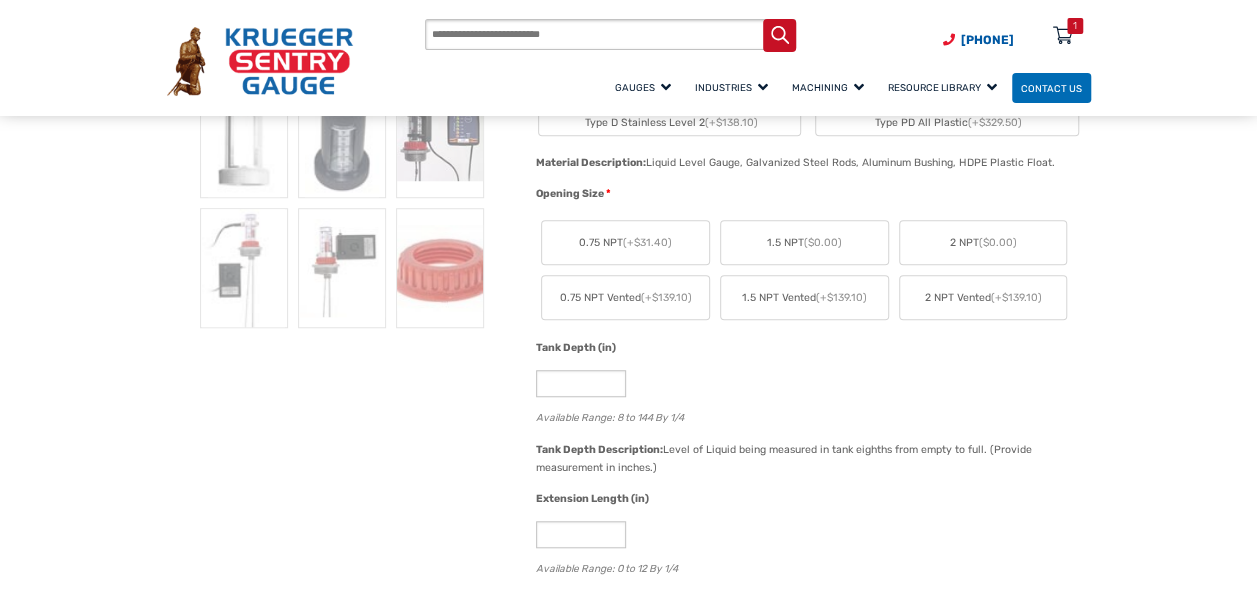 click on "2 NPT  ($0.00)" at bounding box center [625, 243] 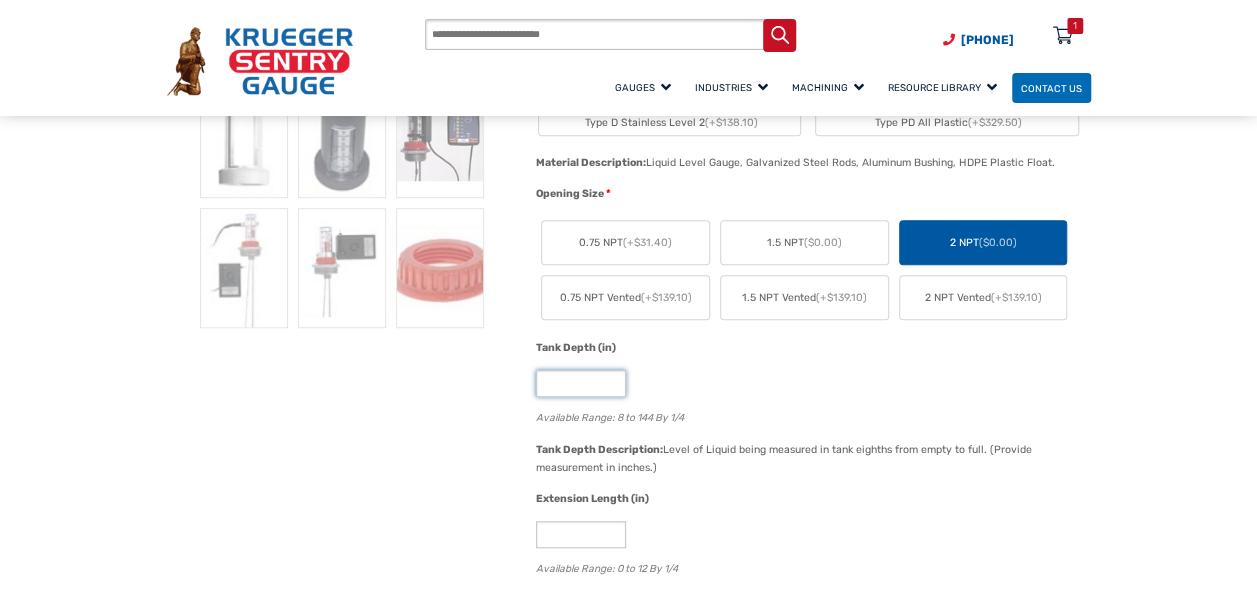 click on "*" at bounding box center [581, 383] 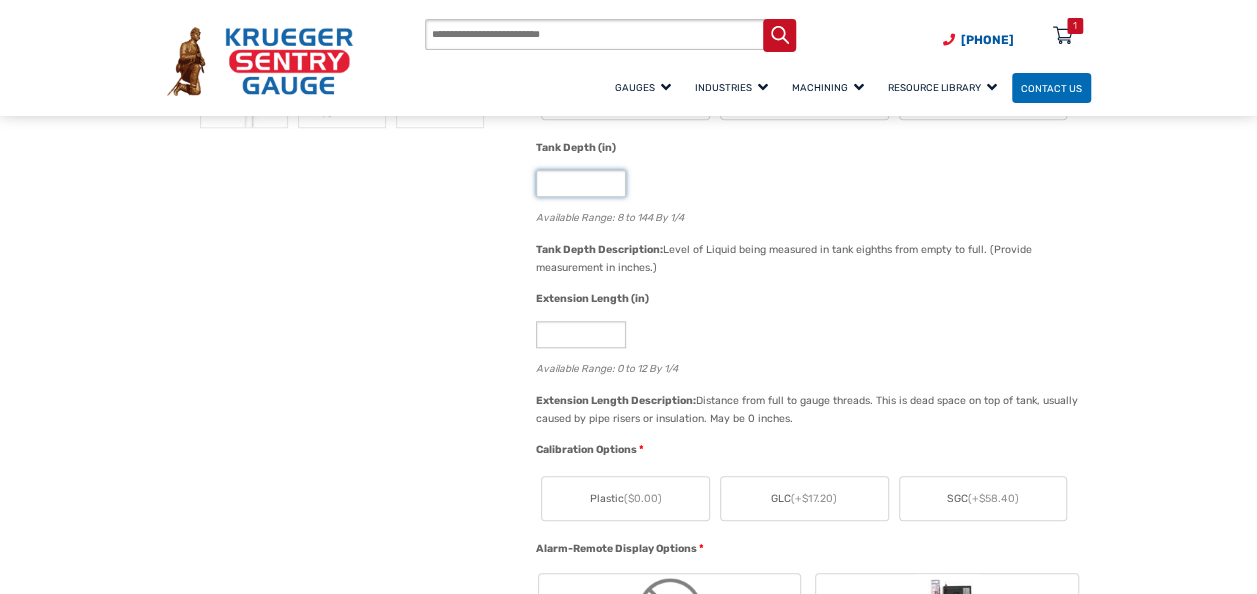 scroll, scrollTop: 800, scrollLeft: 0, axis: vertical 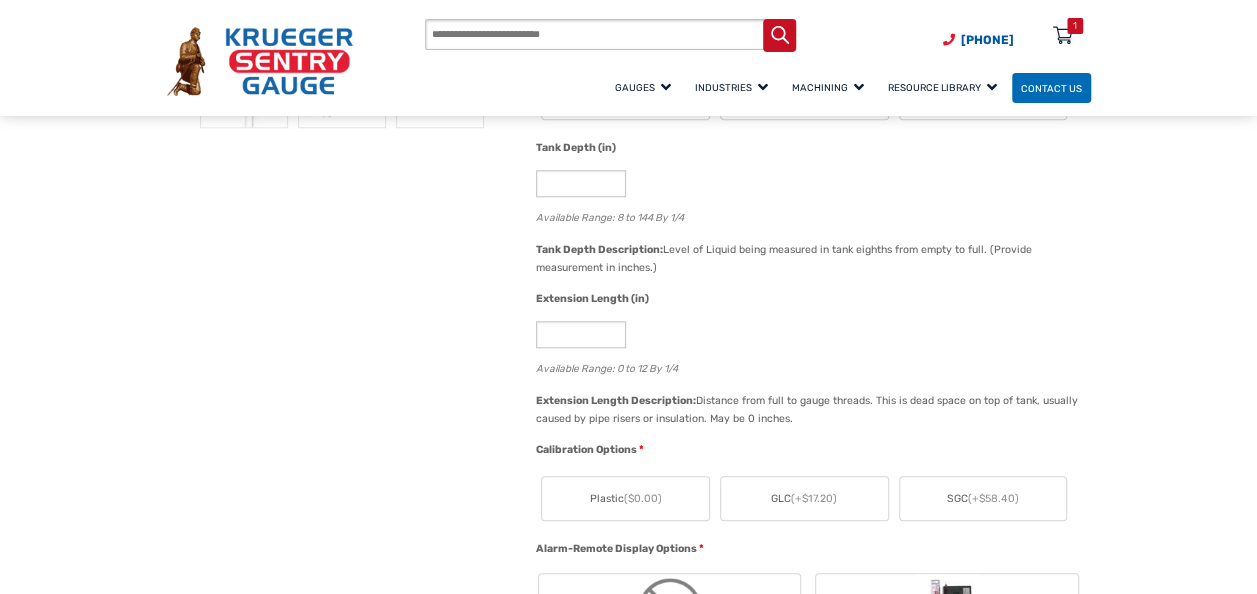 click on "Plastic  ($0.00)" at bounding box center [625, 499] 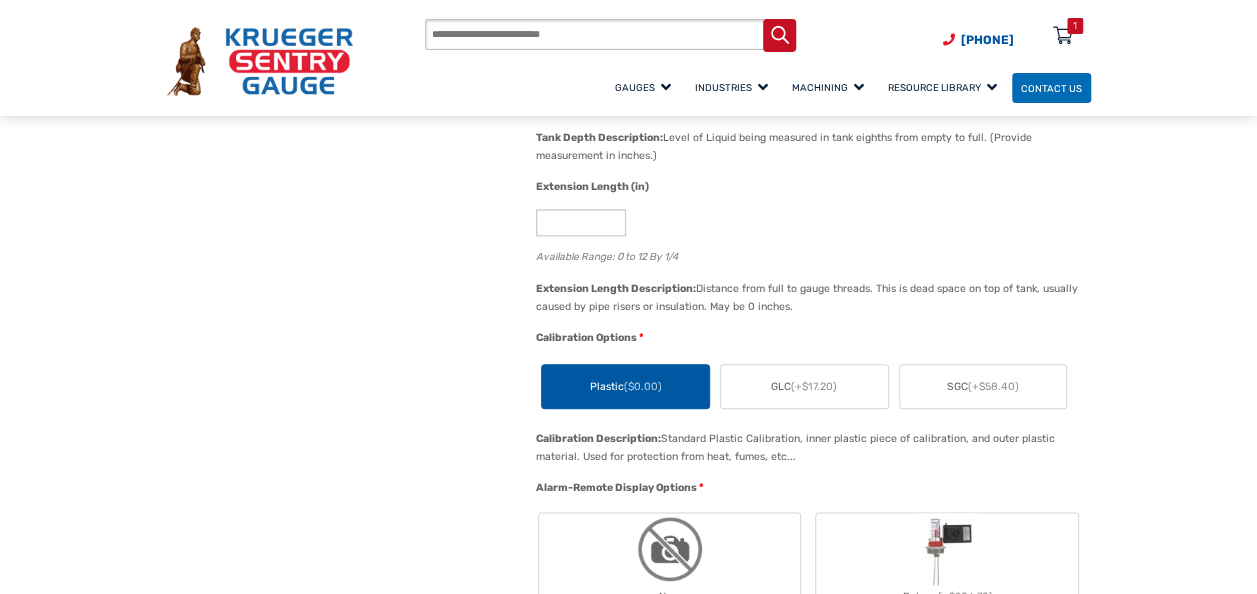 scroll, scrollTop: 1100, scrollLeft: 0, axis: vertical 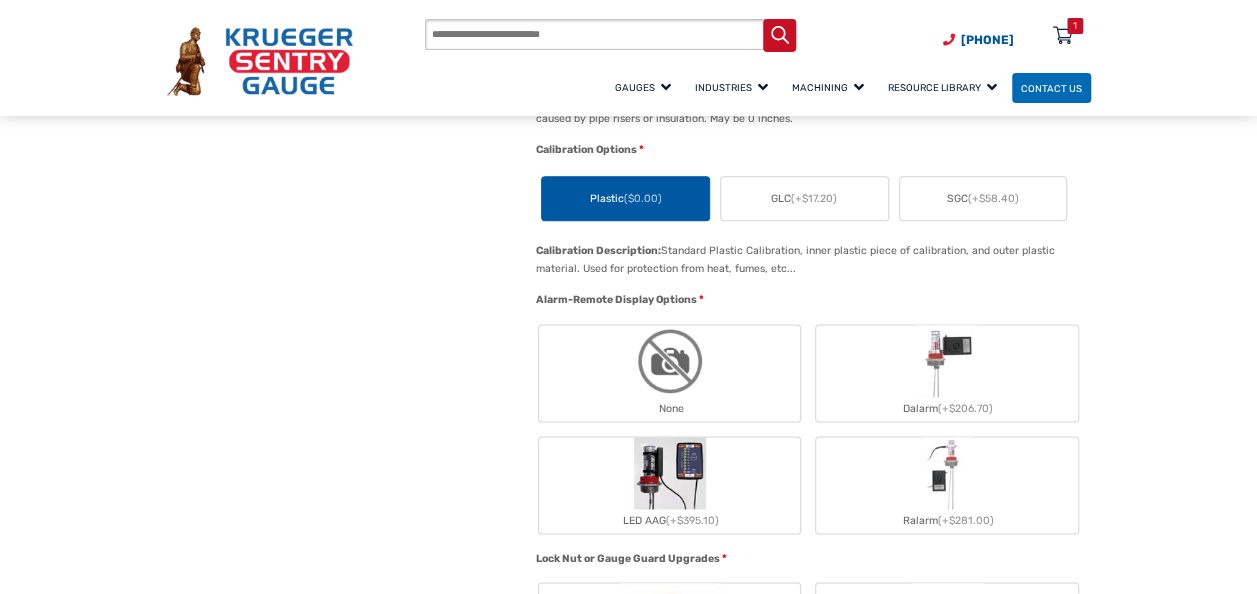 click on "None" at bounding box center [669, 373] 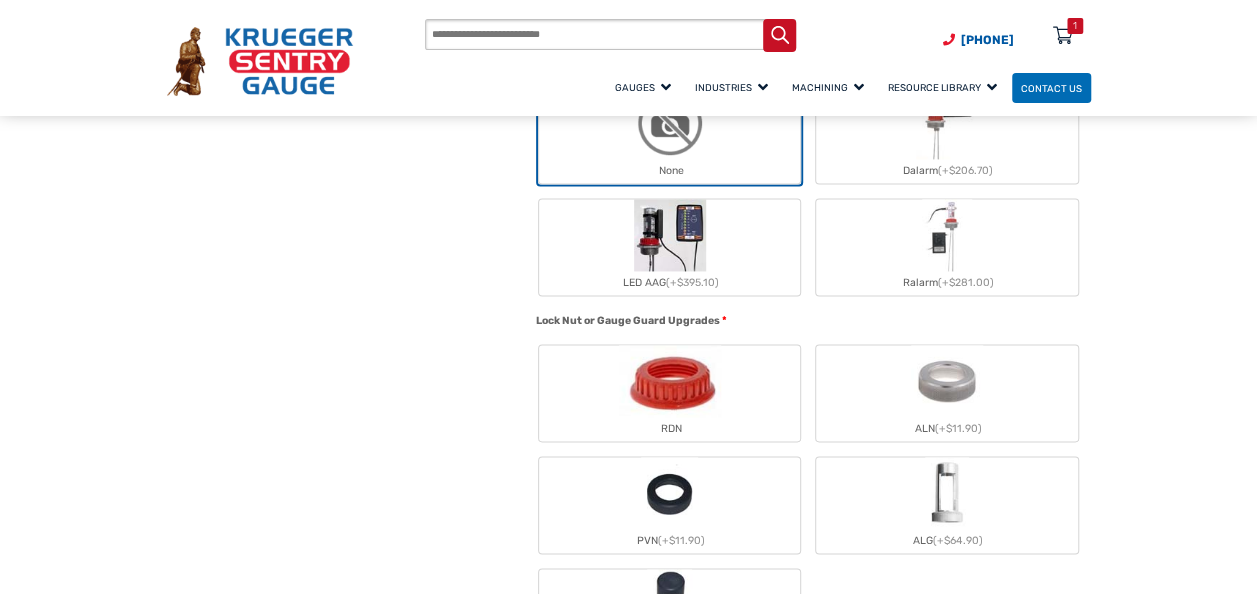 scroll, scrollTop: 1400, scrollLeft: 0, axis: vertical 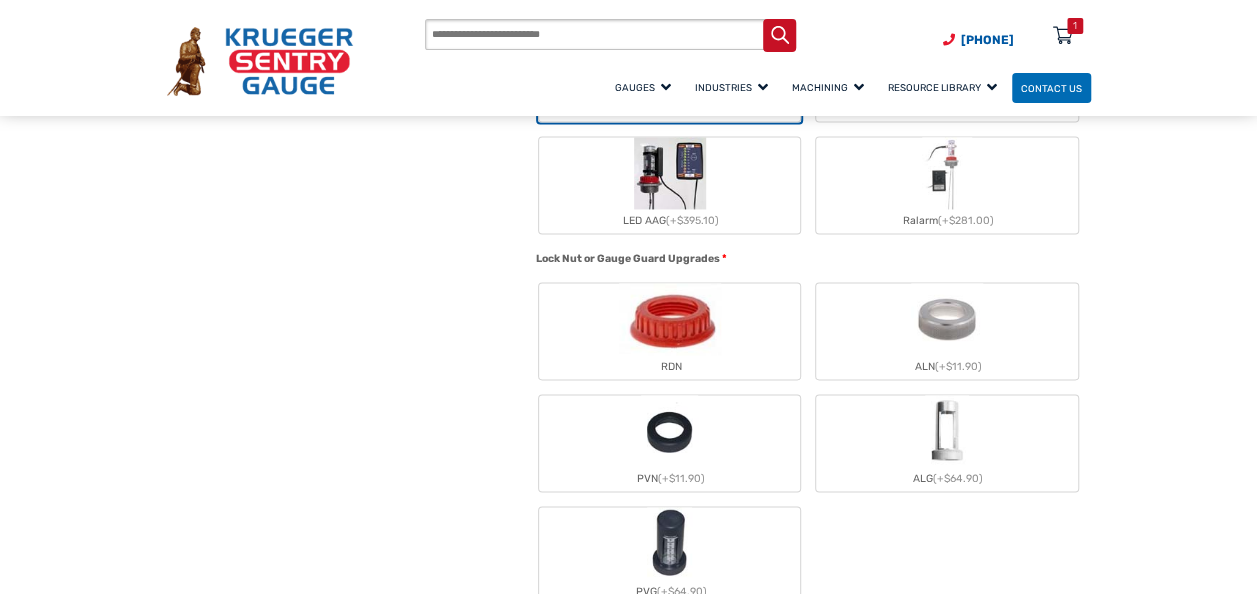 click on "RDN" at bounding box center [669, 331] 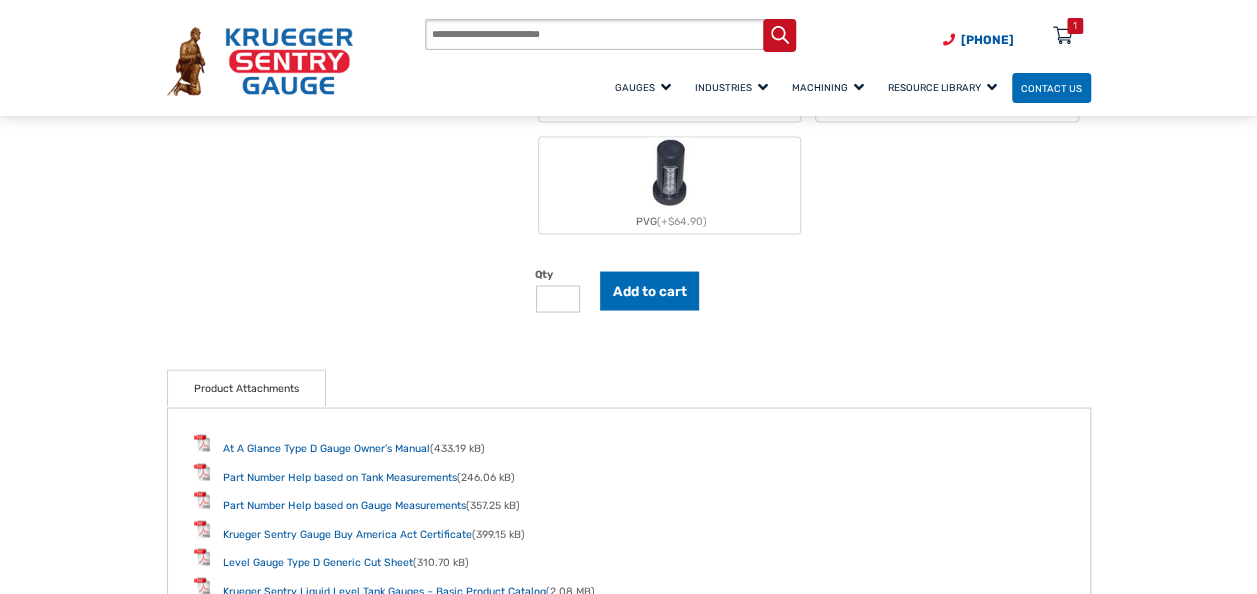 scroll, scrollTop: 1800, scrollLeft: 0, axis: vertical 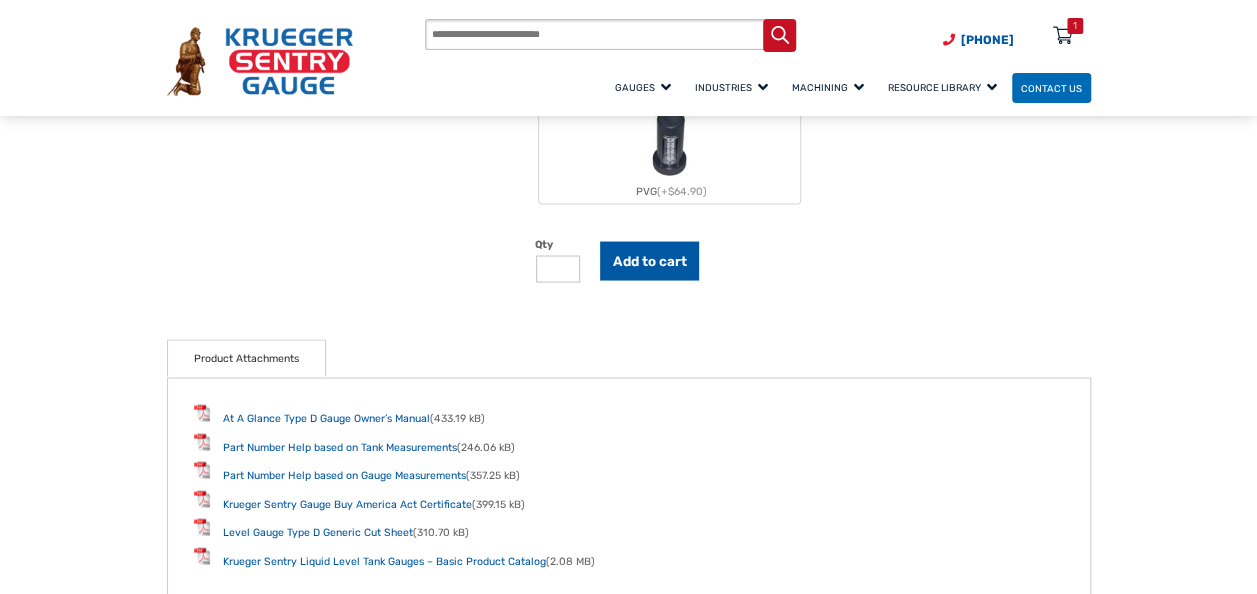 click on "Add to cart" at bounding box center (650, 260) 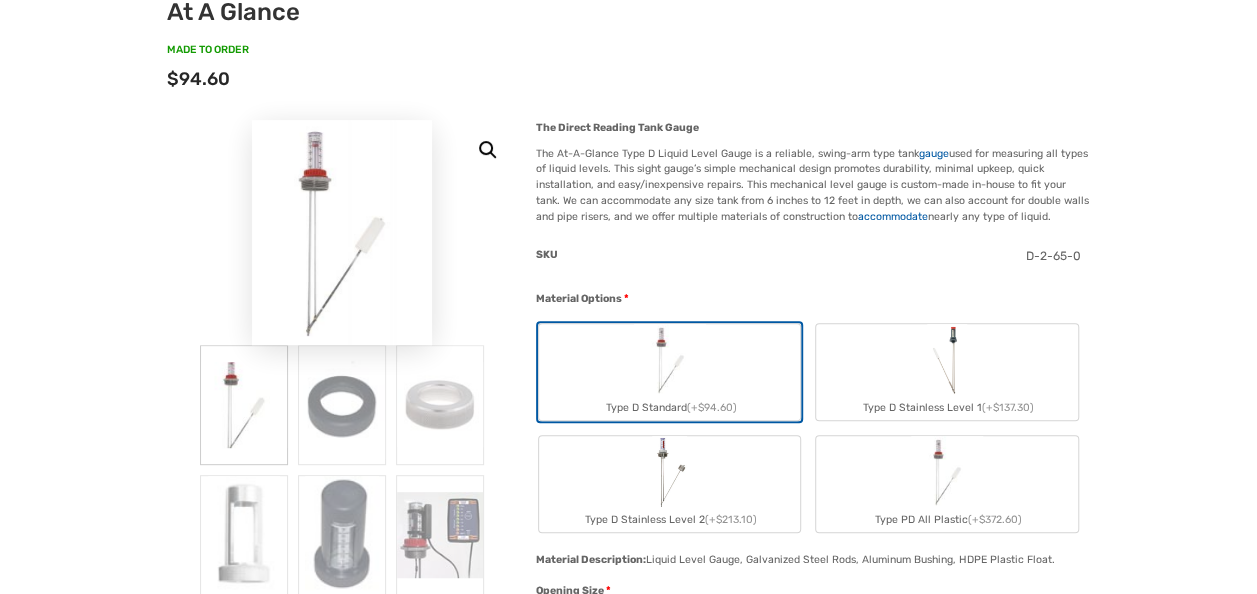 scroll, scrollTop: 0, scrollLeft: 0, axis: both 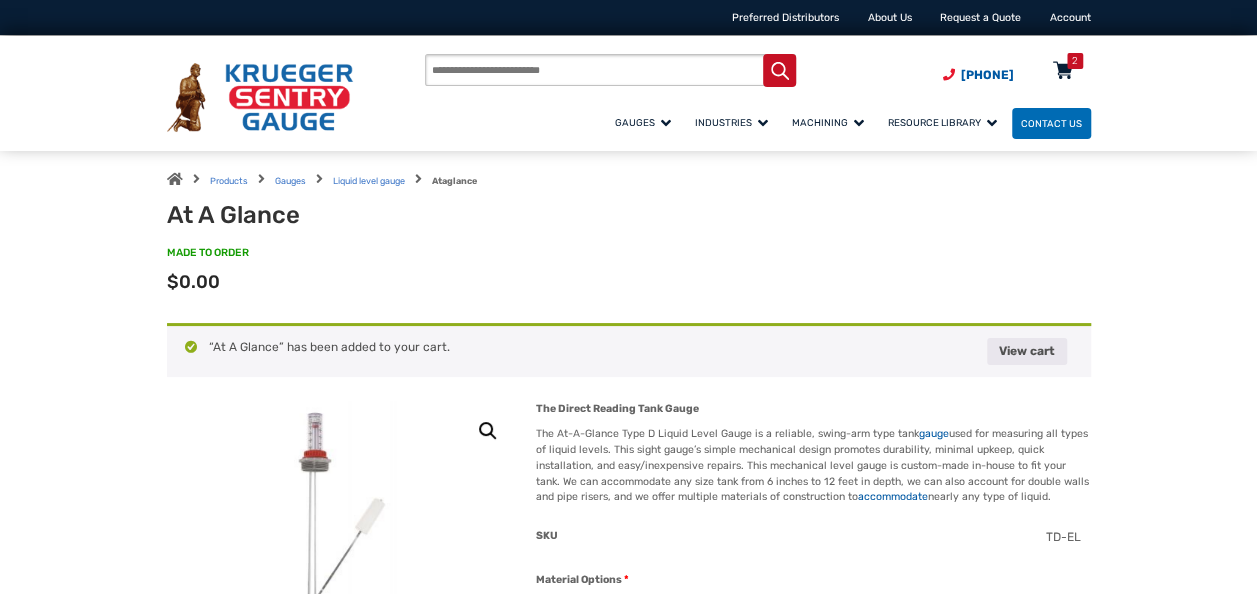 click on "2" at bounding box center (1075, 61) 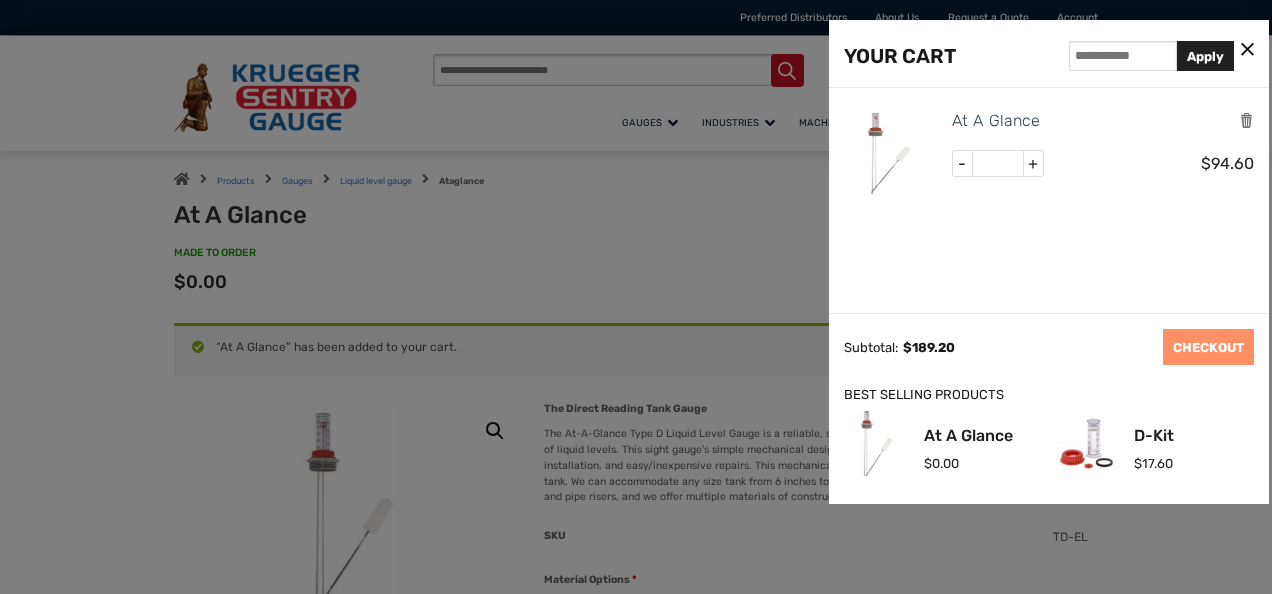 click on "-" at bounding box center [963, 164] 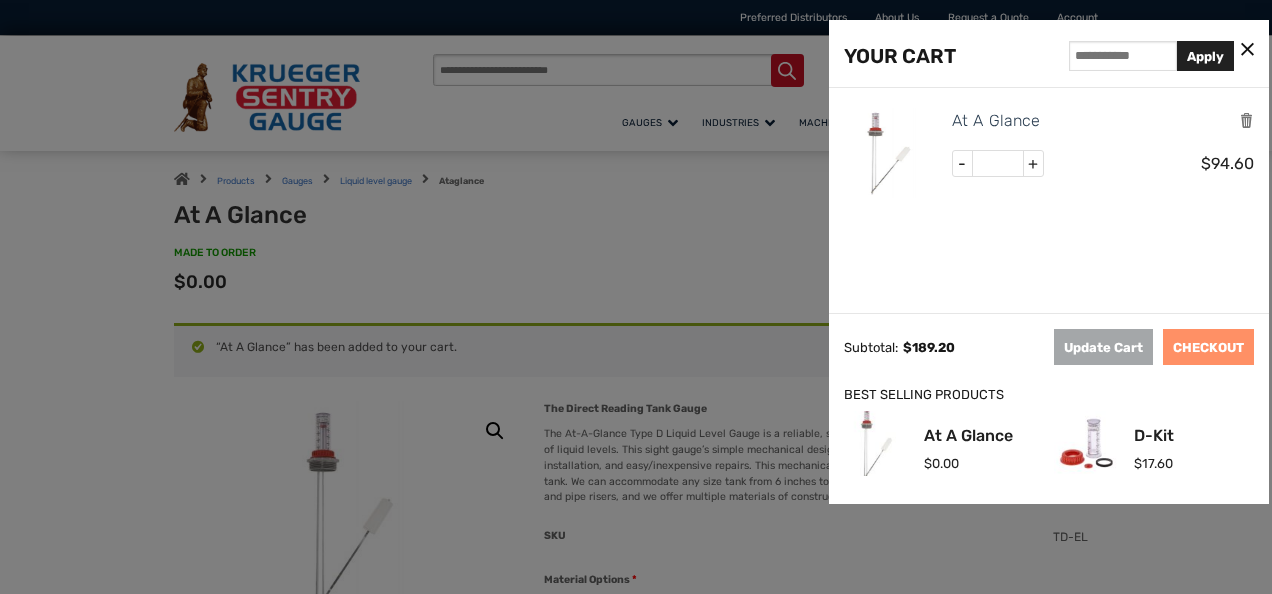 drag, startPoint x: 1199, startPoint y: 346, endPoint x: 944, endPoint y: 301, distance: 258.94016 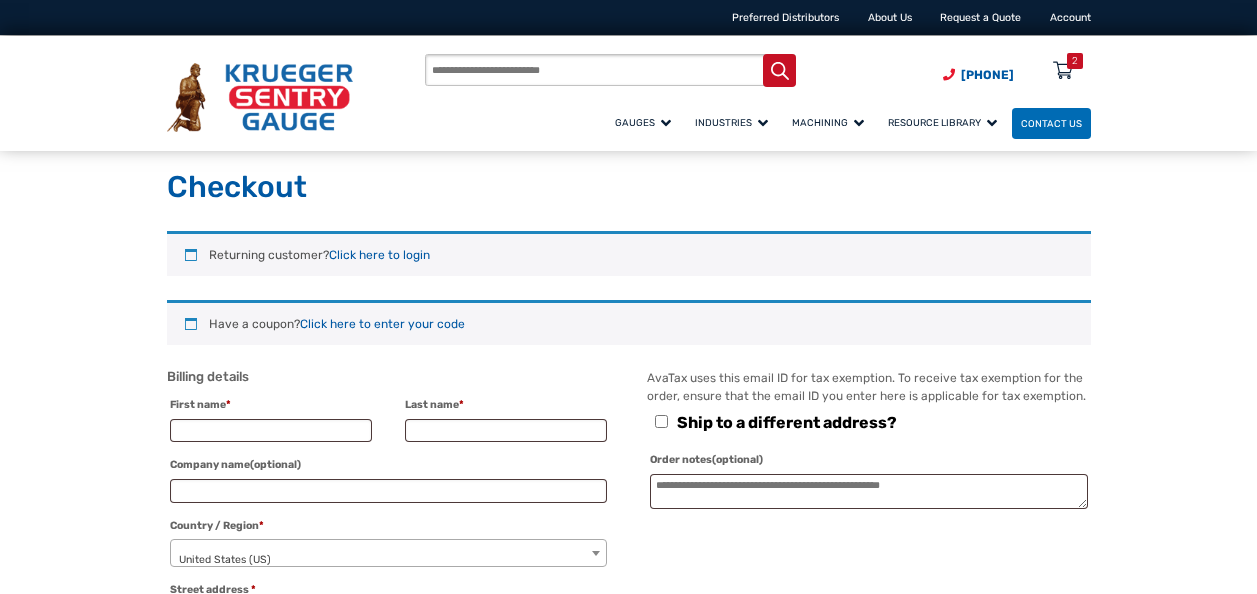 scroll, scrollTop: 0, scrollLeft: 0, axis: both 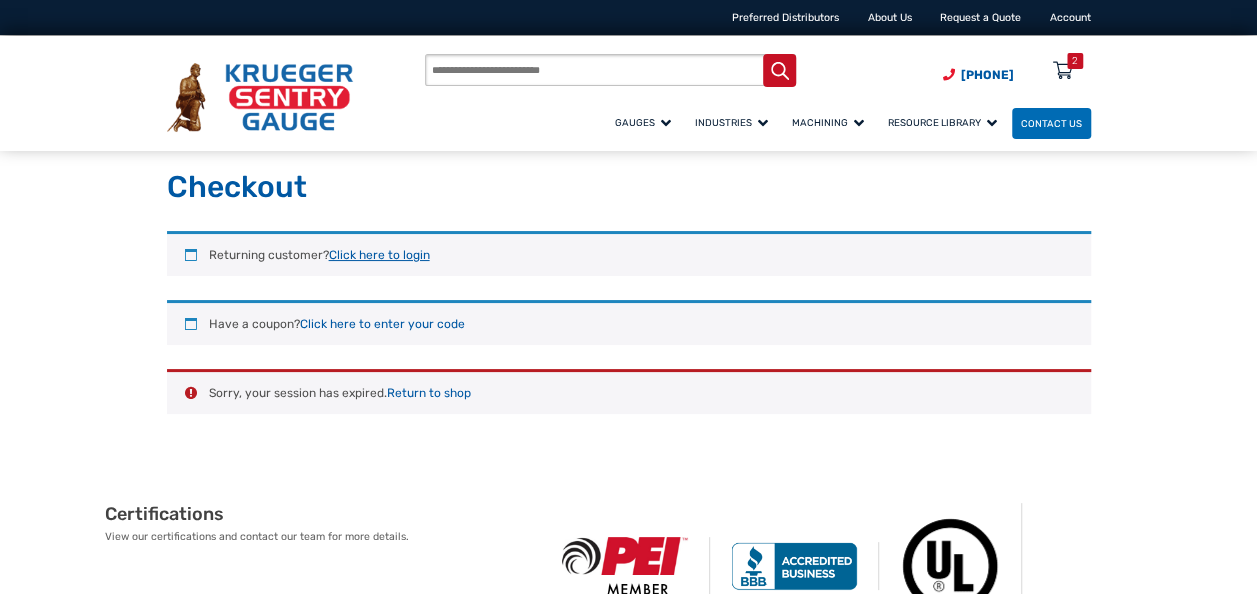 type on "**********" 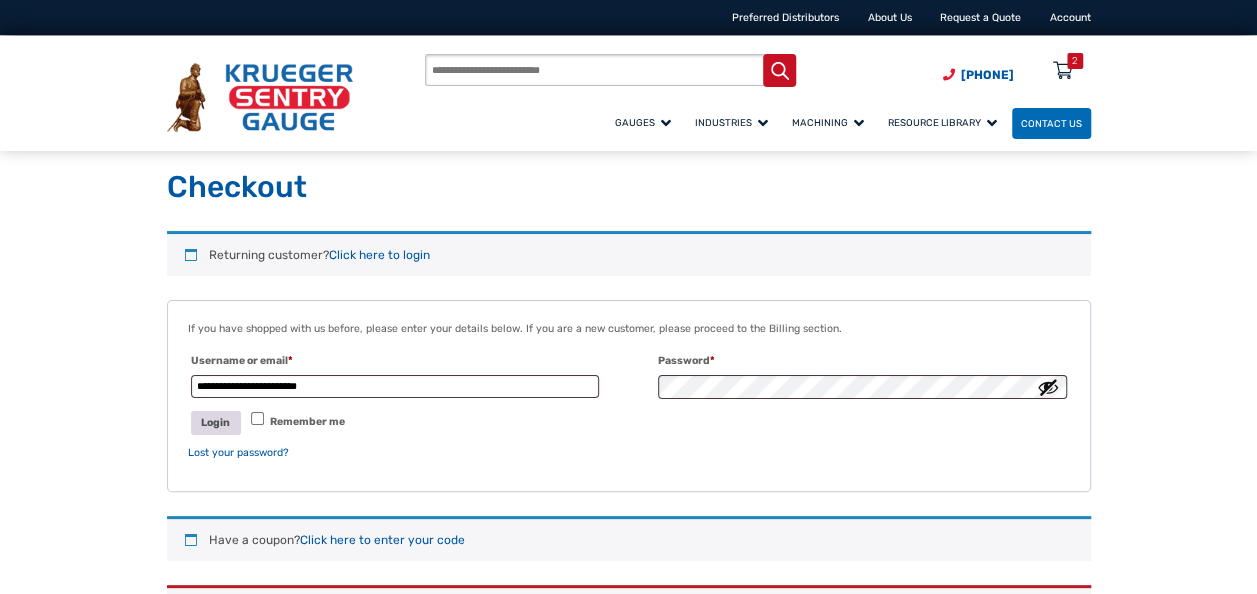 click on "Login" at bounding box center [216, 422] 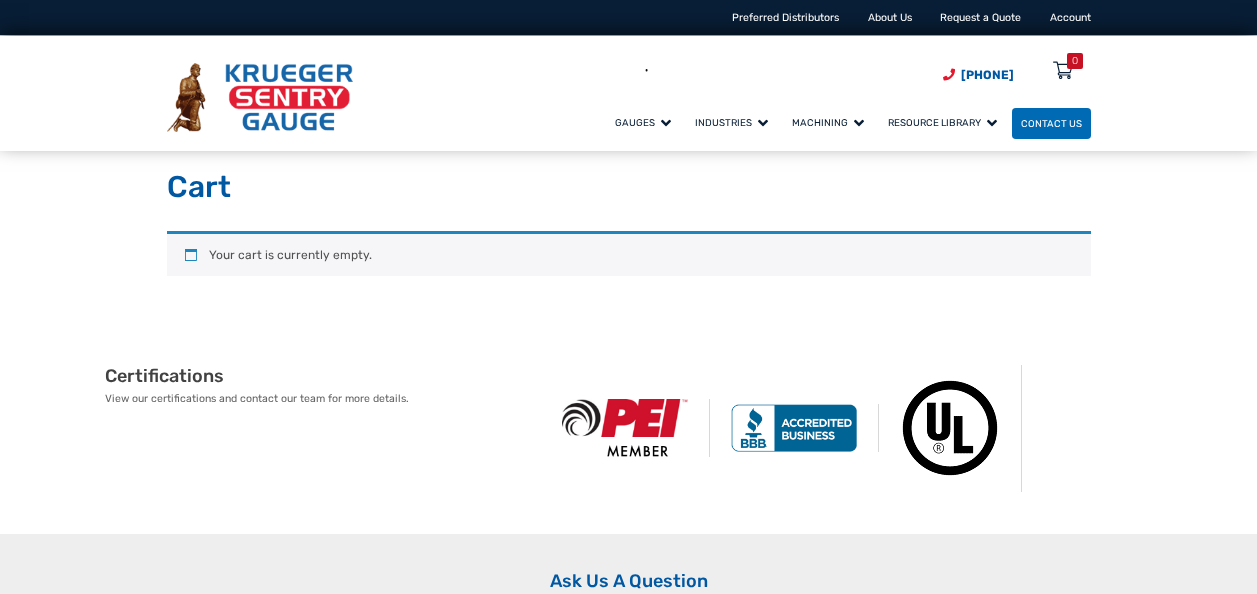 scroll, scrollTop: 0, scrollLeft: 0, axis: both 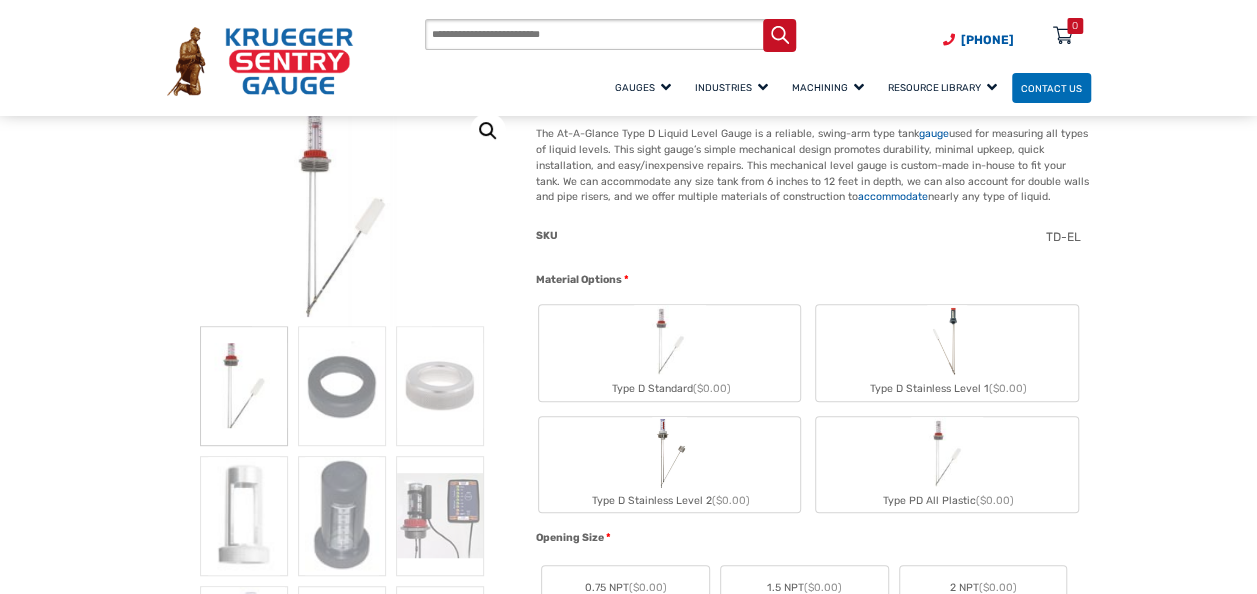click at bounding box center [670, 341] 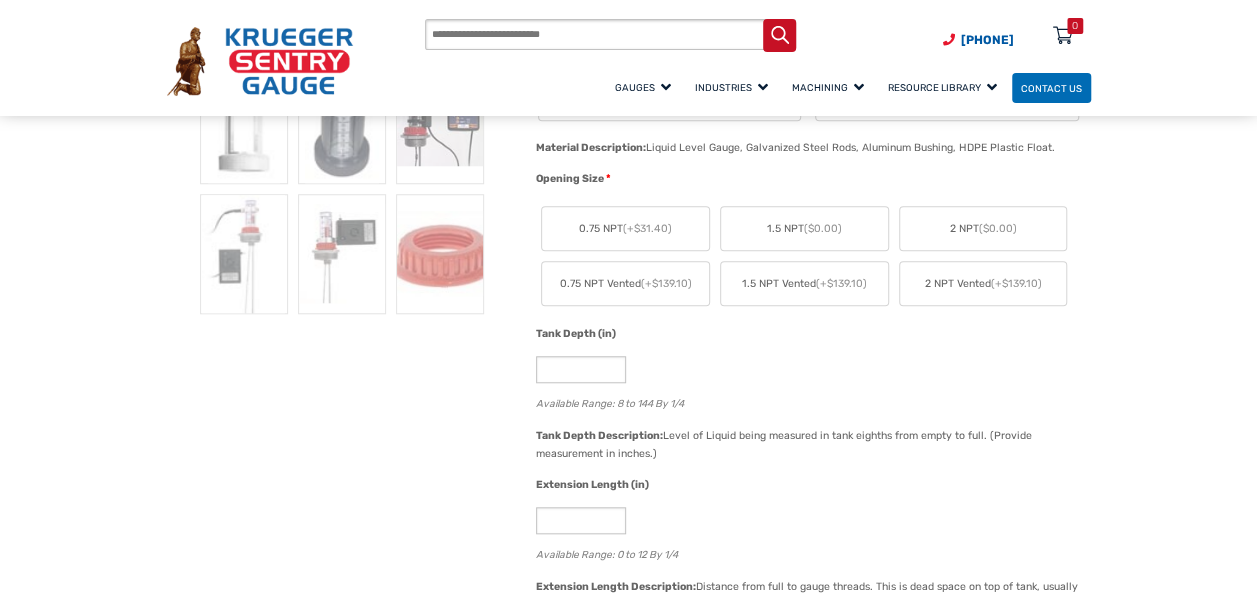 scroll, scrollTop: 700, scrollLeft: 0, axis: vertical 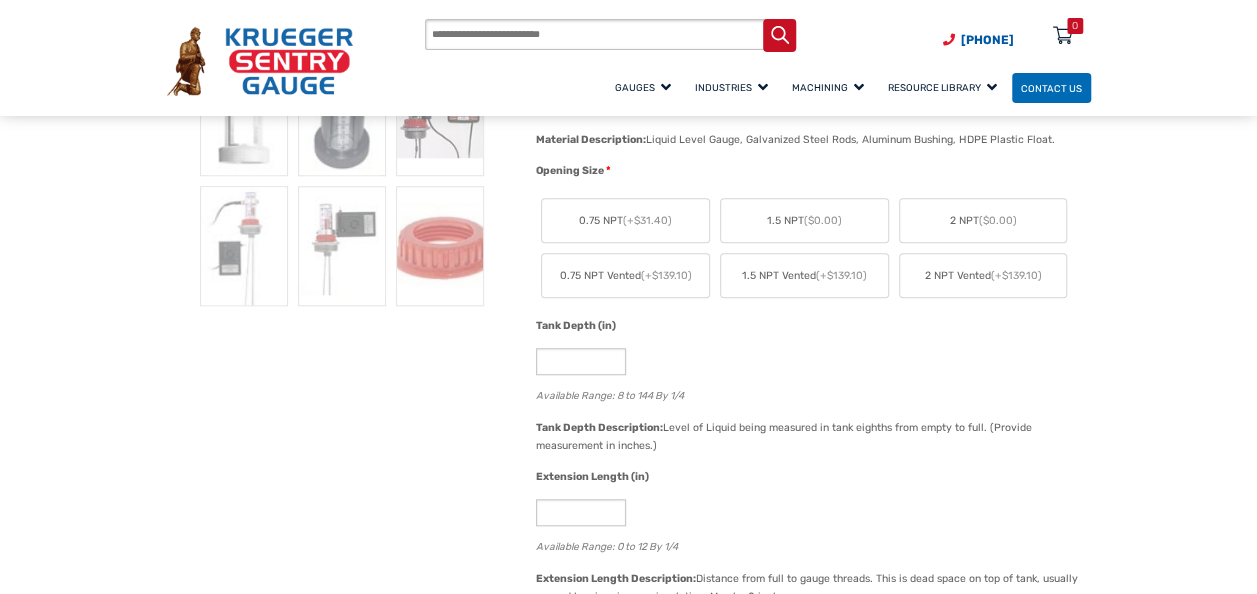 click on "2 NPT  ($0.00)" at bounding box center (625, 221) 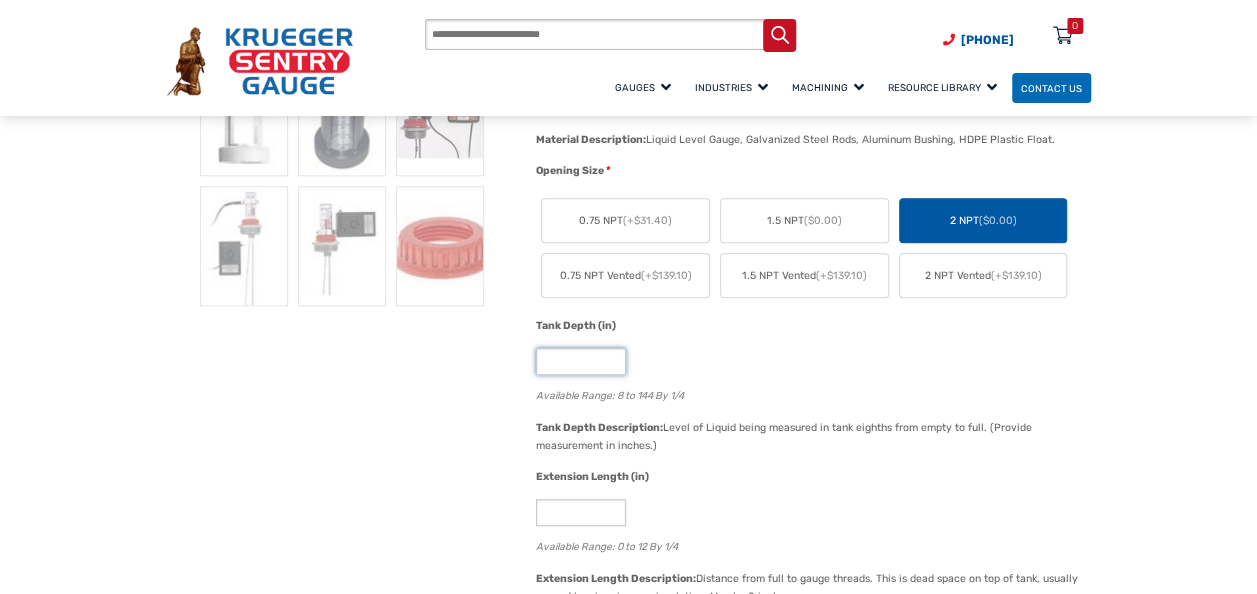 click on "*" at bounding box center [581, 361] 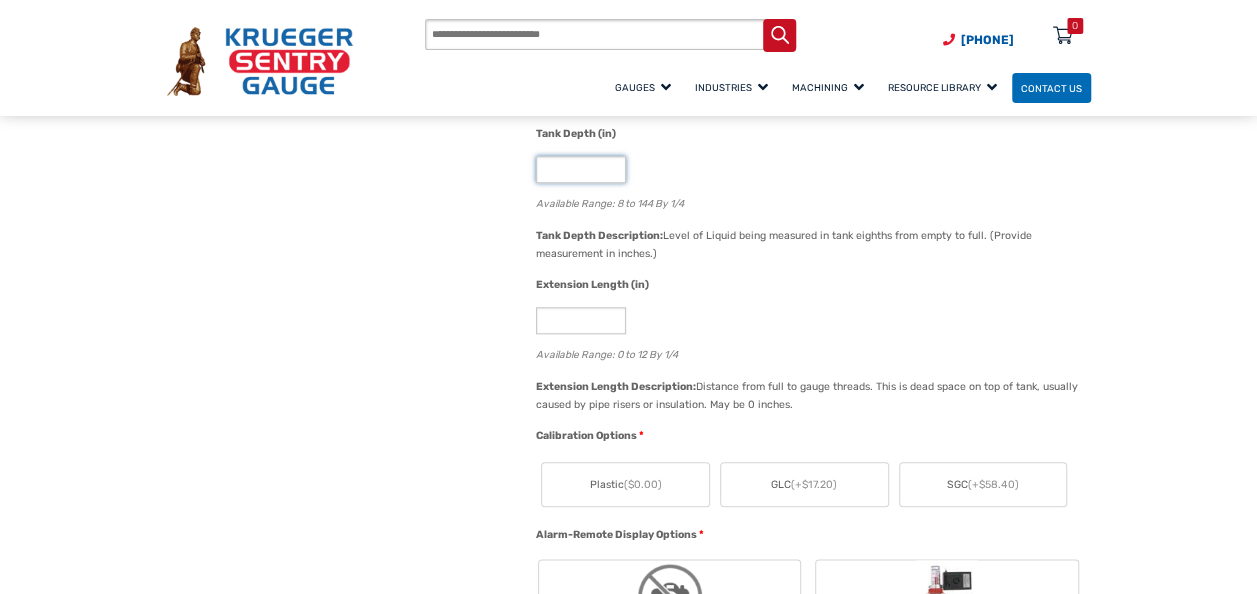 scroll, scrollTop: 900, scrollLeft: 0, axis: vertical 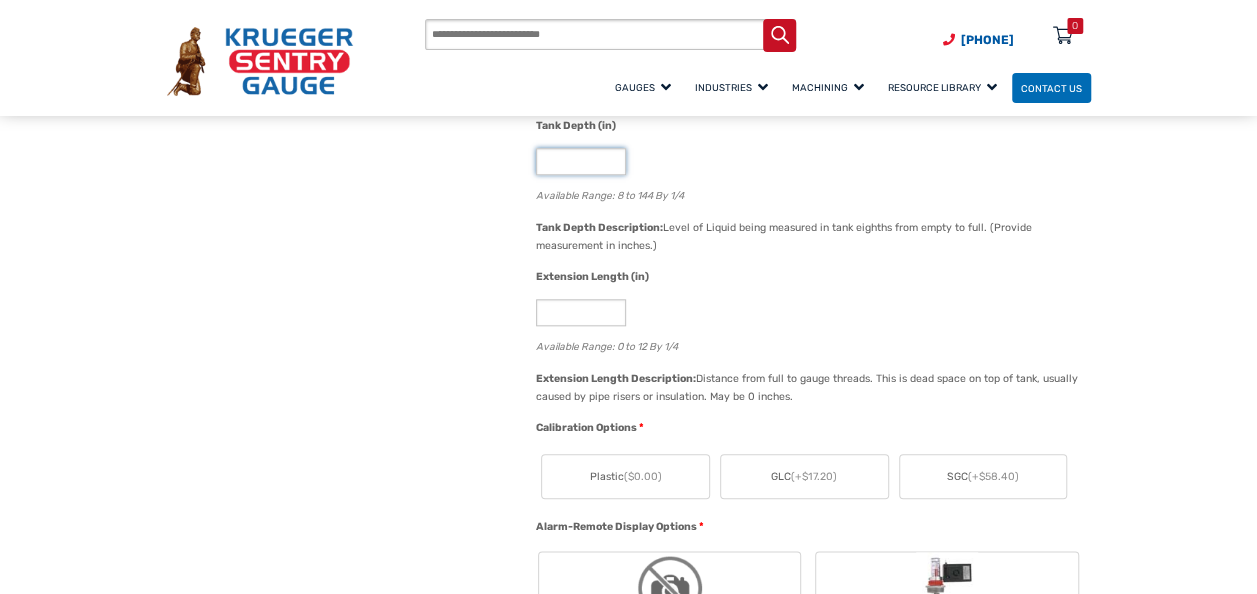 type on "**" 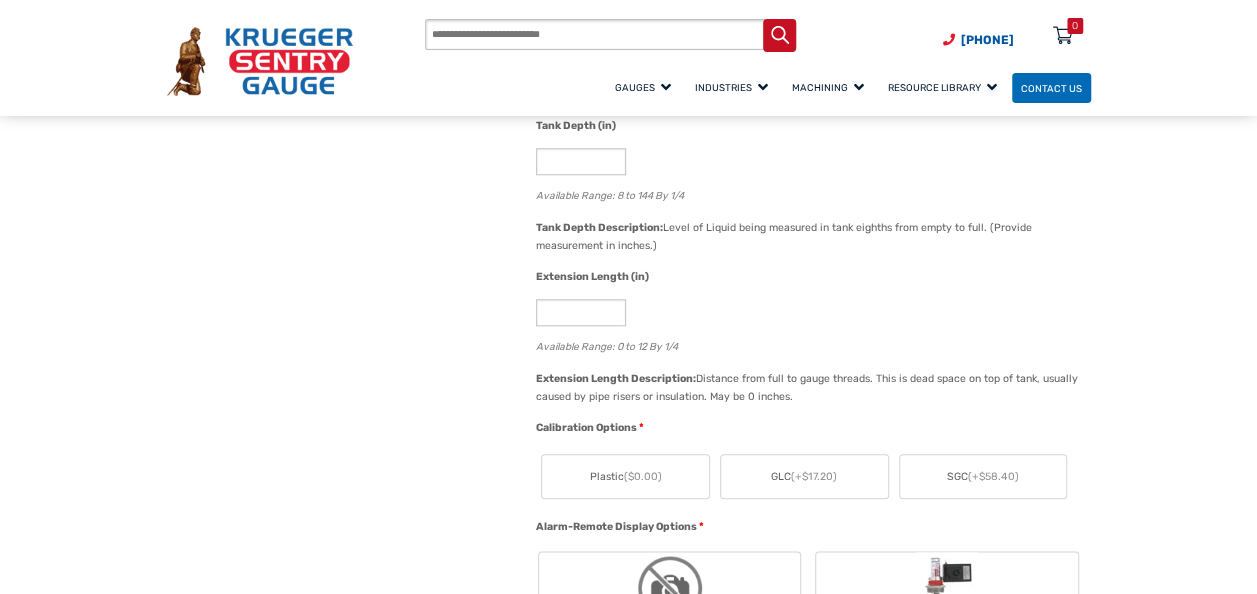 click on "Plastic  ($0.00)" at bounding box center (625, 477) 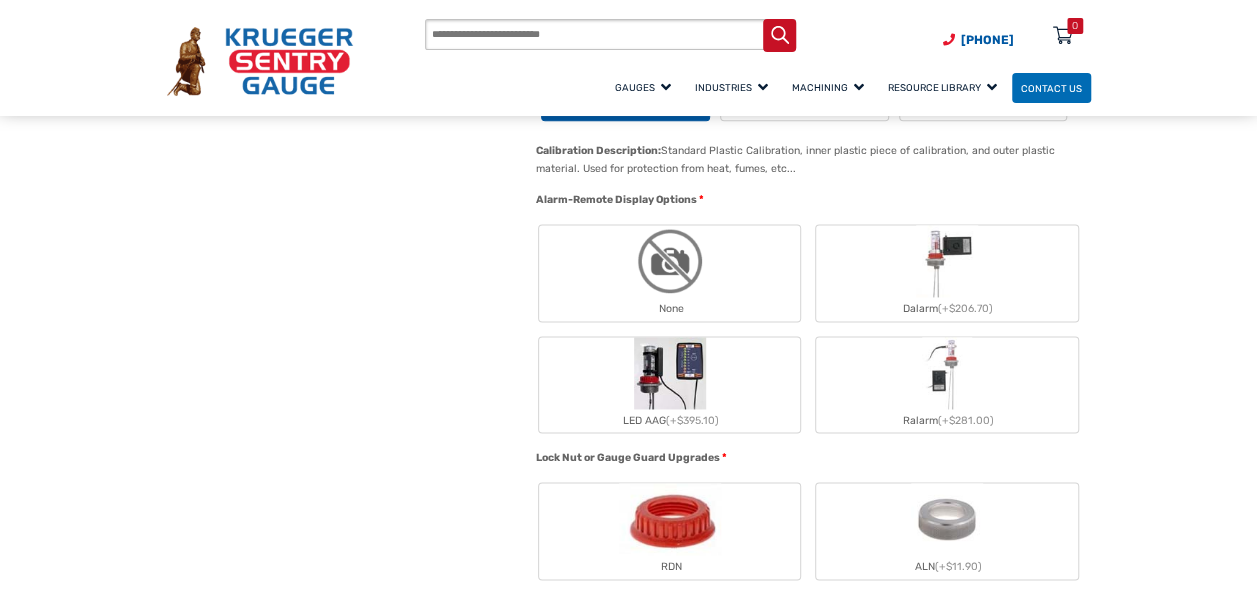 scroll, scrollTop: 1300, scrollLeft: 0, axis: vertical 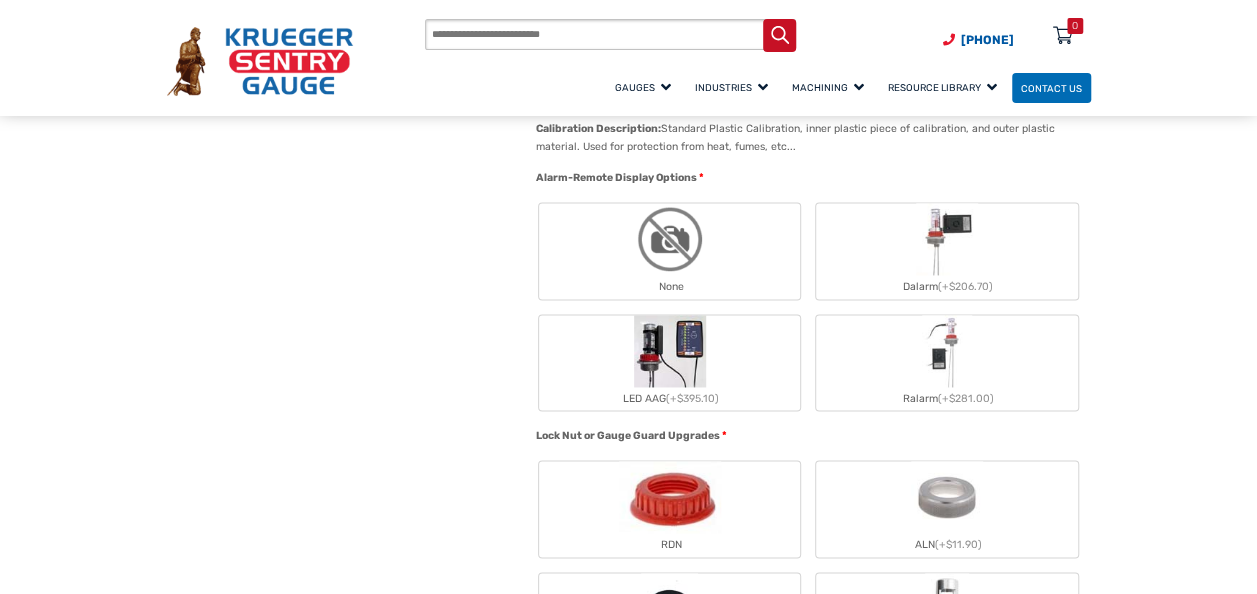click at bounding box center [670, 239] 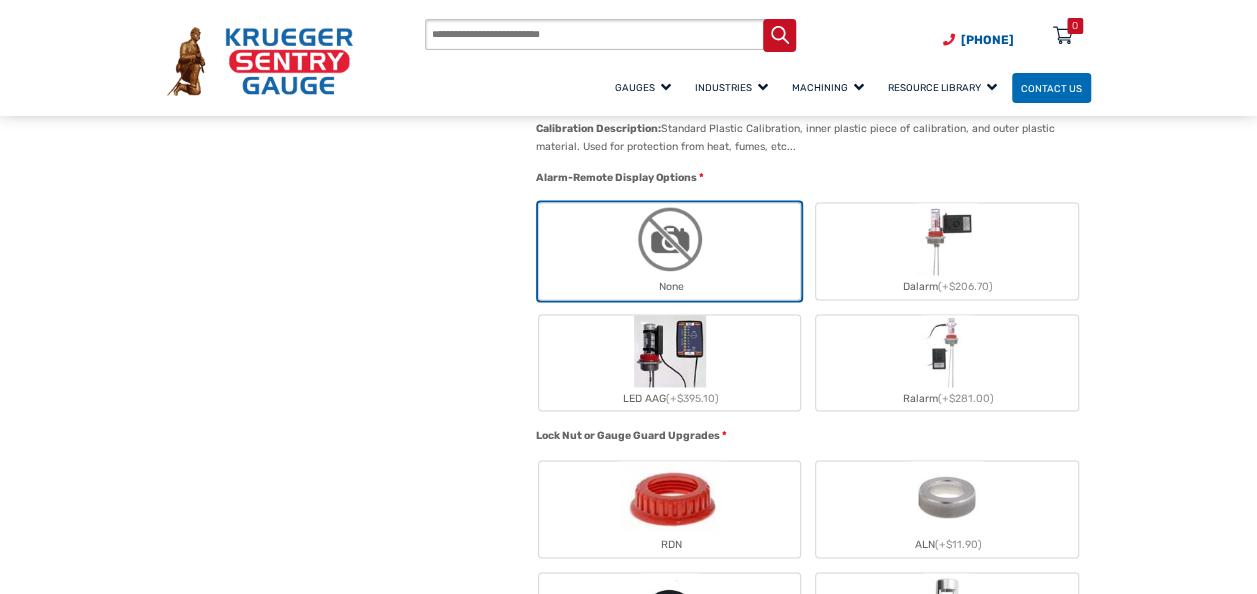 click at bounding box center [670, 497] 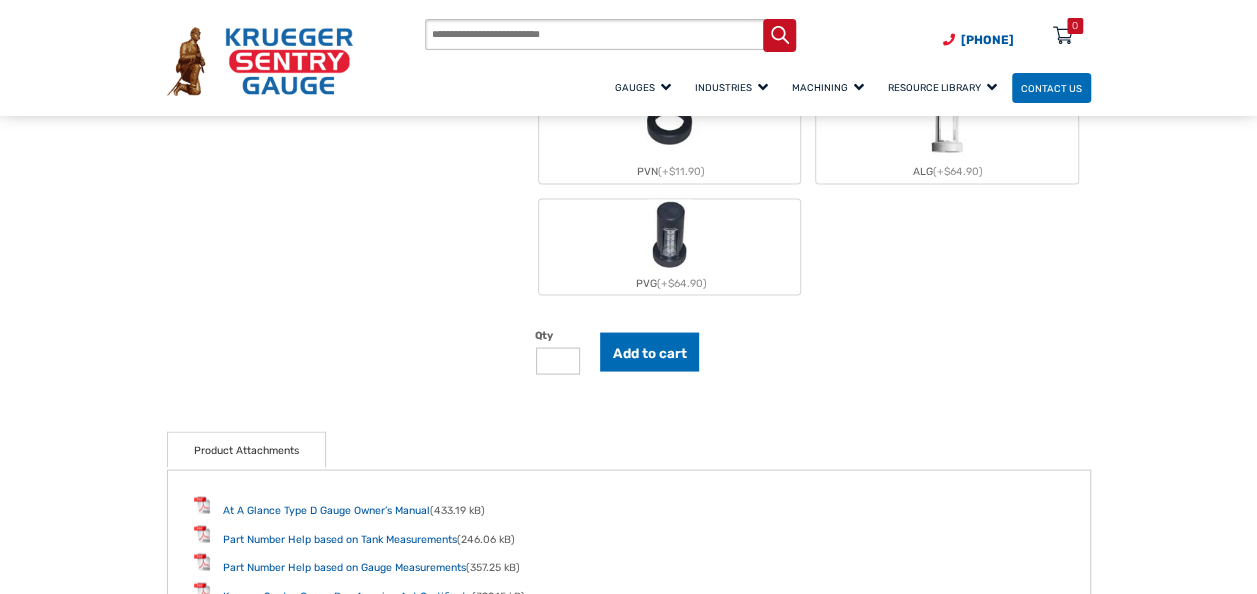 scroll, scrollTop: 1800, scrollLeft: 0, axis: vertical 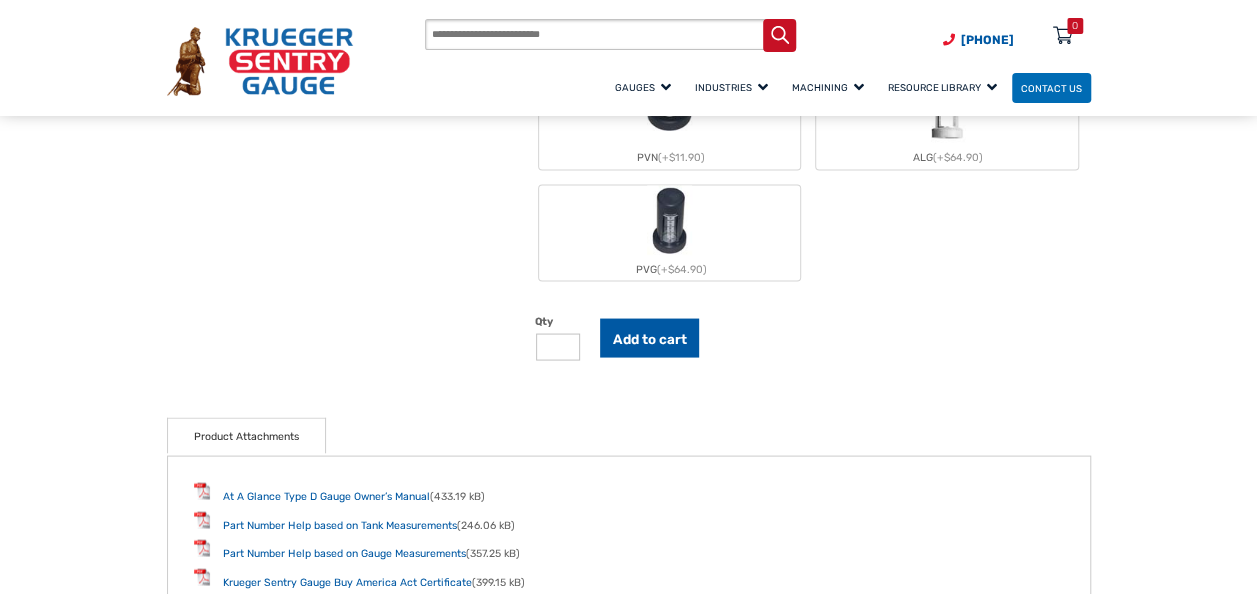 click on "Add to cart" at bounding box center (650, 337) 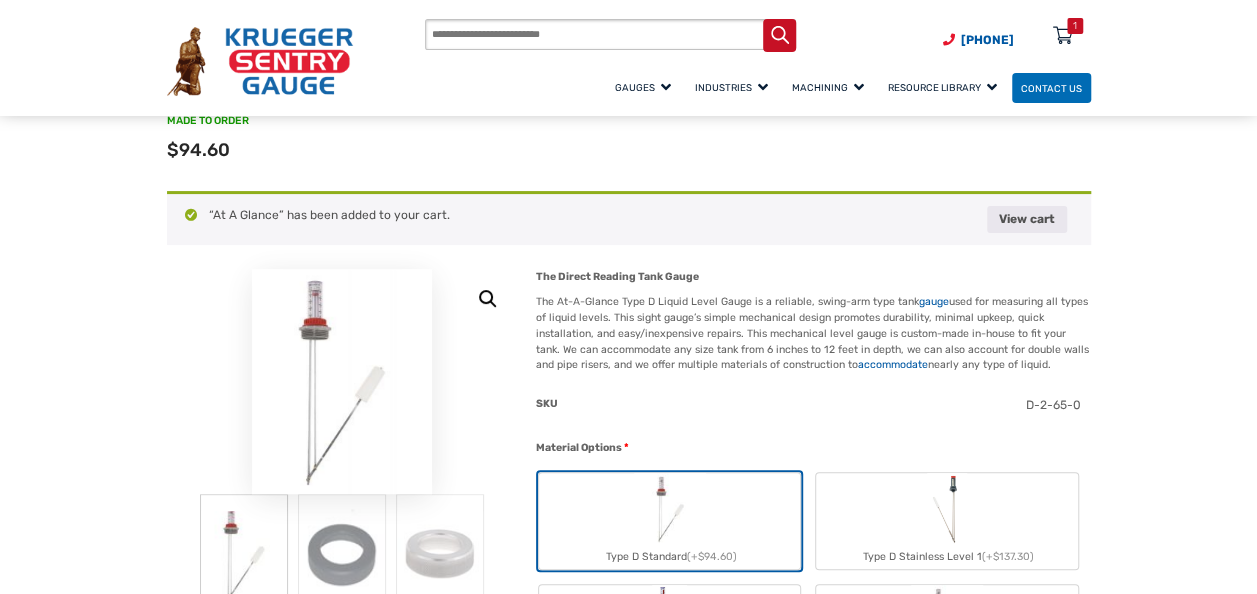 scroll, scrollTop: 0, scrollLeft: 0, axis: both 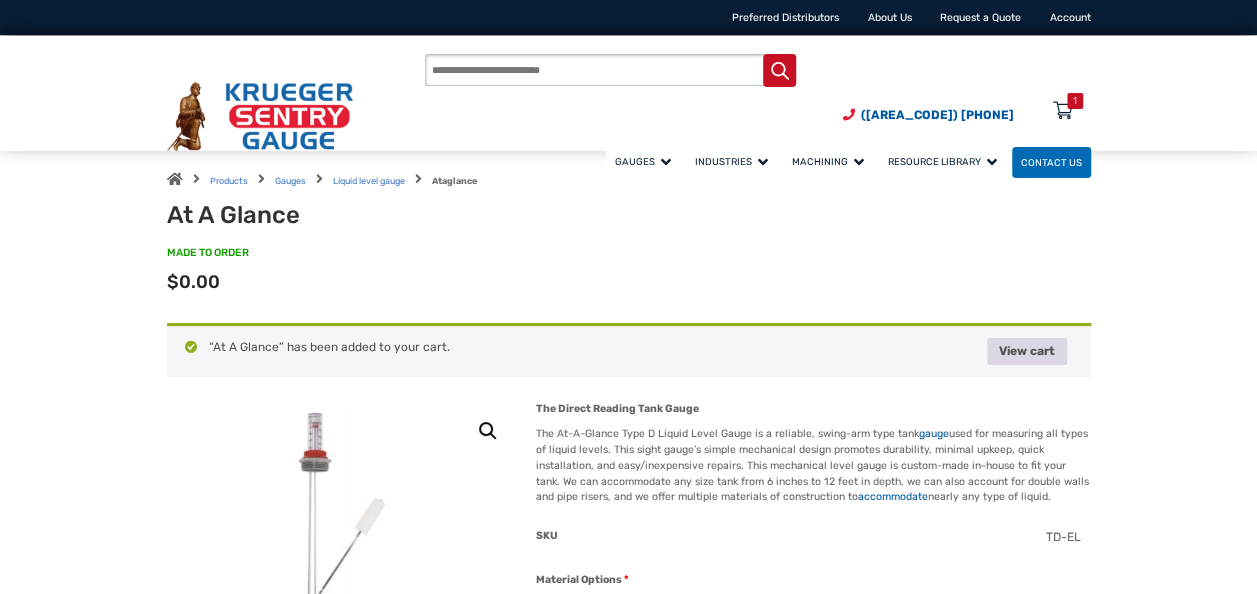 click on "View cart" at bounding box center (1027, 351) 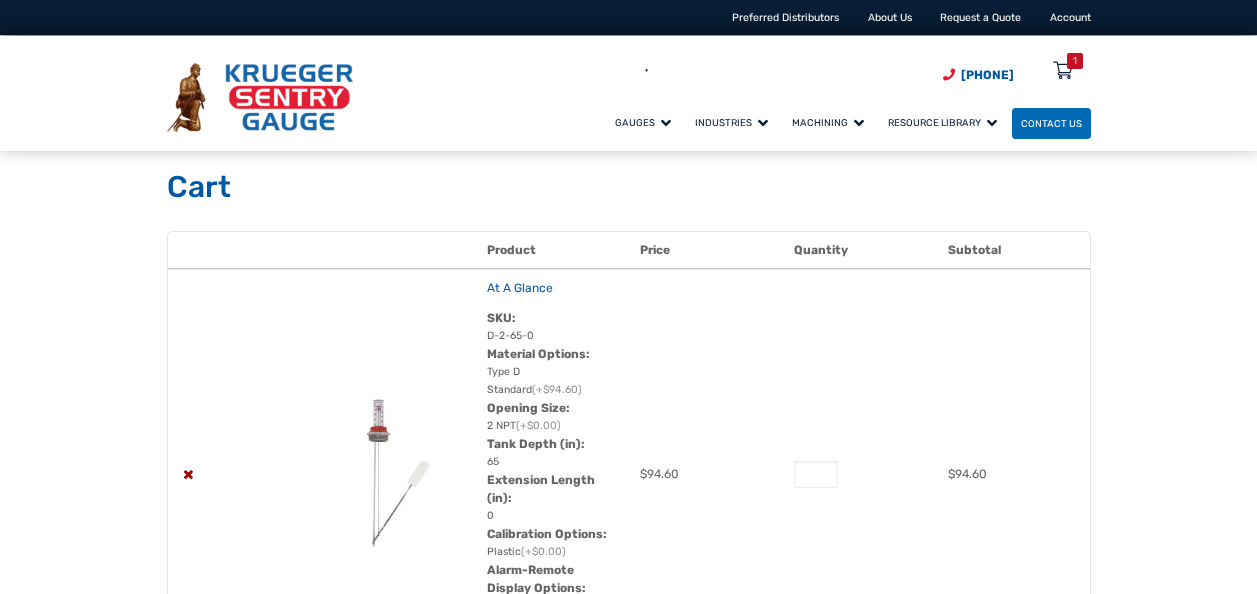 scroll, scrollTop: 0, scrollLeft: 0, axis: both 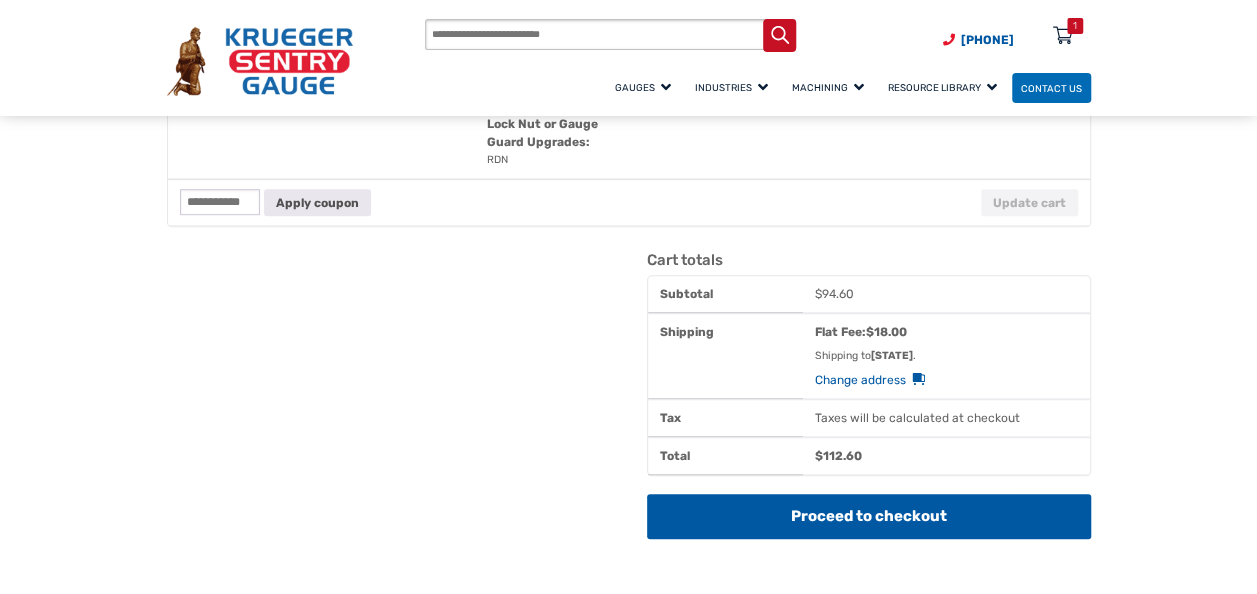 click on "Proceed to checkout" at bounding box center [869, 516] 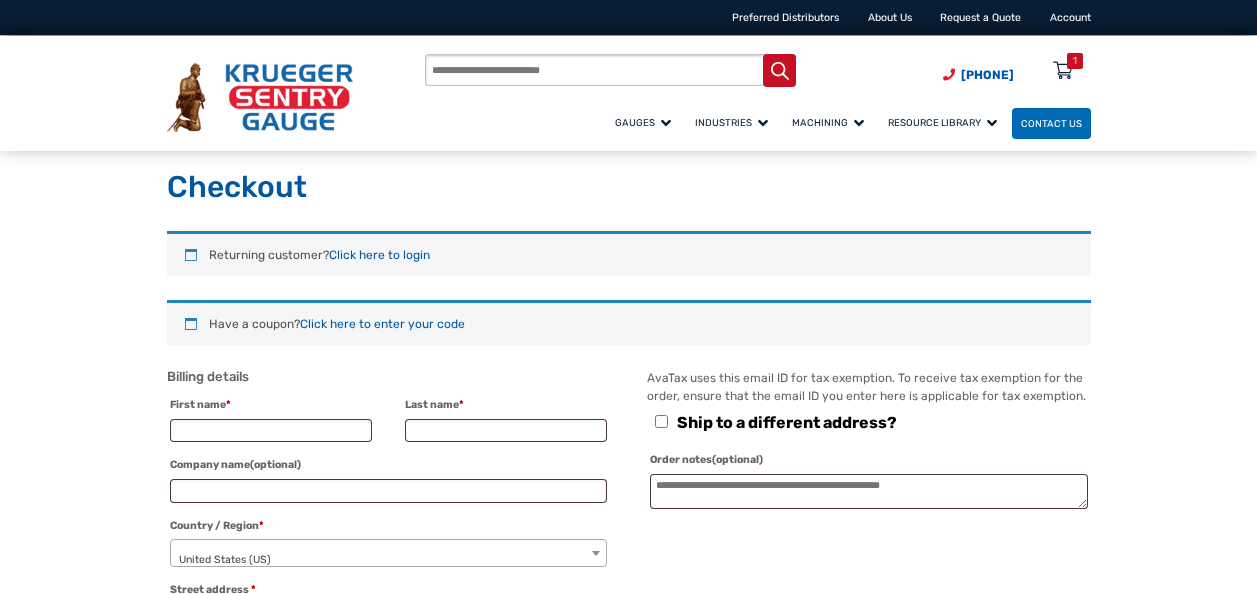 scroll, scrollTop: 0, scrollLeft: 0, axis: both 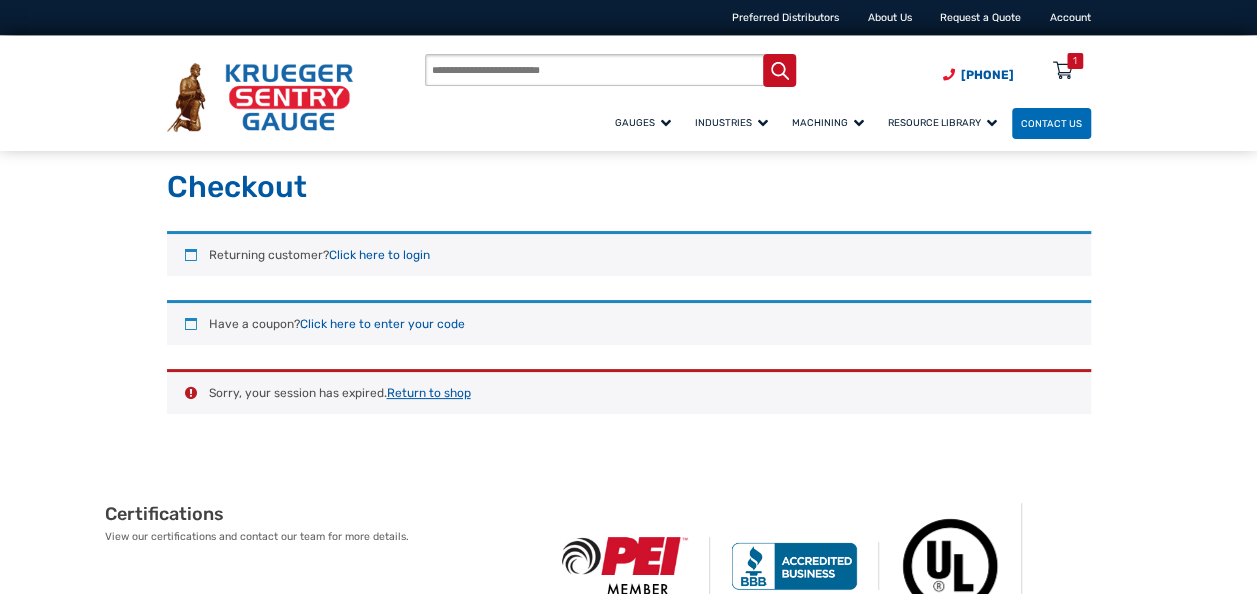 click on "Return to shop" at bounding box center [429, 393] 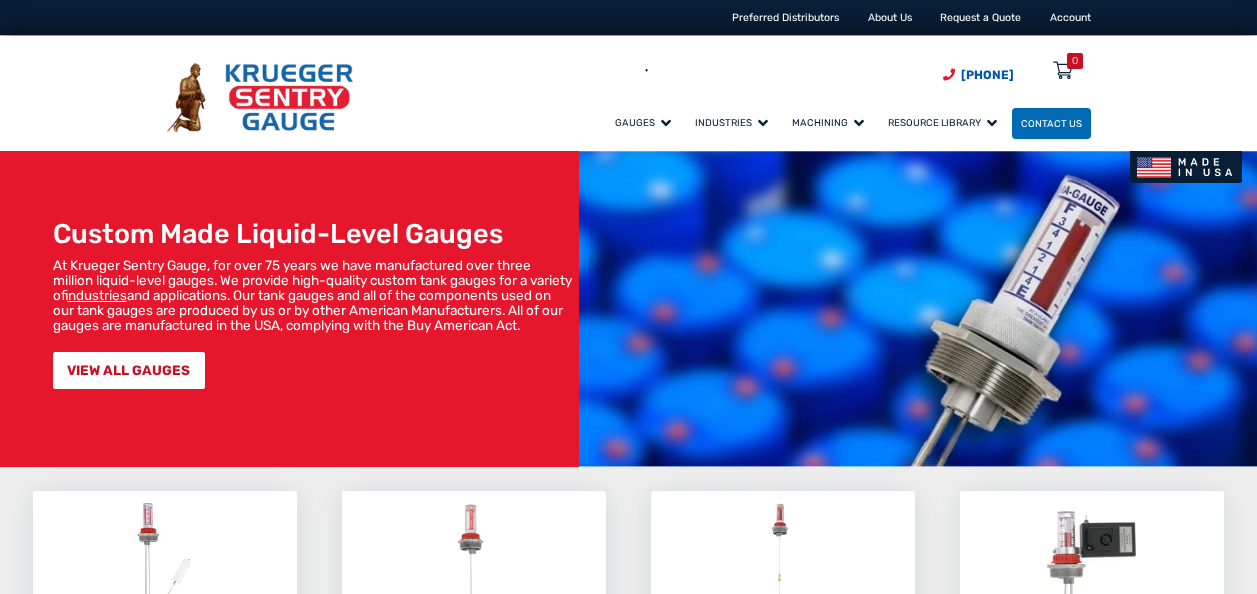 scroll, scrollTop: 0, scrollLeft: 0, axis: both 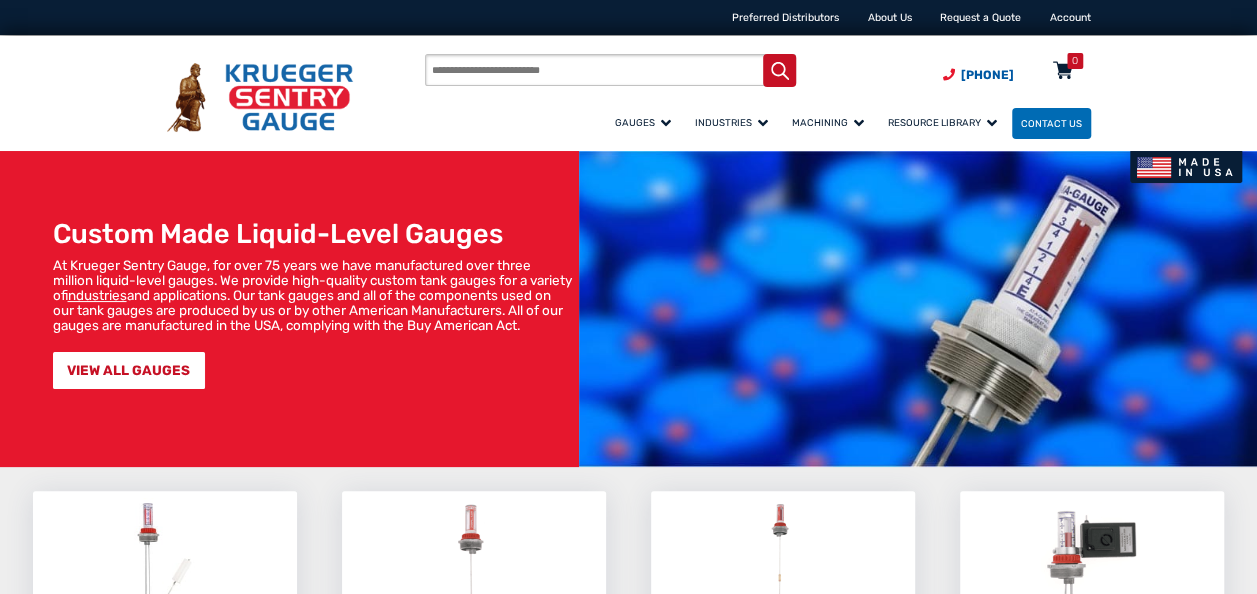 click at bounding box center [1063, 72] 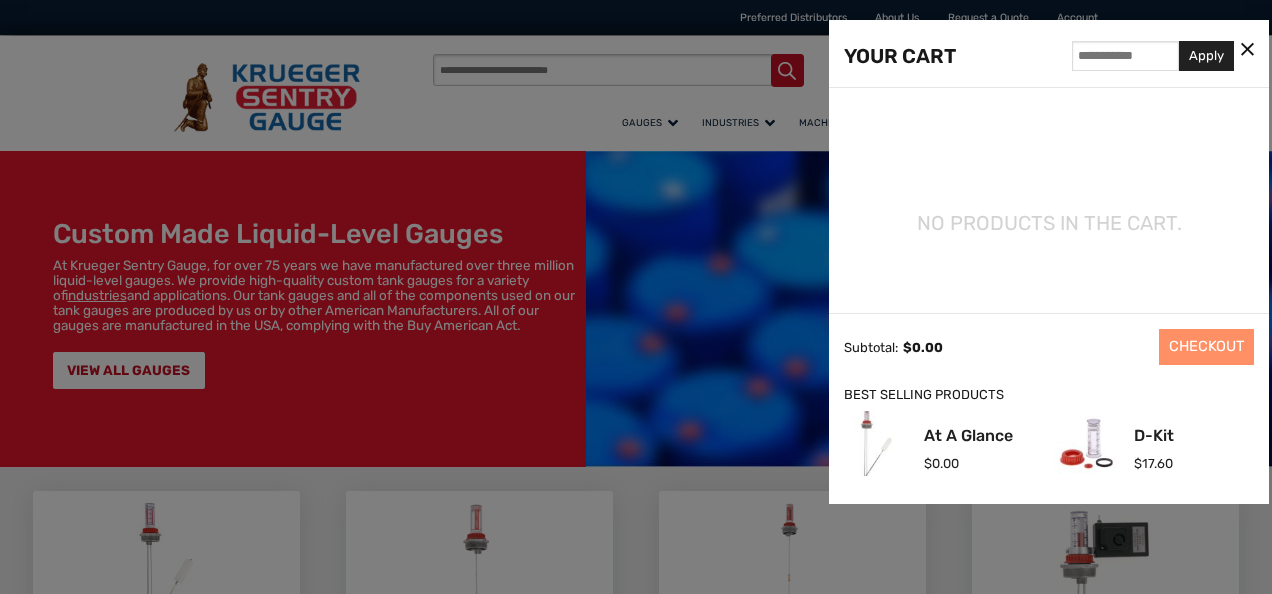 click at bounding box center (636, 297) 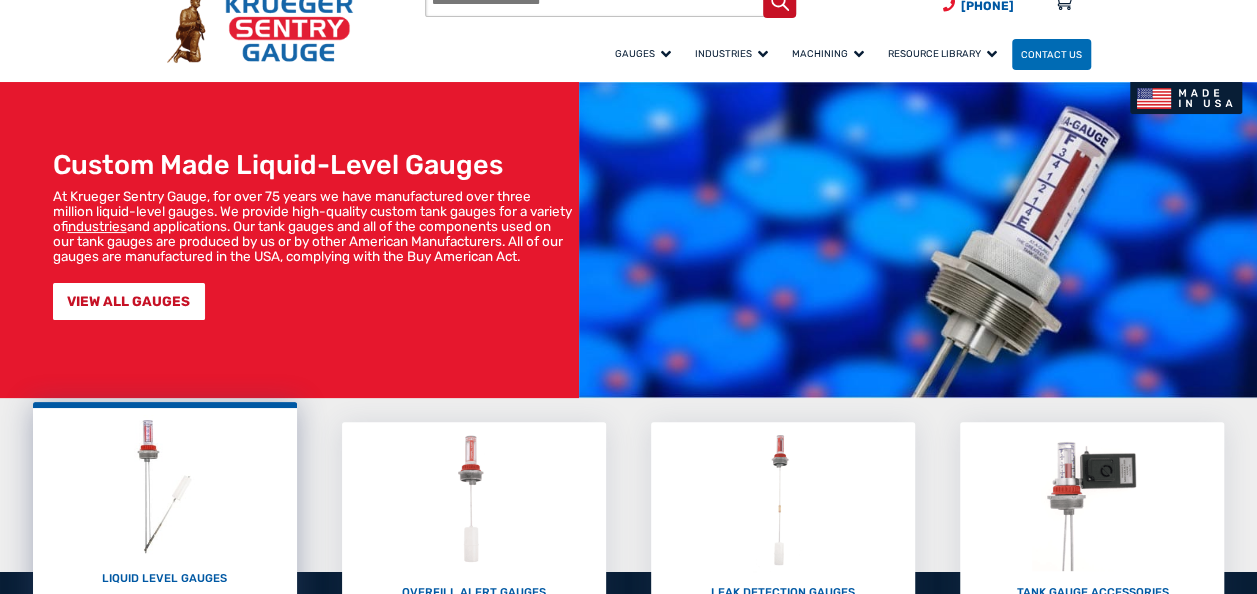 scroll, scrollTop: 100, scrollLeft: 0, axis: vertical 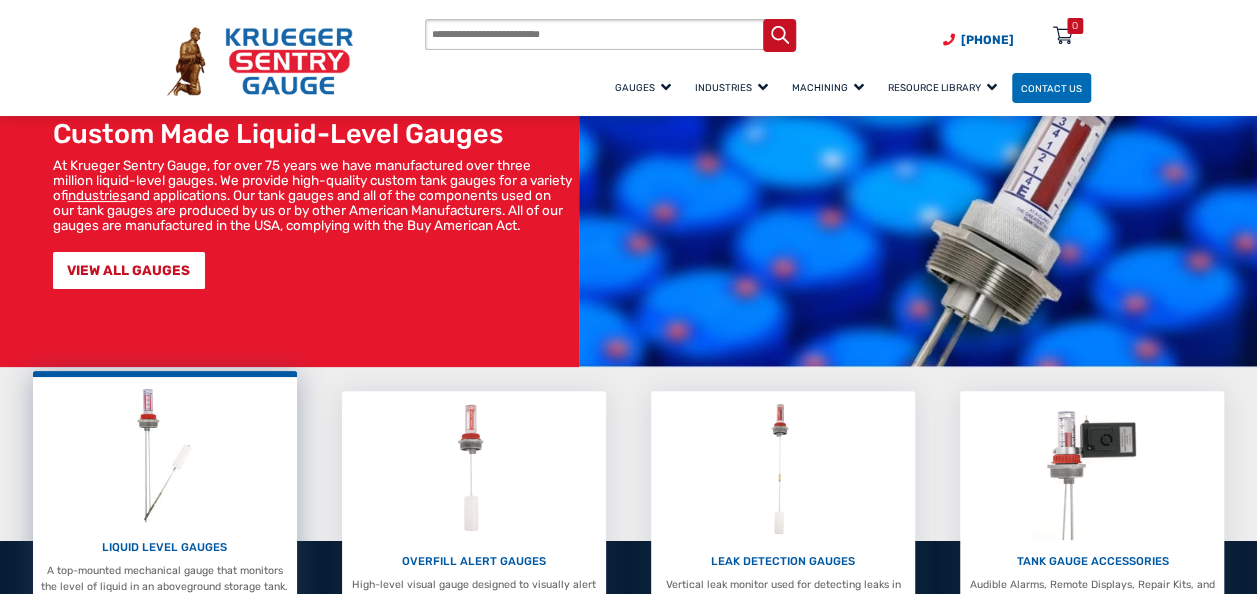 click at bounding box center [165, 455] 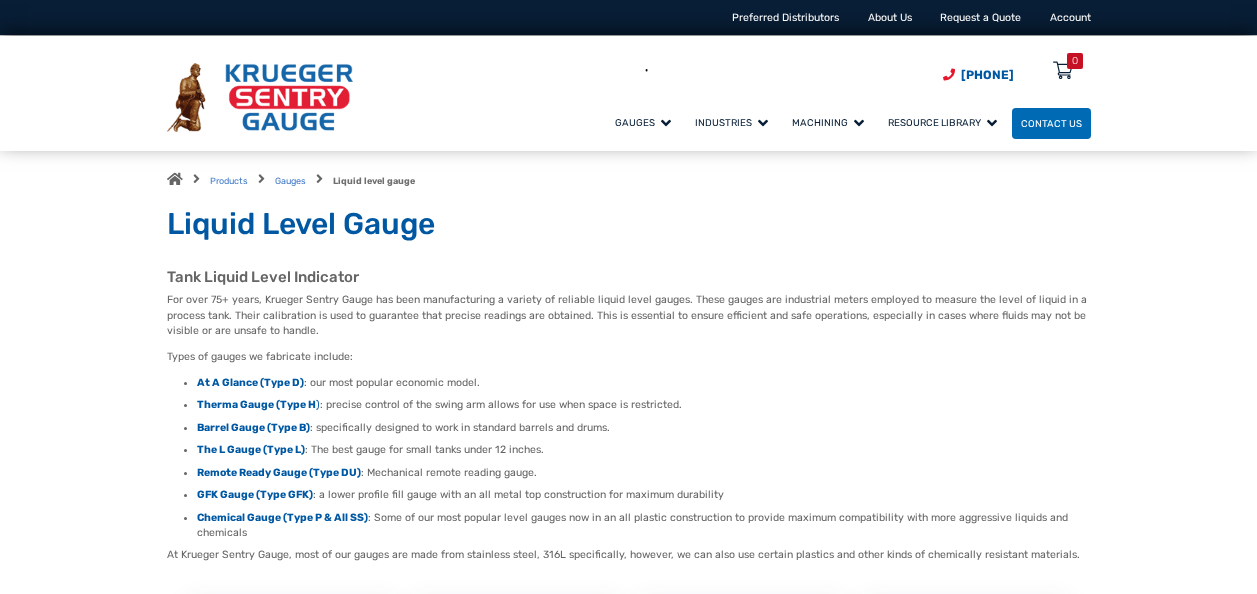 scroll, scrollTop: 0, scrollLeft: 0, axis: both 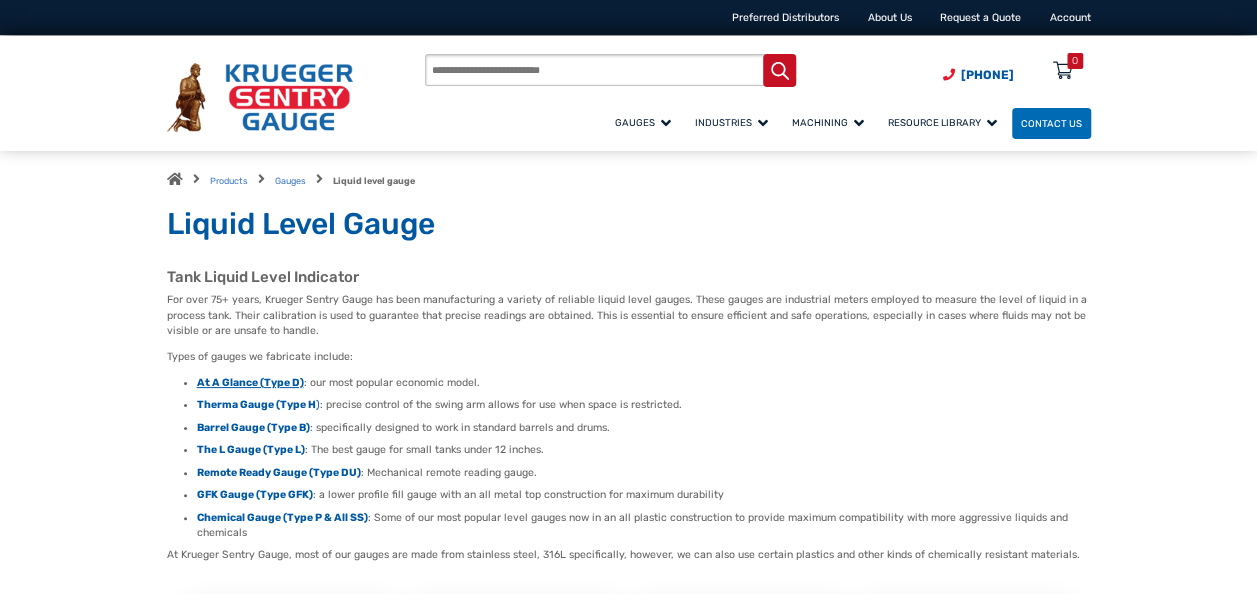 click on "At A Glance (Type D)" at bounding box center (250, 382) 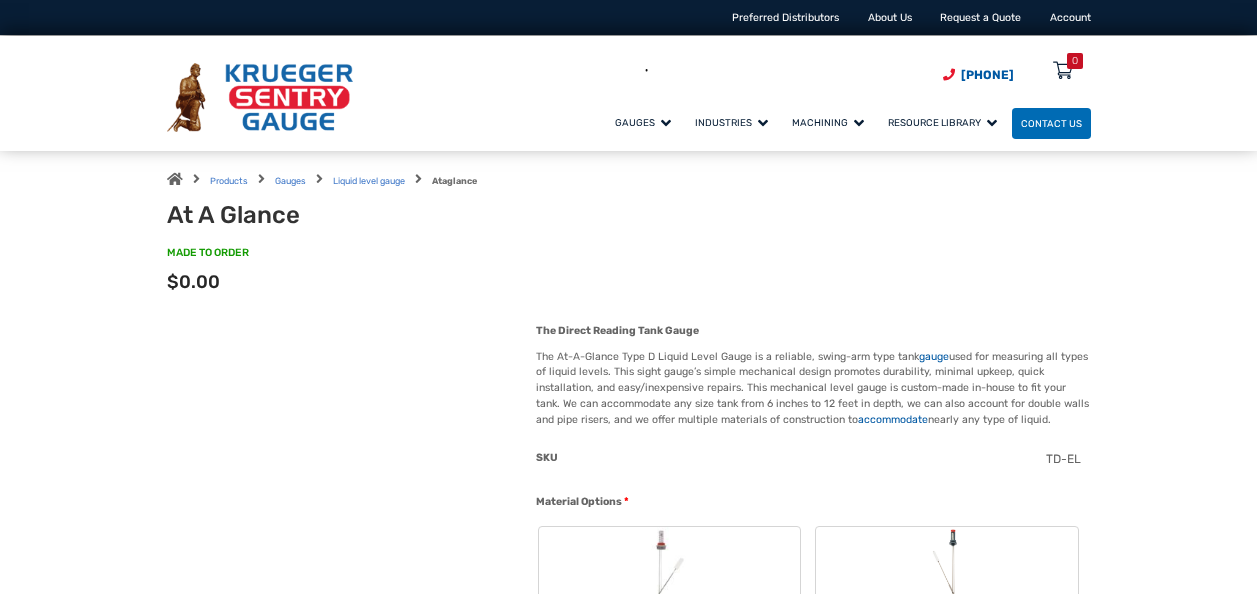 scroll, scrollTop: 0, scrollLeft: 0, axis: both 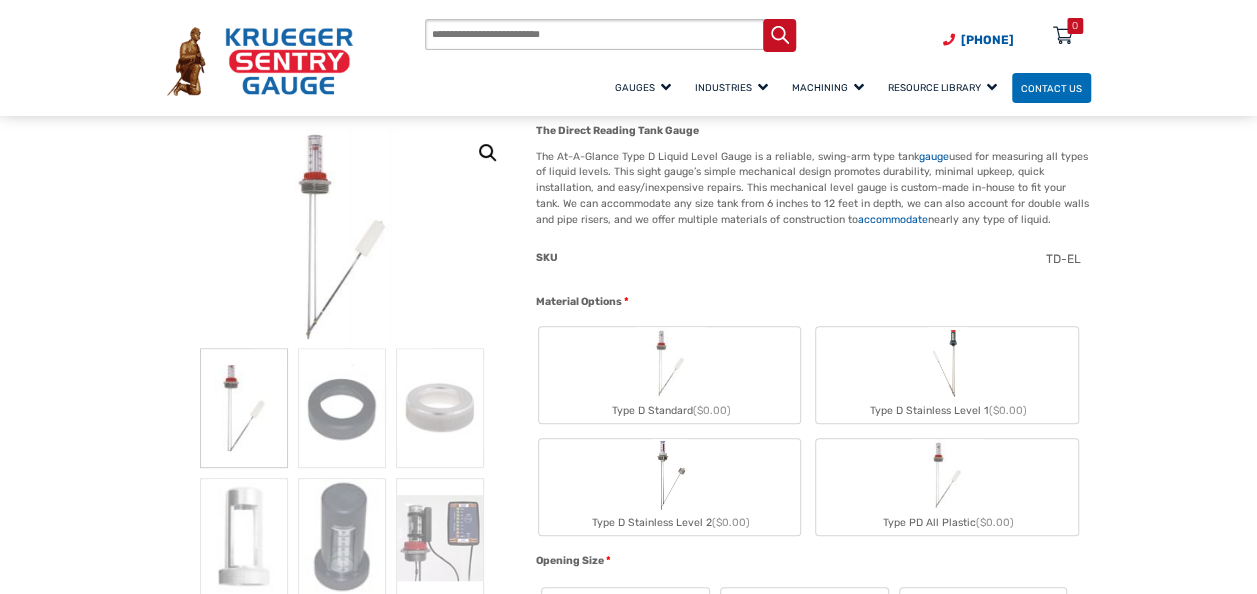 click on "Type D Standard  ($0.00)" at bounding box center [669, 375] 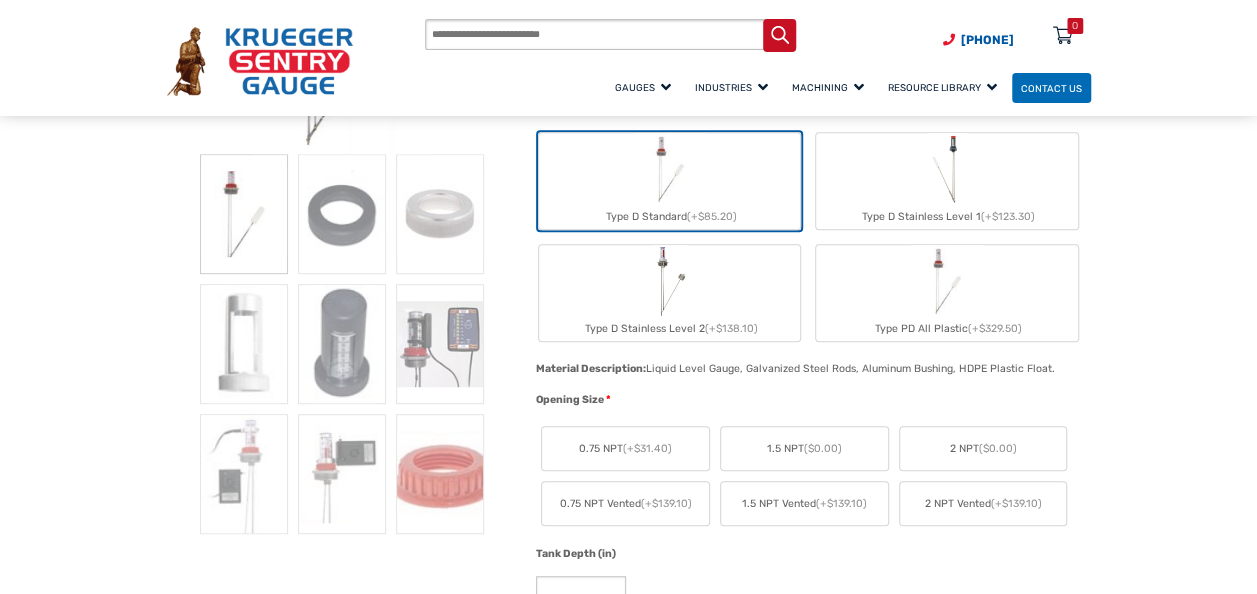 scroll, scrollTop: 500, scrollLeft: 0, axis: vertical 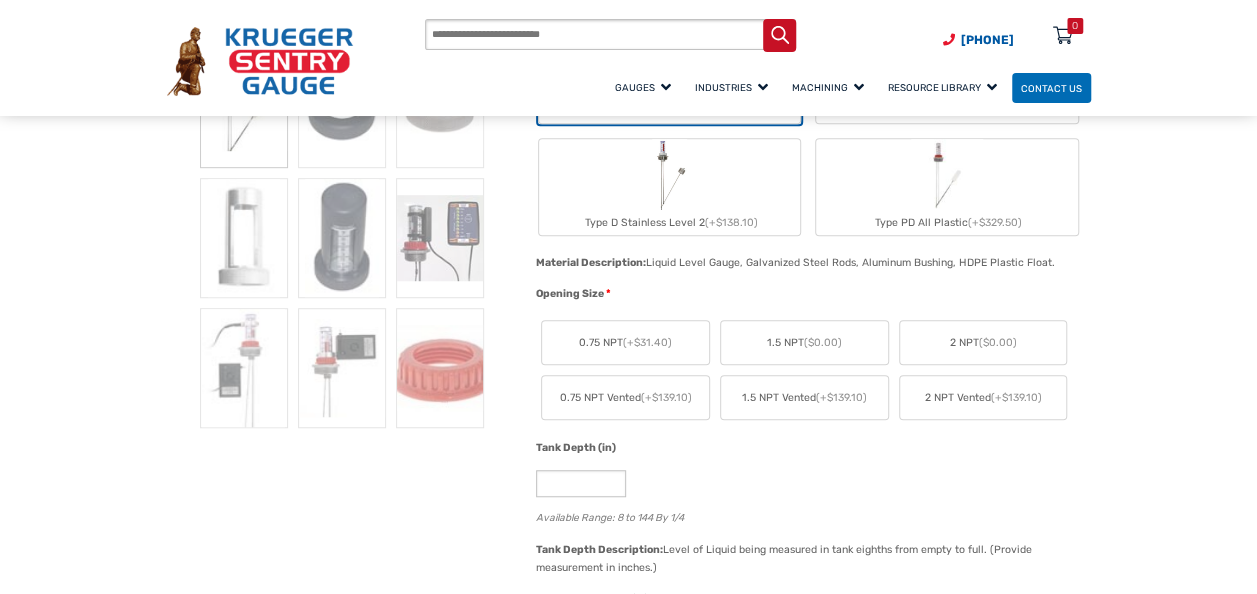 click on "2 NPT  ($0.00)" at bounding box center (625, 343) 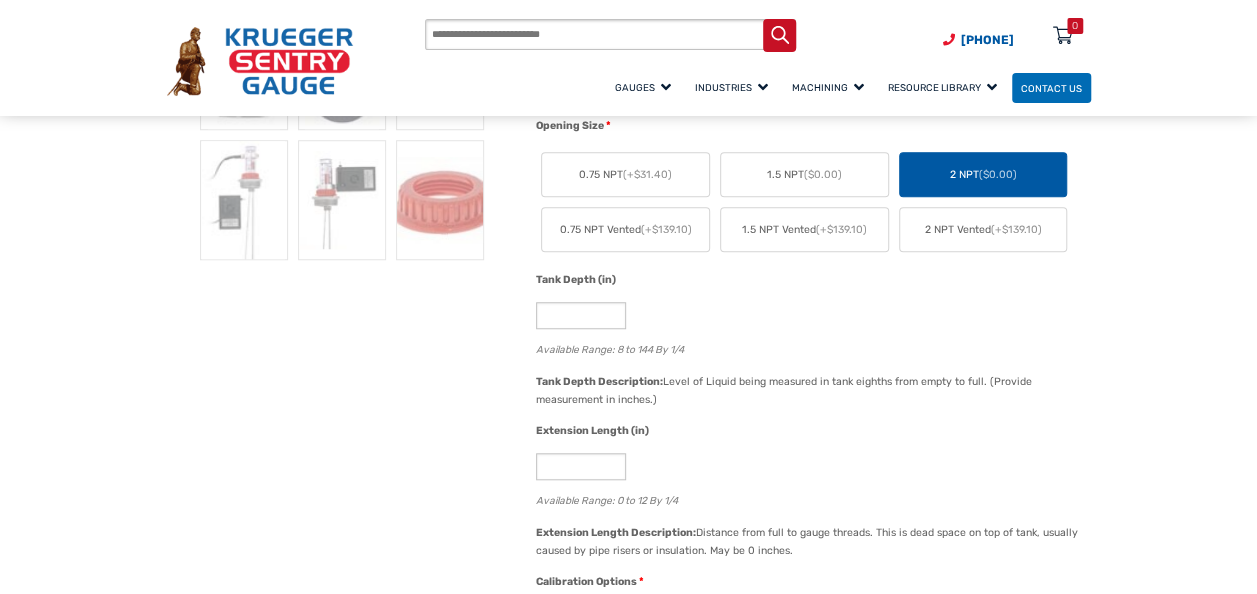 scroll, scrollTop: 700, scrollLeft: 0, axis: vertical 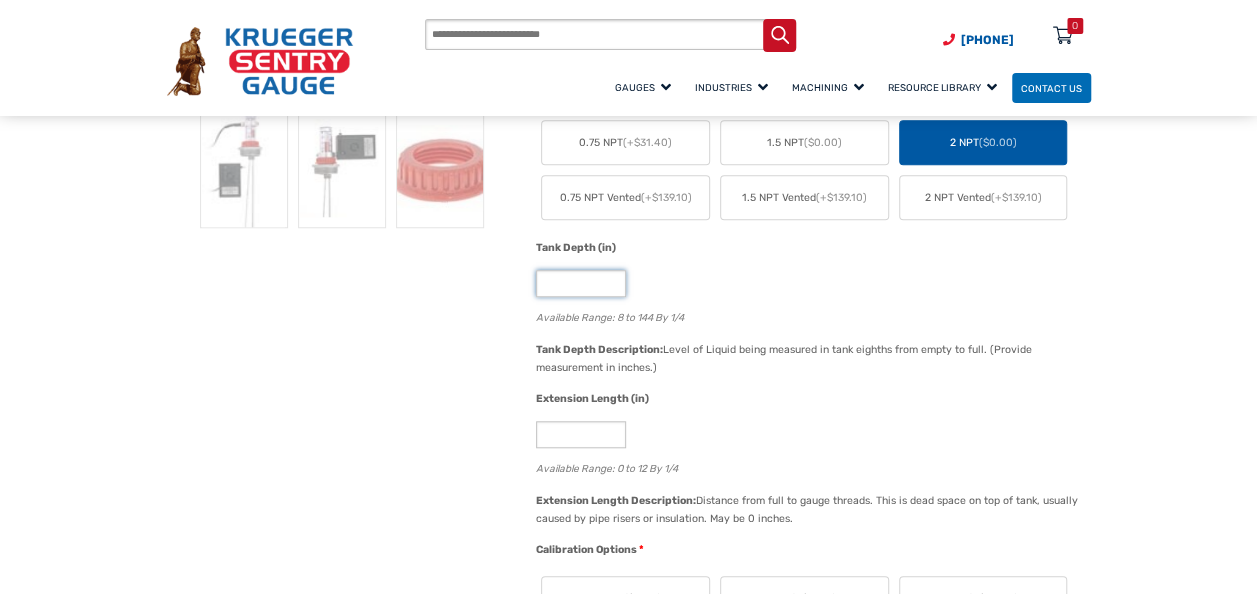 click on "*" at bounding box center (581, 283) 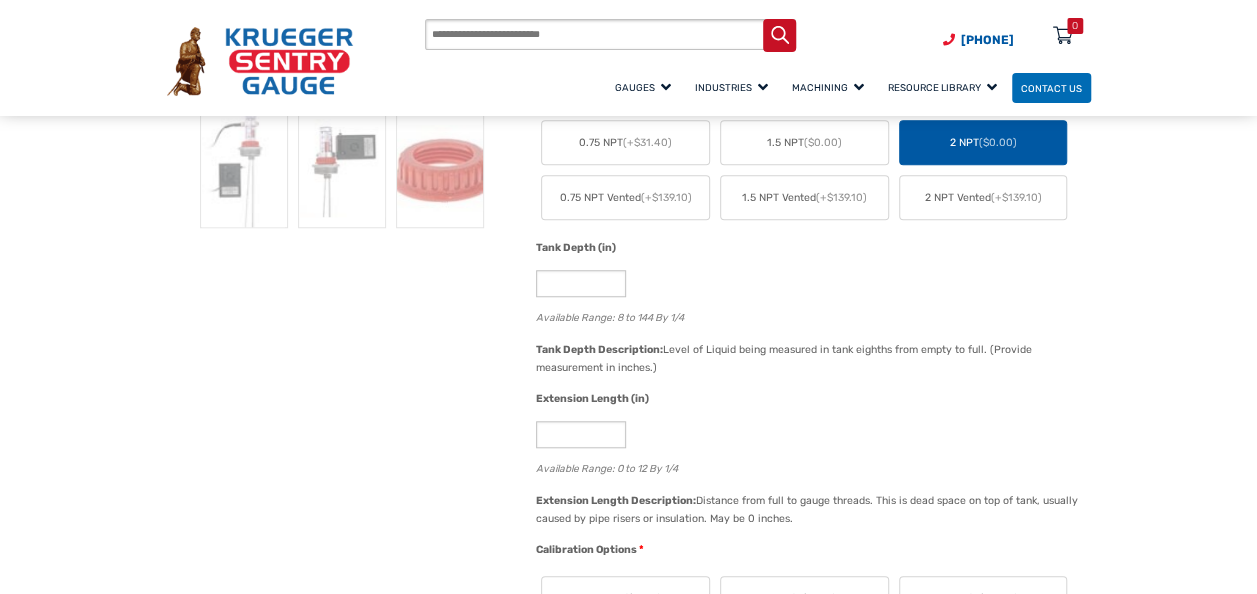 click on "🔍
At A Glance $ 0.00
The Direct Reading Tank Gauge
The At-A-Glance Type D Liquid Level Gauge is a reliable, swing-arm type tank  gauge  used for measuring all types of liquid levels. This sight gauge’s simple mechanical design promotes durability, minimal upkeep, quick installation, and easy/inexpensive repairs. This mechanical level gauge is custom-made in-house to fit your tank. We can accommodate any size tank from 6 inches to 12 feet in depth, we can also account for double walls and pipe risers, and we offer multiple materials of construction to  accommodate  nearly any type of liquid.
Hidden
65.00
SKU
D-2-65-0
Material Options   * Type D Standard  (+$85.20) Type D Stainless Level 1  (+$123.30) Type D Stainless Level 2  (+$138.10) Type PD All Plastic  (+$329.50) Material Description:
Liquid Level Gauge, Galvanized Steel Rods, Aluminum Bushing, HDPE Plastic Float. Material Description: Material Description:   *" at bounding box center [629, 1069] 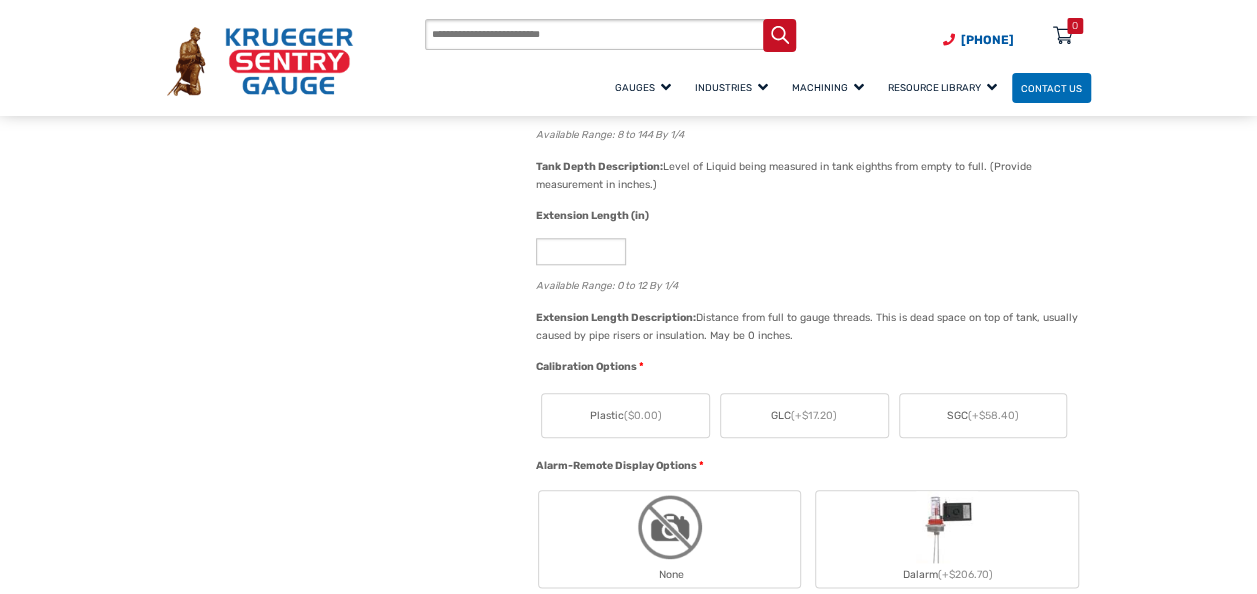 scroll, scrollTop: 900, scrollLeft: 0, axis: vertical 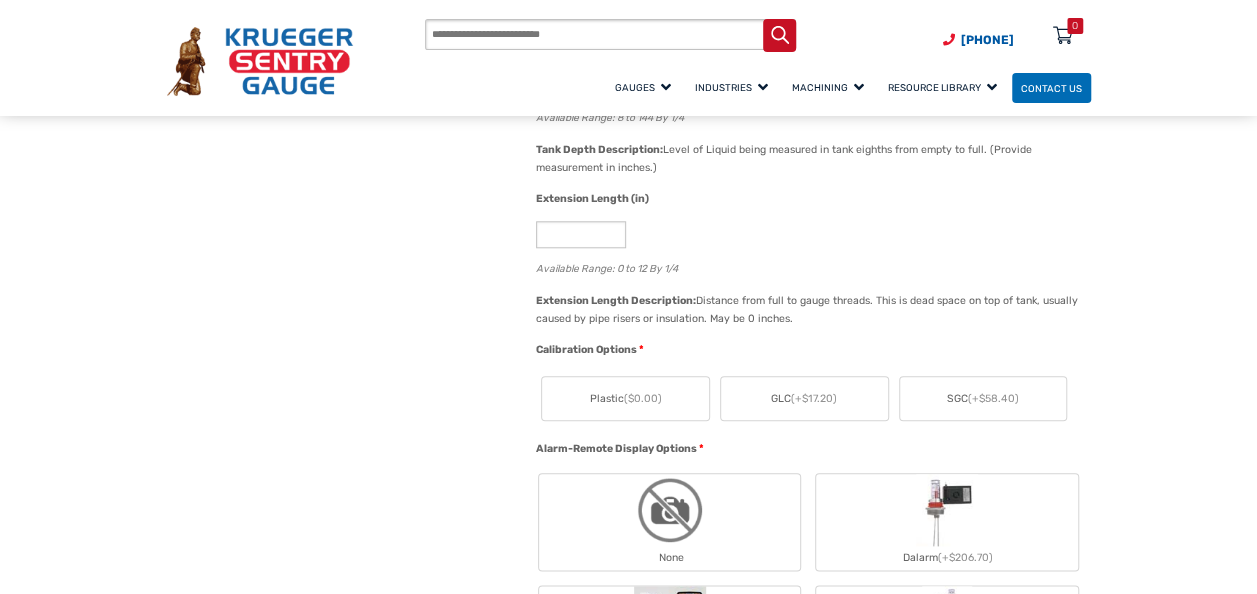 click on "($0.00)" at bounding box center [642, 398] 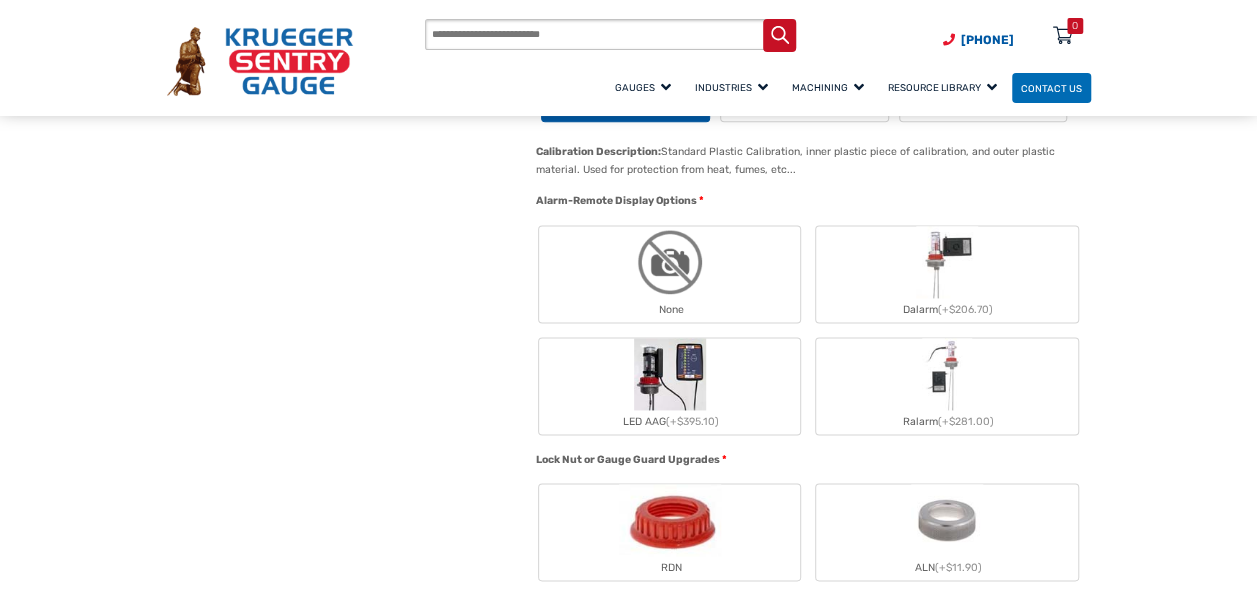 scroll, scrollTop: 1200, scrollLeft: 0, axis: vertical 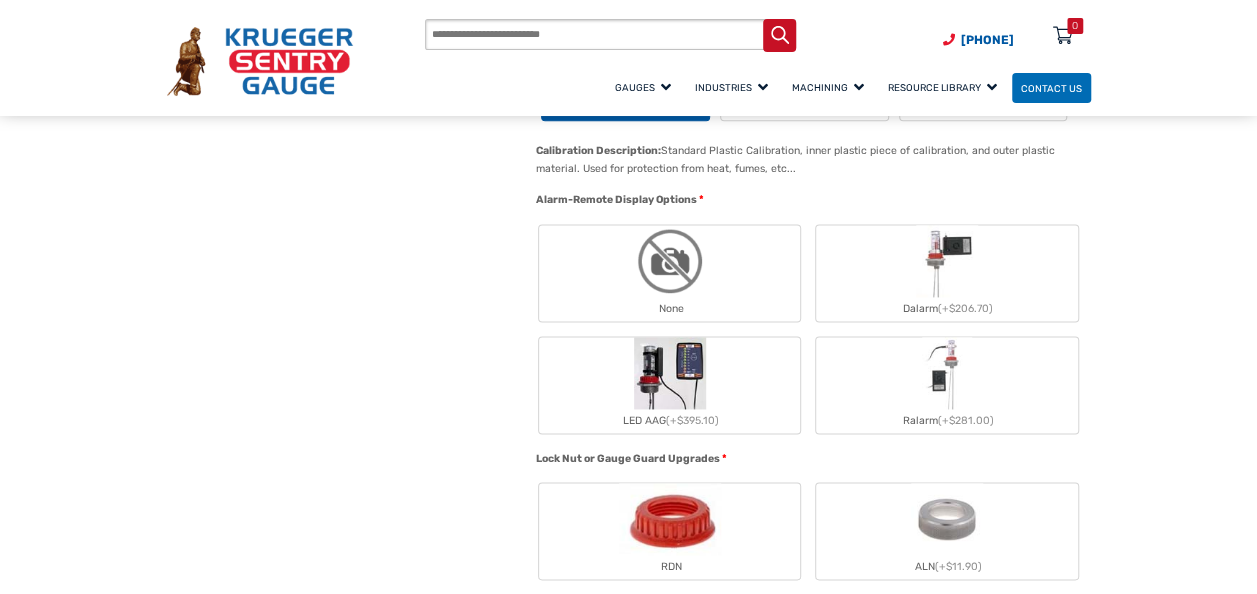 click on "None" at bounding box center (669, 273) 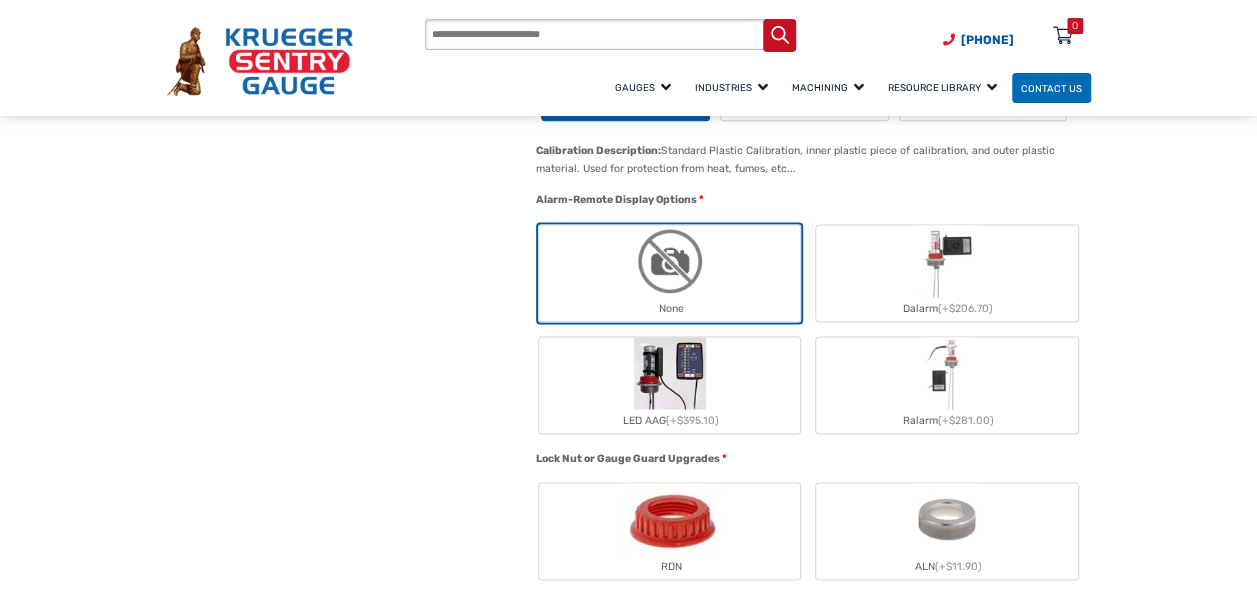 click at bounding box center [670, 519] 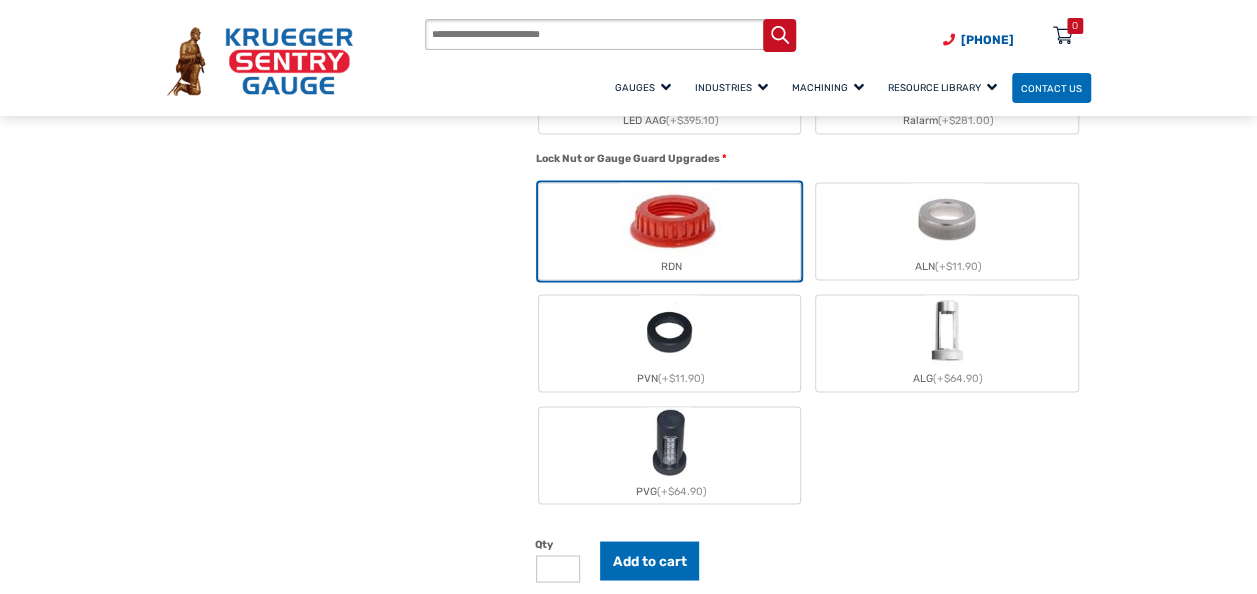 scroll, scrollTop: 1600, scrollLeft: 0, axis: vertical 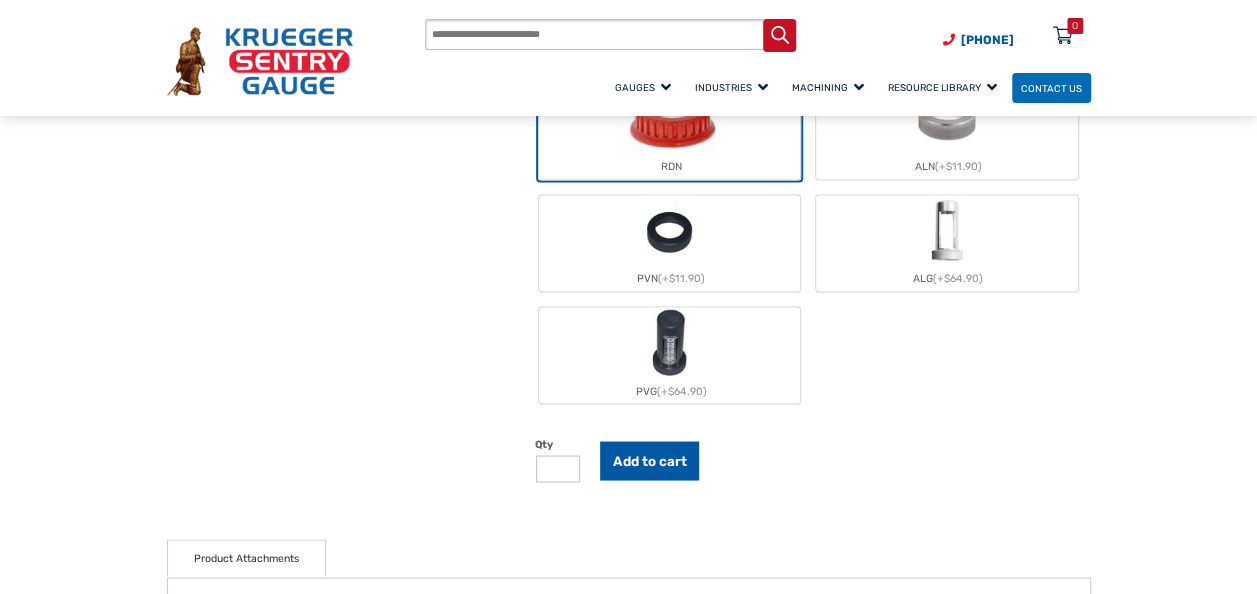 click on "Add to cart" at bounding box center [650, 460] 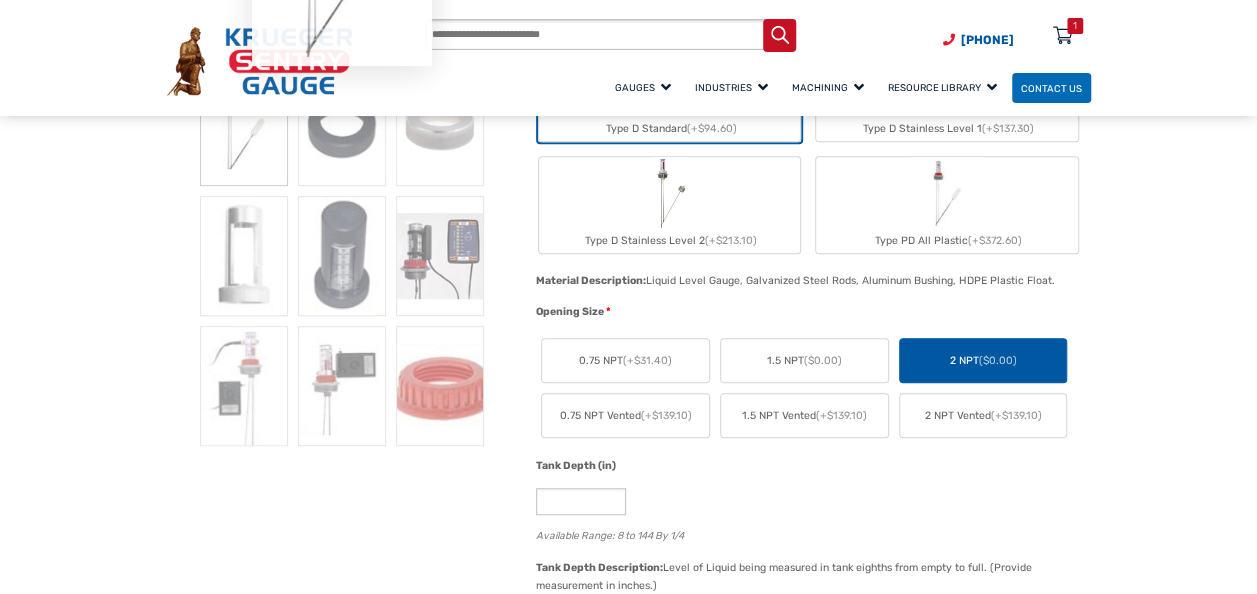 scroll, scrollTop: 0, scrollLeft: 0, axis: both 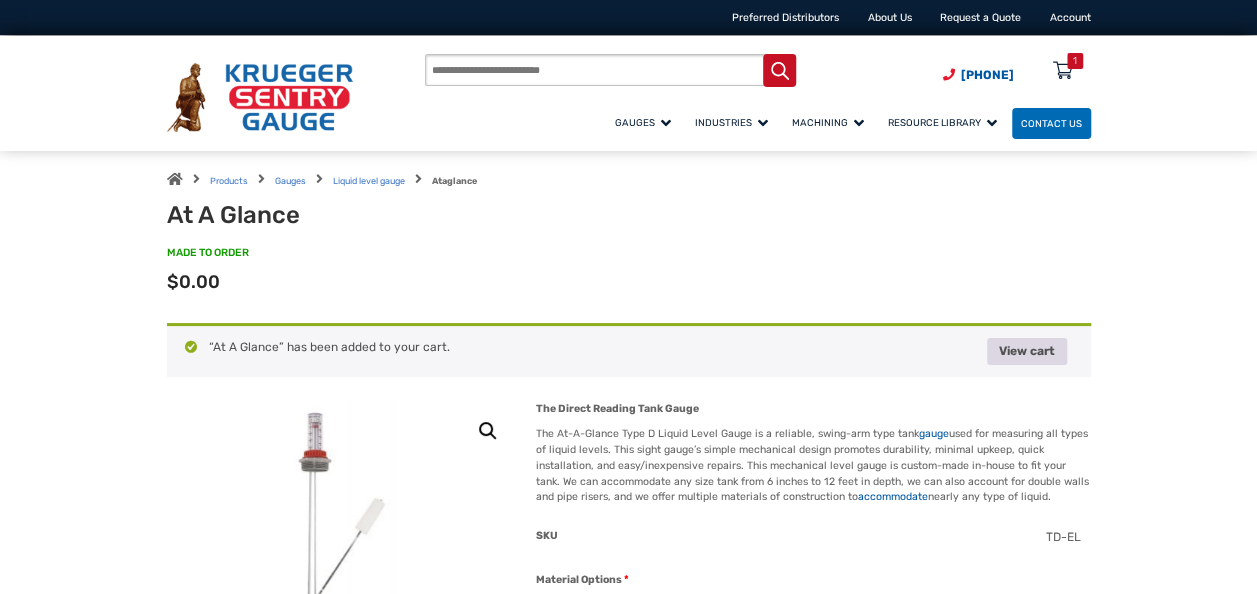 click on "View cart" at bounding box center [1027, 351] 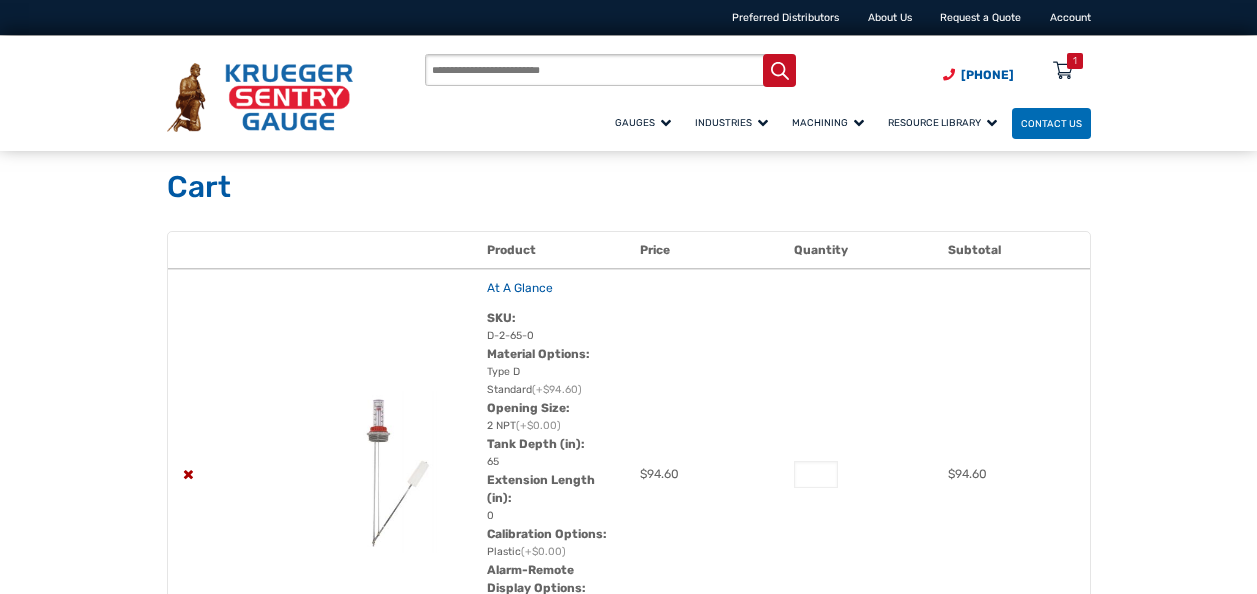 scroll, scrollTop: 0, scrollLeft: 0, axis: both 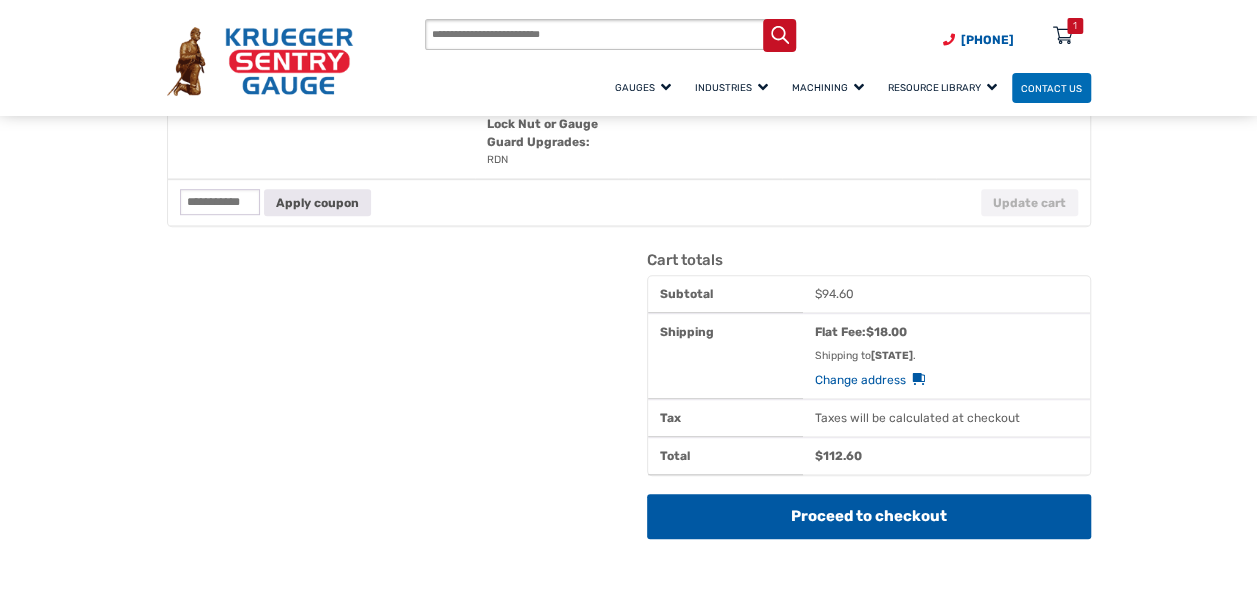 click on "Proceed to checkout" at bounding box center (869, 516) 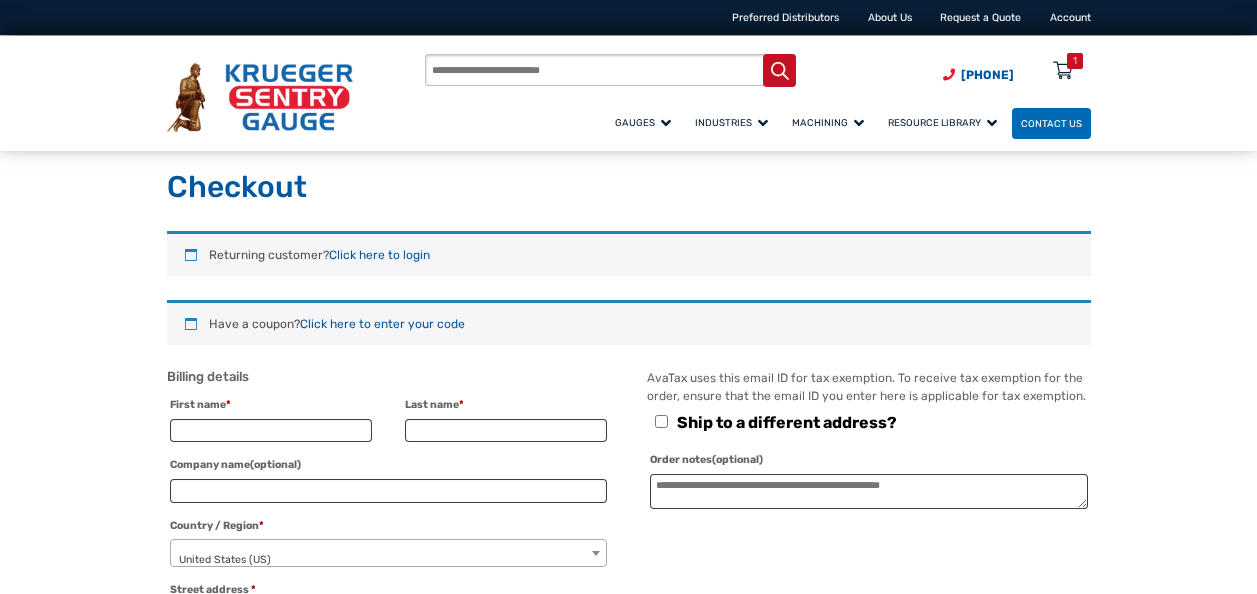 scroll, scrollTop: 0, scrollLeft: 0, axis: both 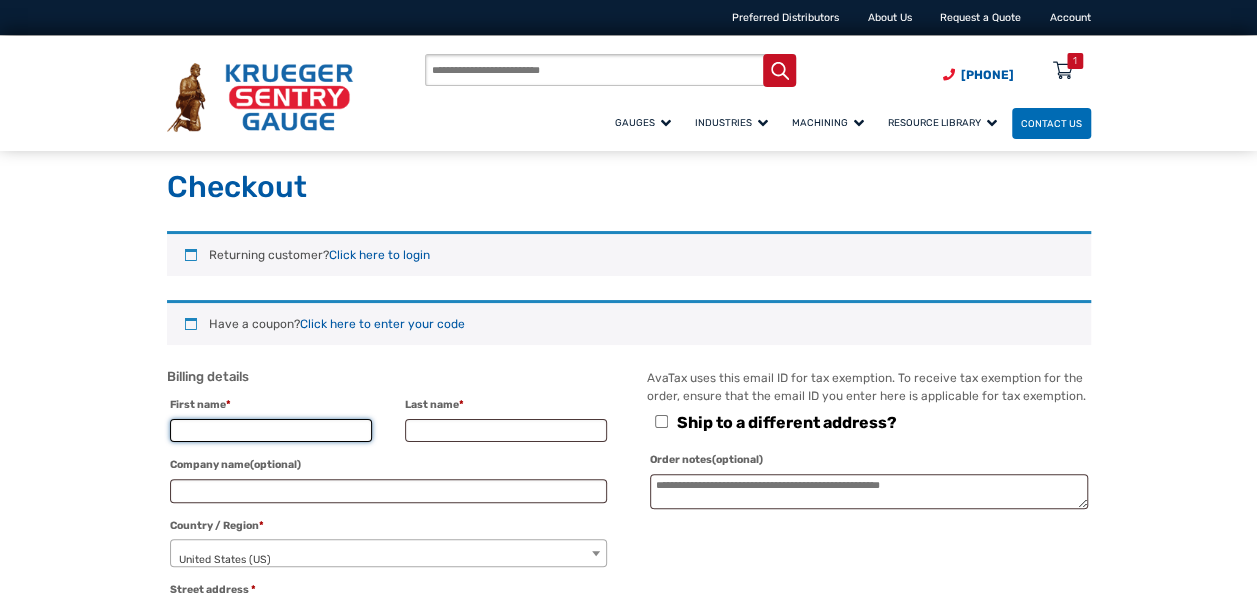 click on "First name  *" at bounding box center (271, 431) 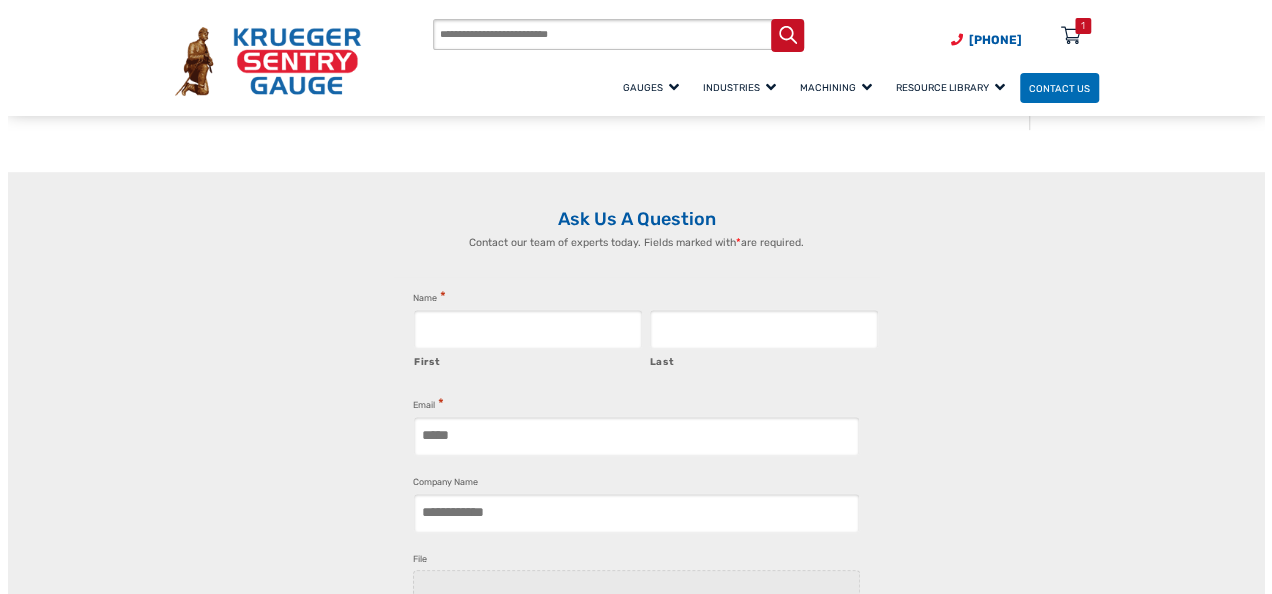 scroll, scrollTop: 0, scrollLeft: 0, axis: both 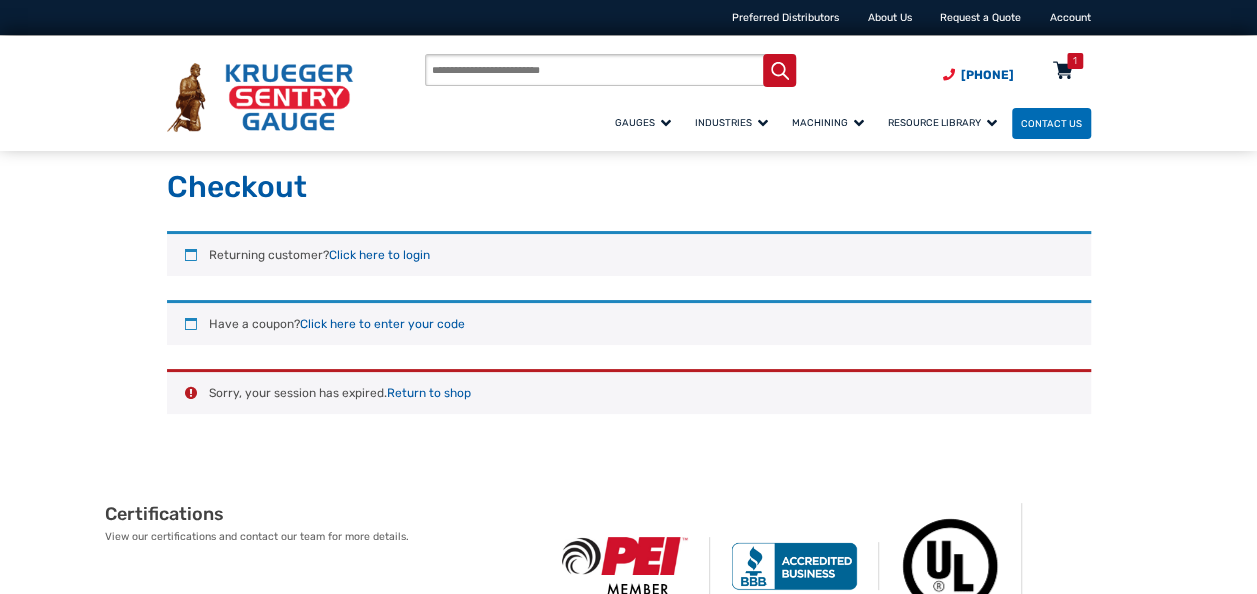 click at bounding box center (1063, 72) 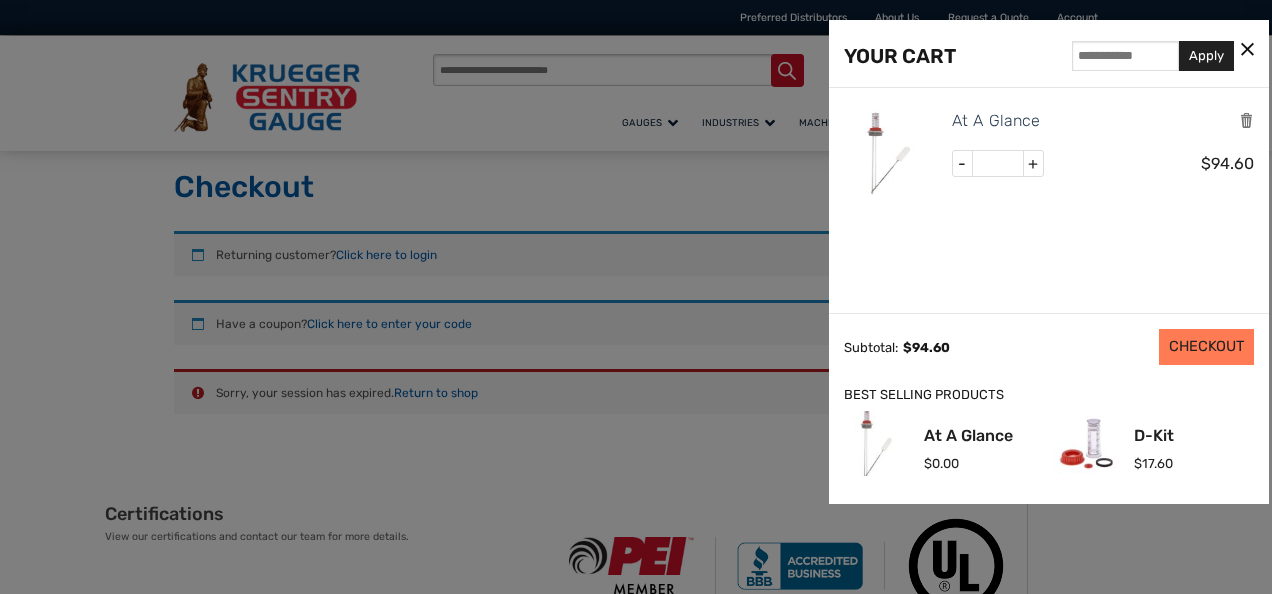 click on "CHECKOUT" at bounding box center (1206, 347) 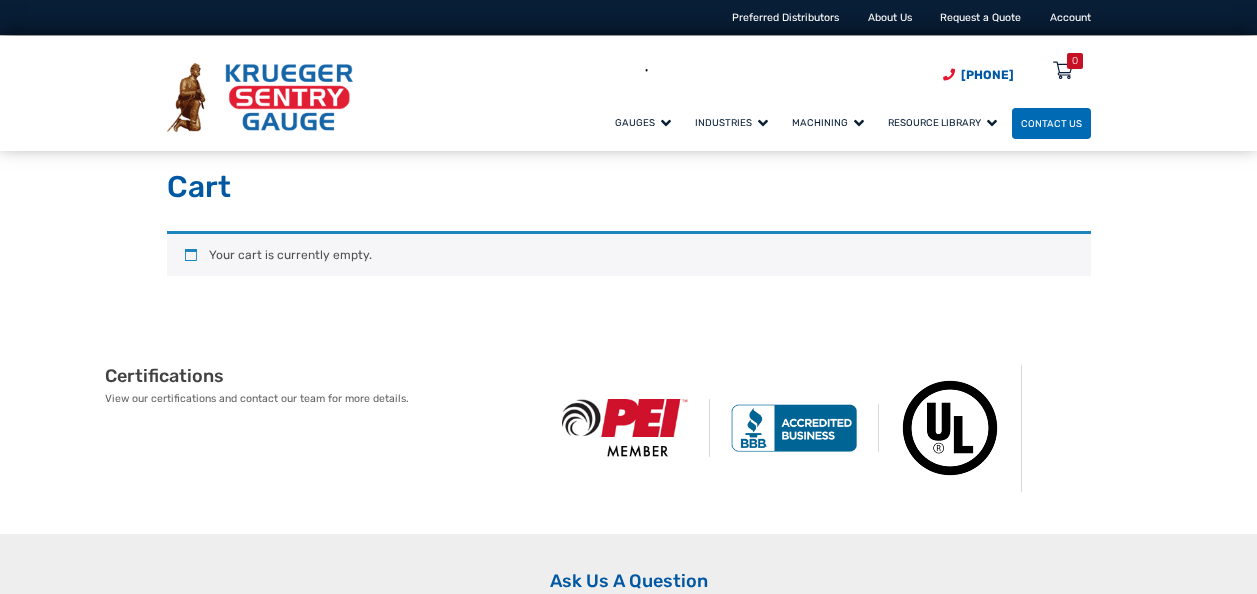 scroll, scrollTop: 0, scrollLeft: 0, axis: both 